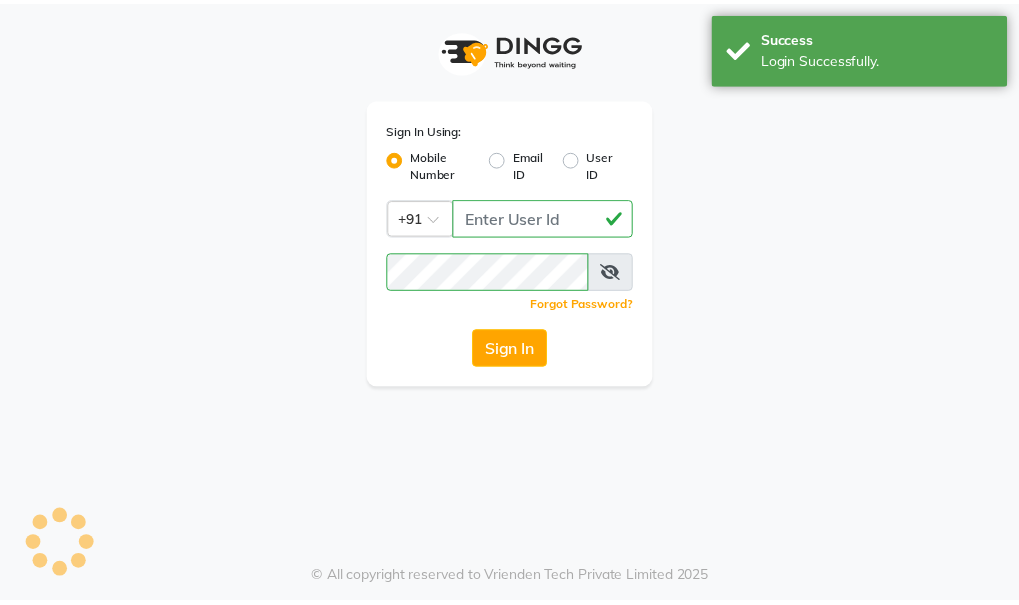 scroll, scrollTop: 0, scrollLeft: 0, axis: both 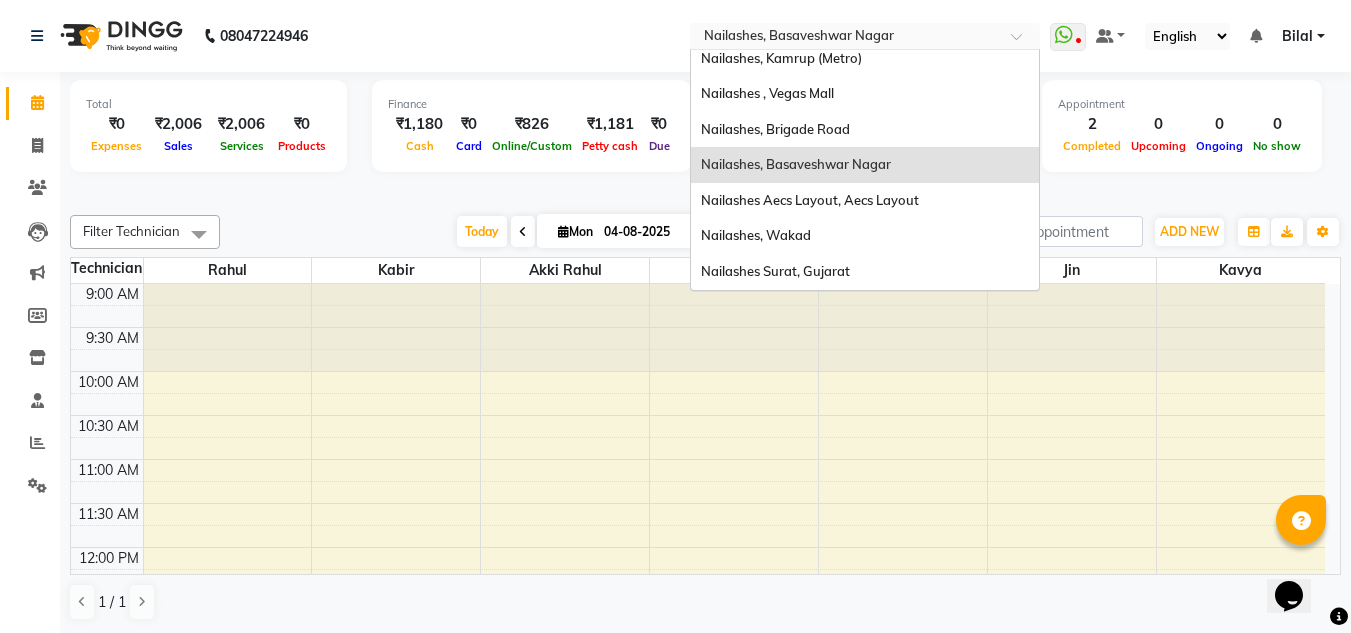 click at bounding box center [865, 38] 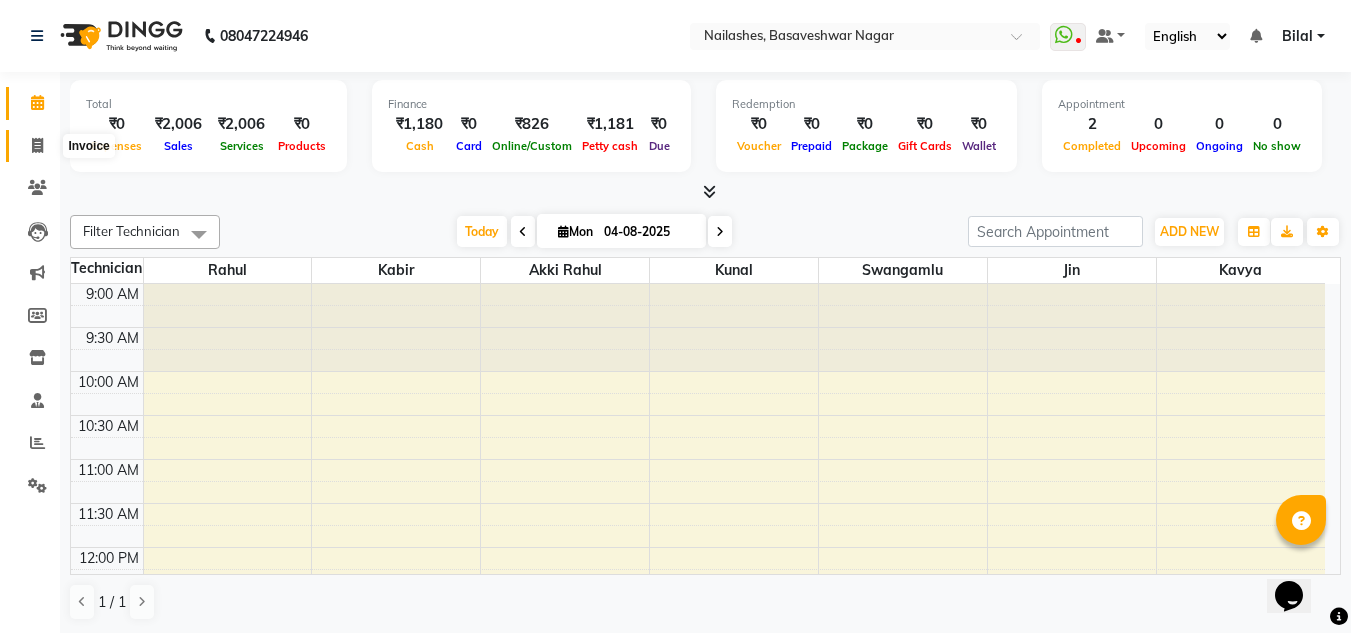 click 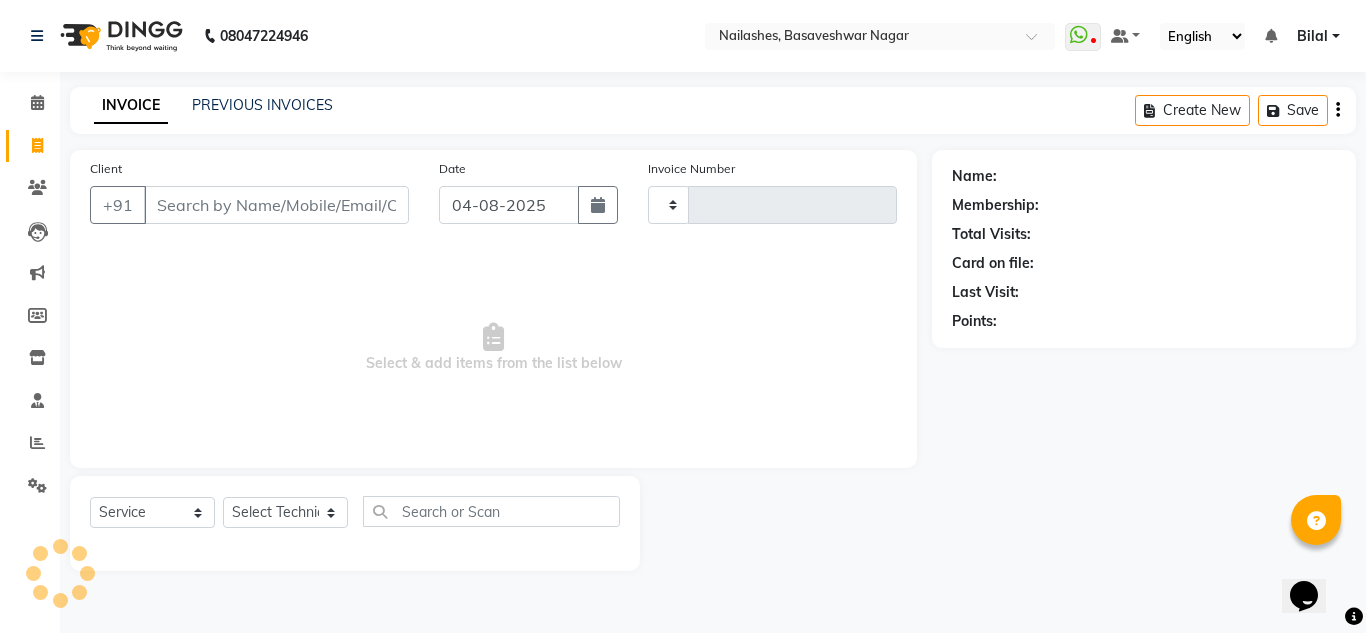 type on "1115" 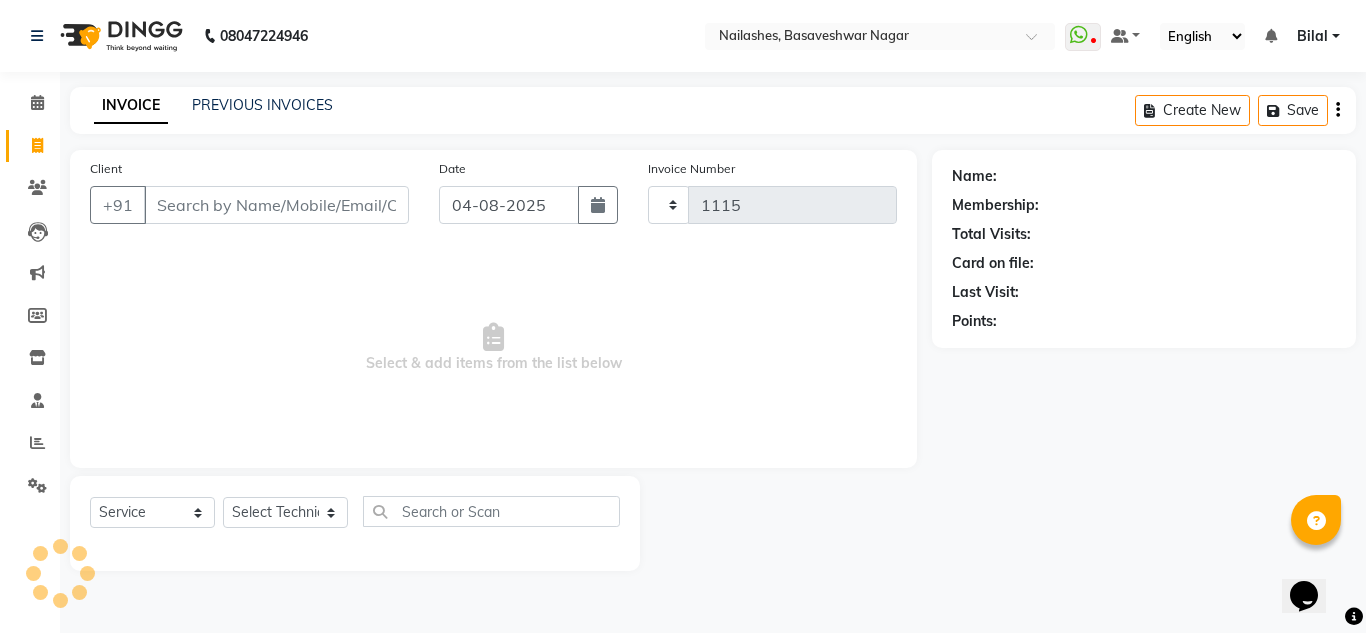 select on "7686" 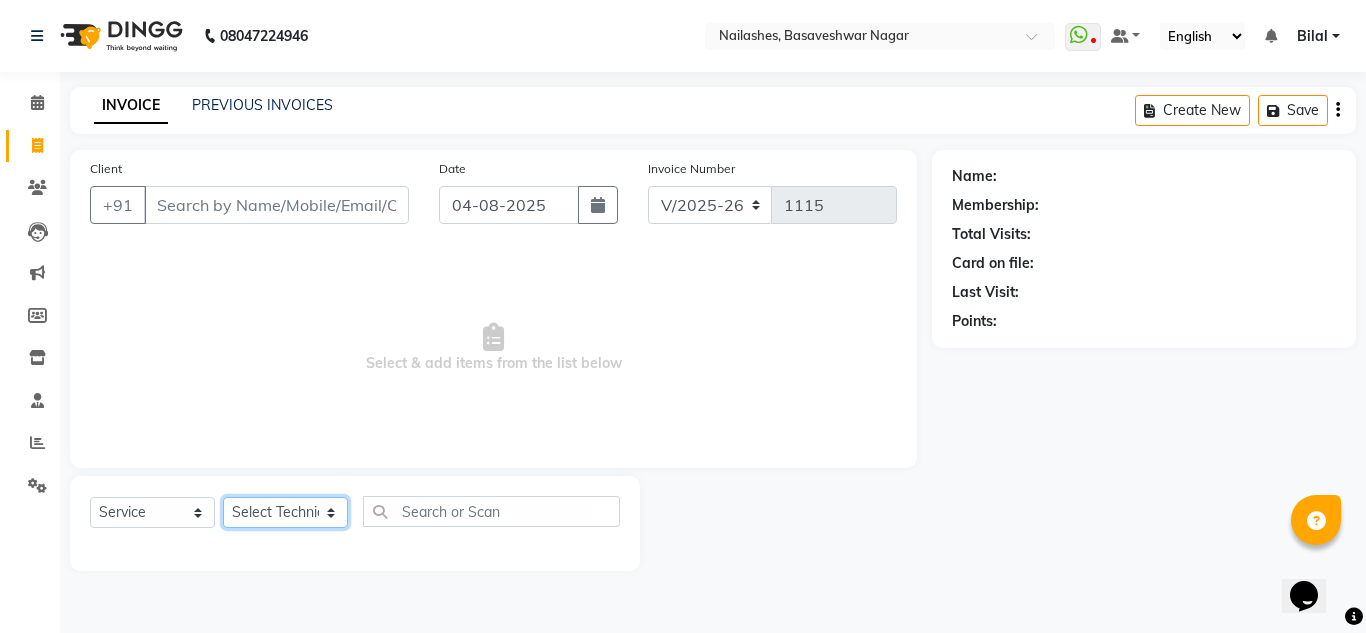 click on "Select Technician akki rahul Basiya Sultha Bilal jin kabir Kavya Kiruba  kunal Manager Rahul swangamlu" 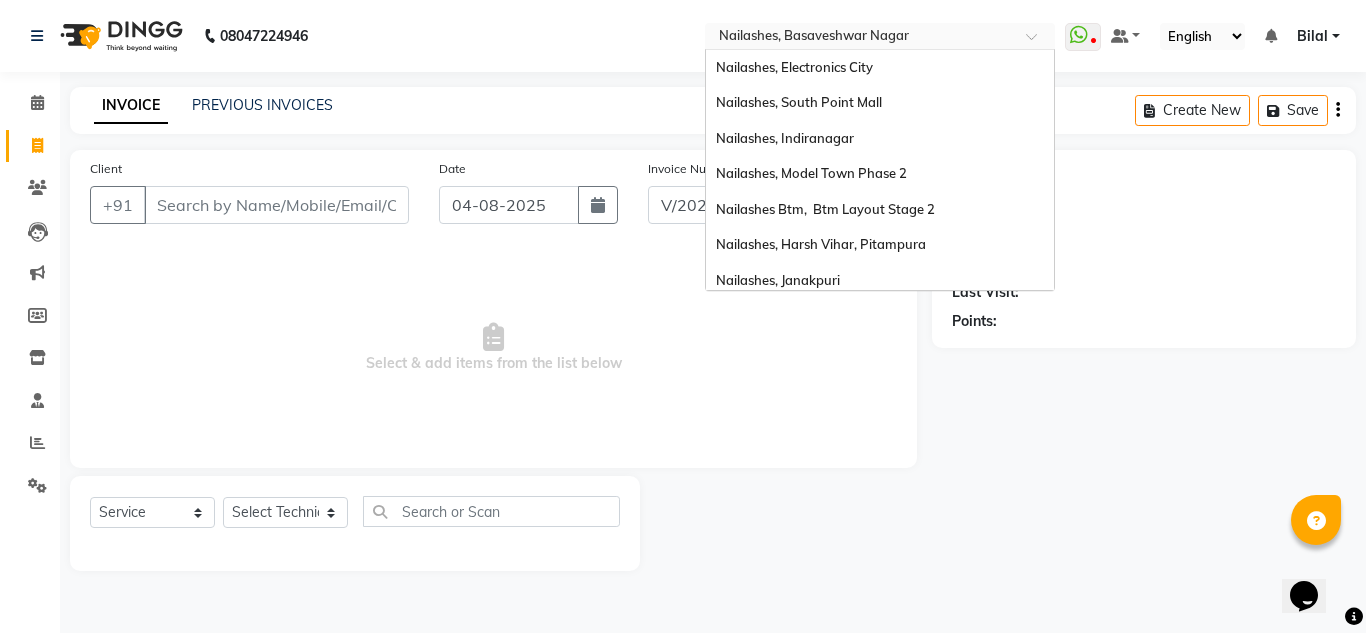 click at bounding box center [860, 38] 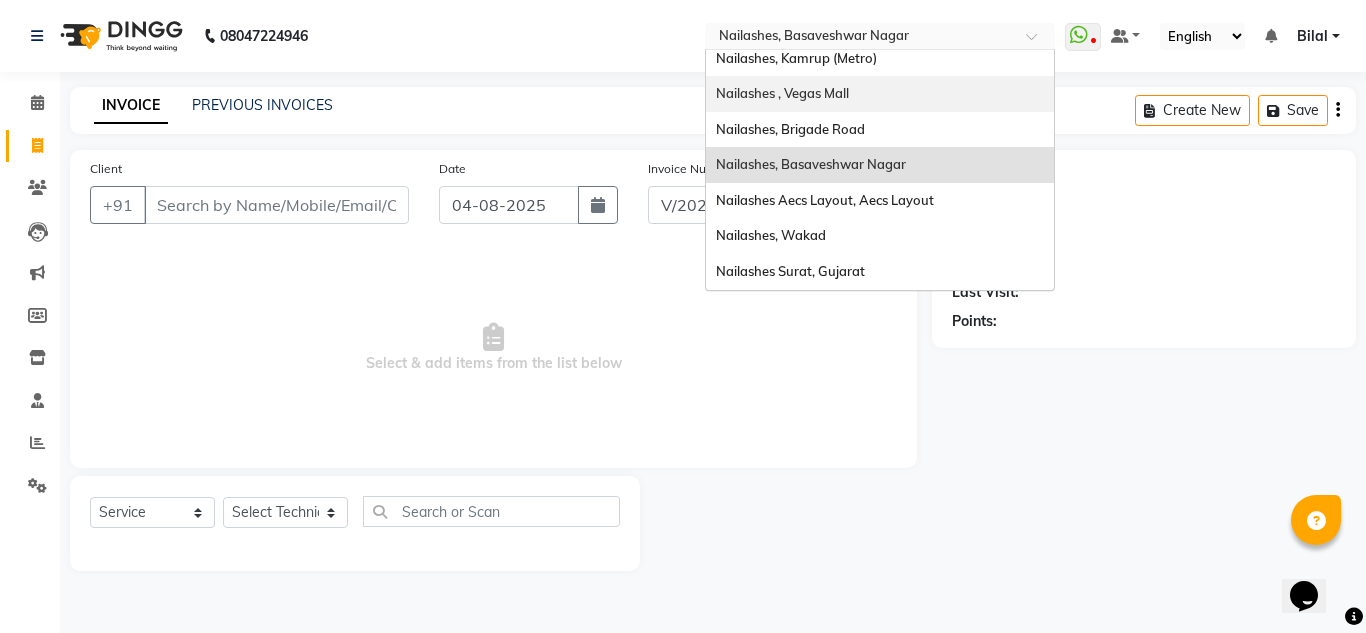 click on "Nailashes , Vegas Mall" at bounding box center (880, 94) 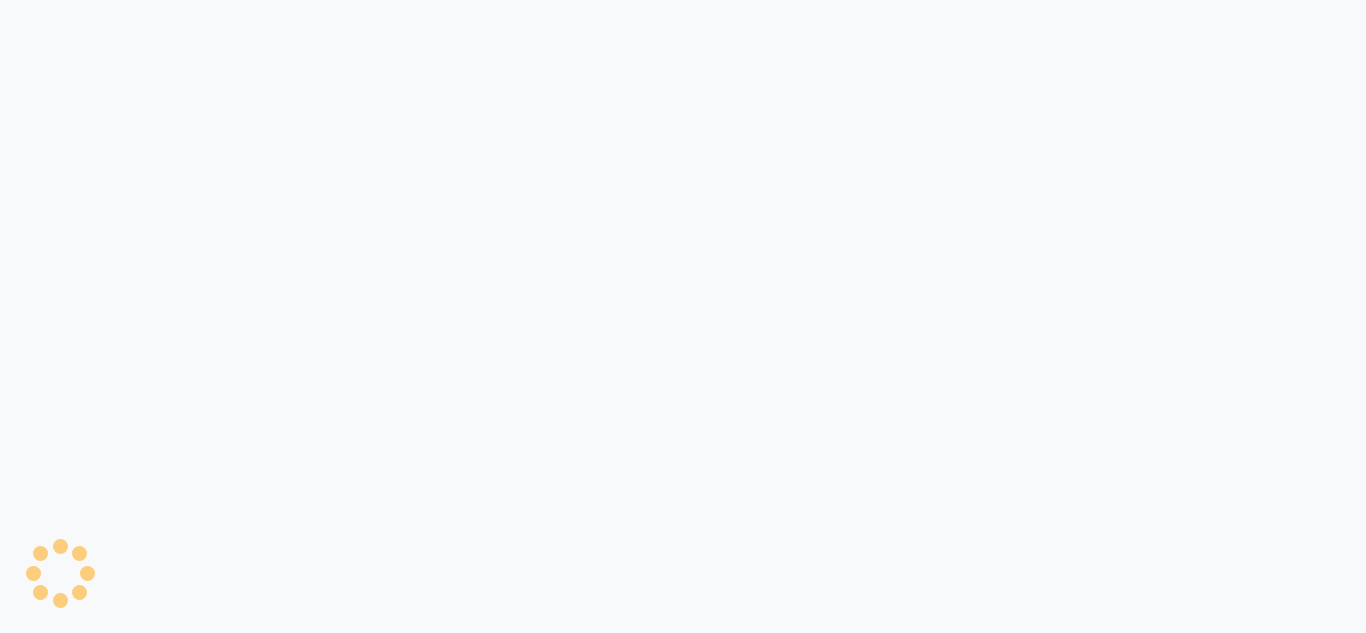 scroll, scrollTop: 0, scrollLeft: 0, axis: both 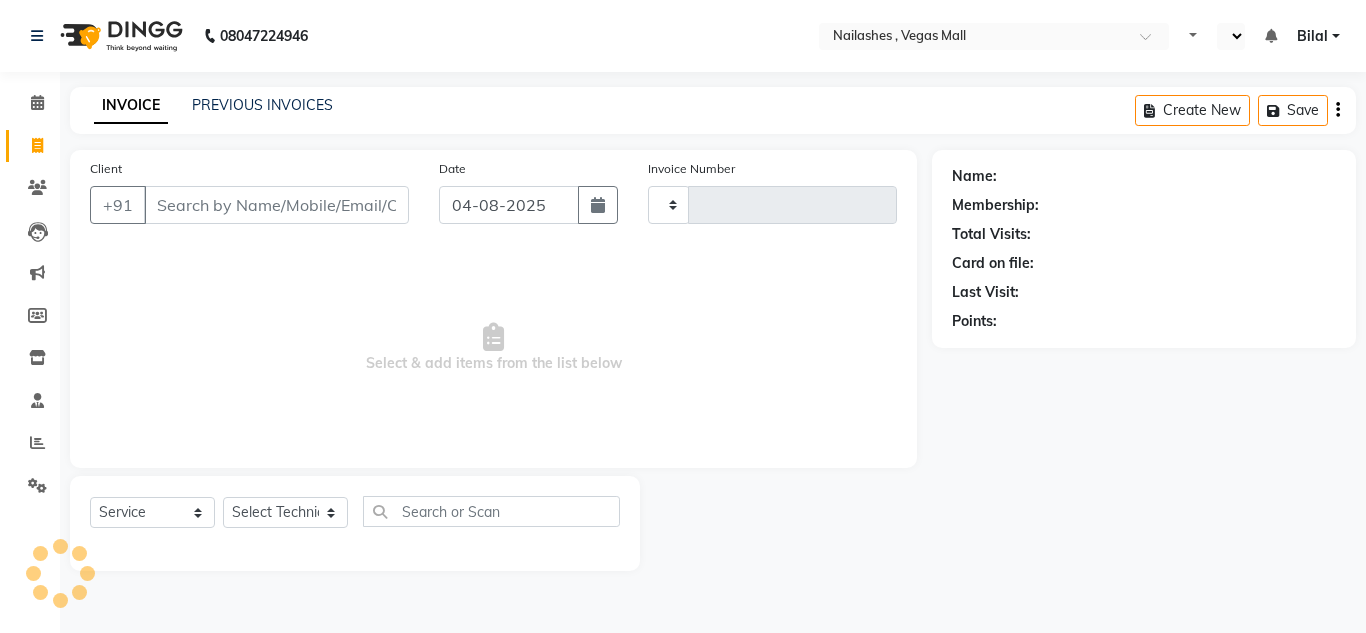 type on "0933" 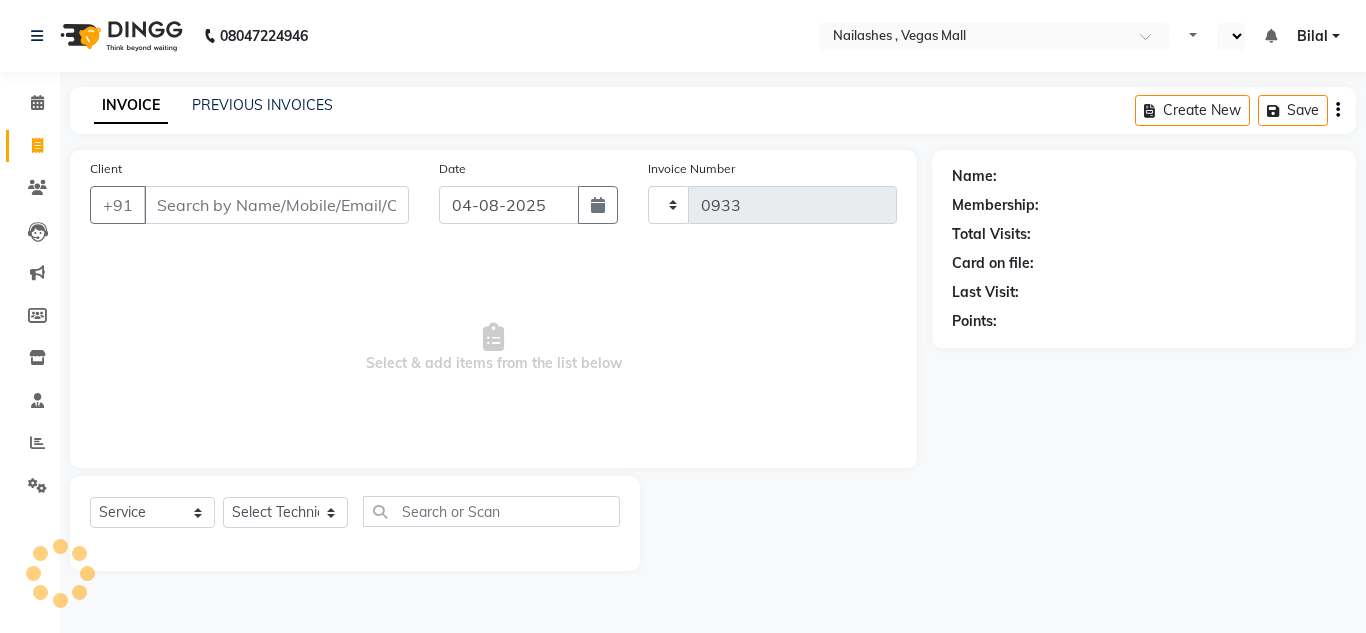select on "en" 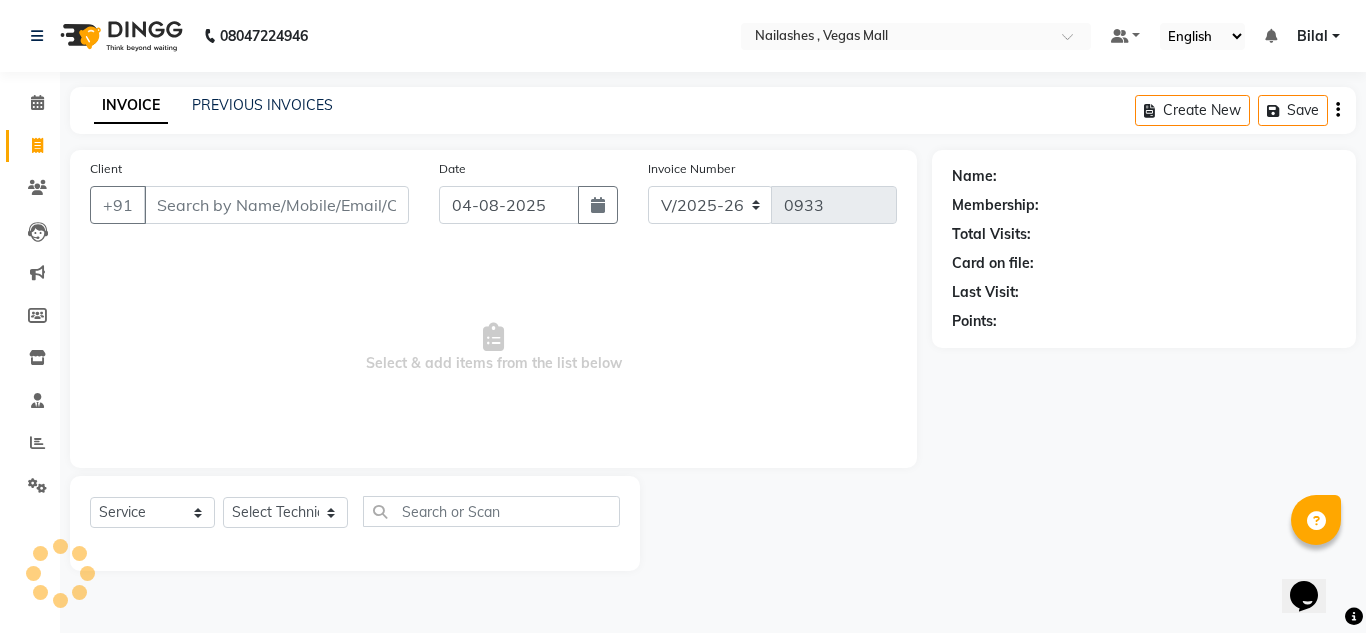 scroll, scrollTop: 0, scrollLeft: 0, axis: both 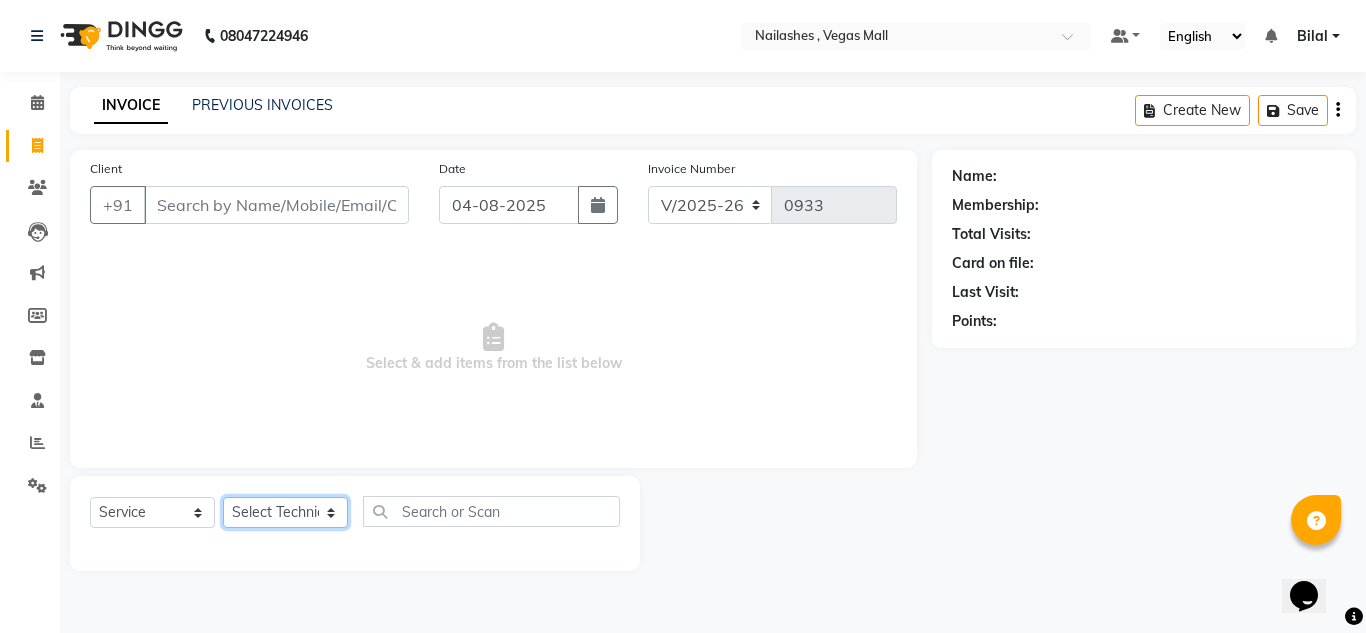 click on "Select Technician Aditya Manager Mohd Arbaj MUHIBZADA MAHWASH Pinky  Shakila" 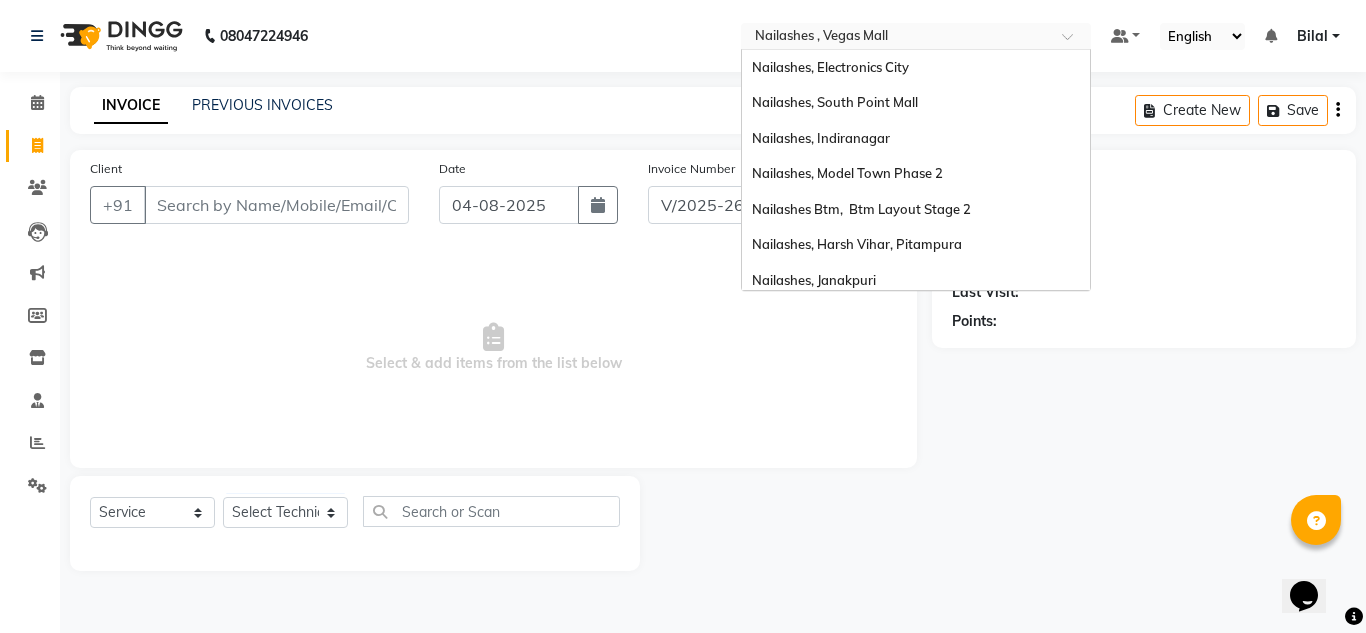 scroll, scrollTop: 1358, scrollLeft: 0, axis: vertical 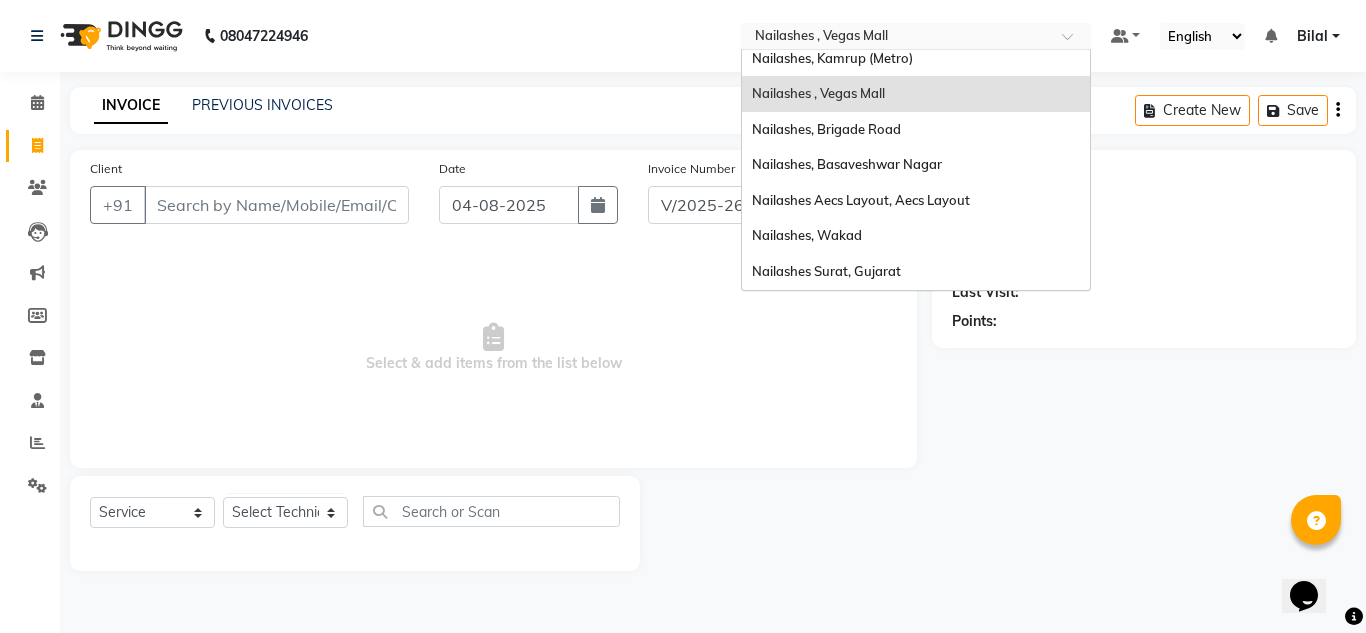 click at bounding box center (896, 38) 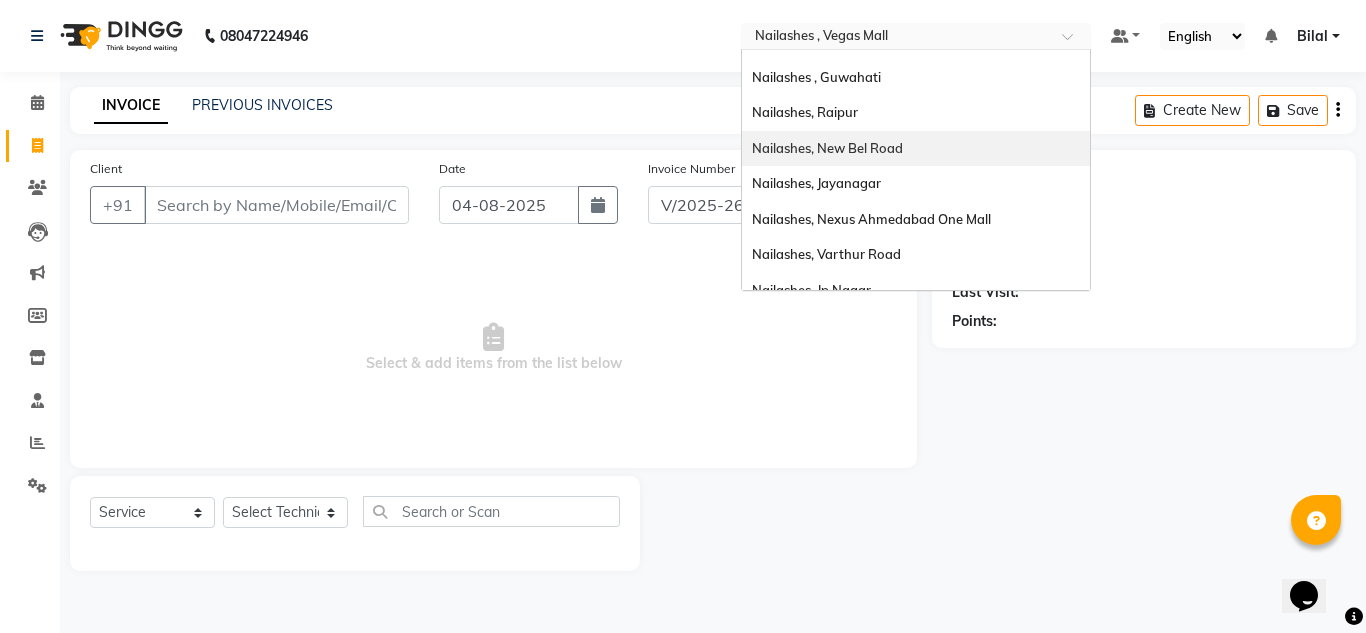 scroll, scrollTop: 0, scrollLeft: 0, axis: both 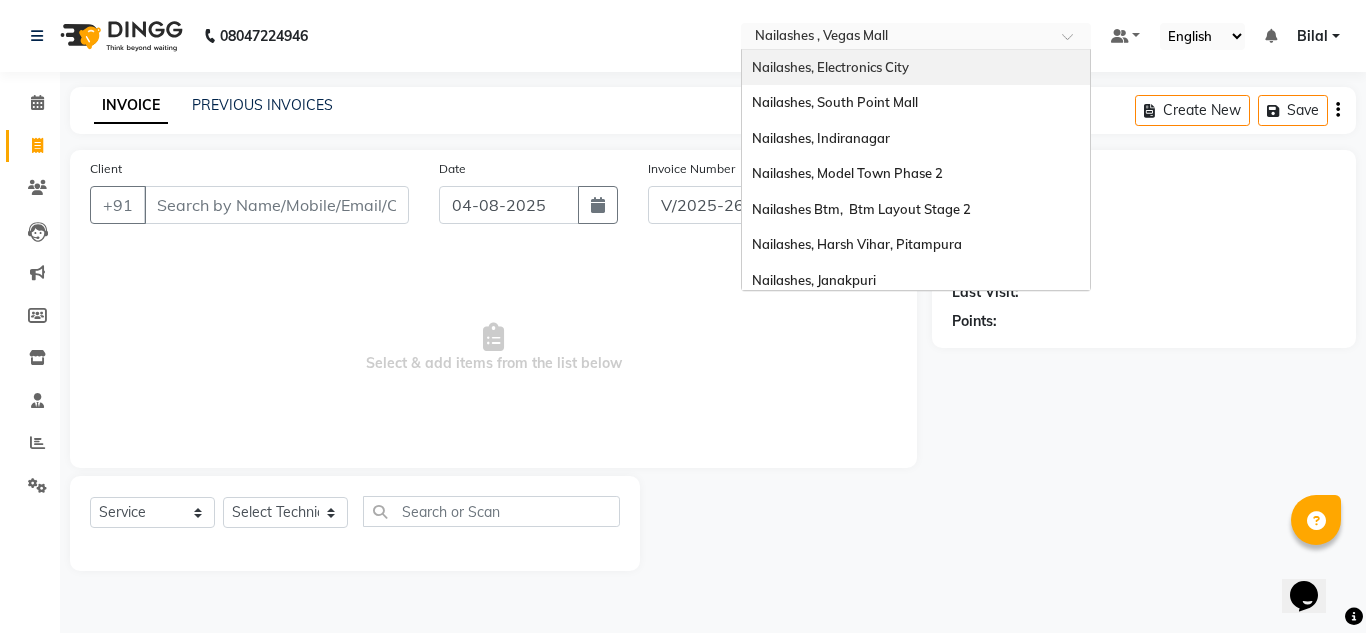 click on "Nailashes, Electronics City" at bounding box center [916, 68] 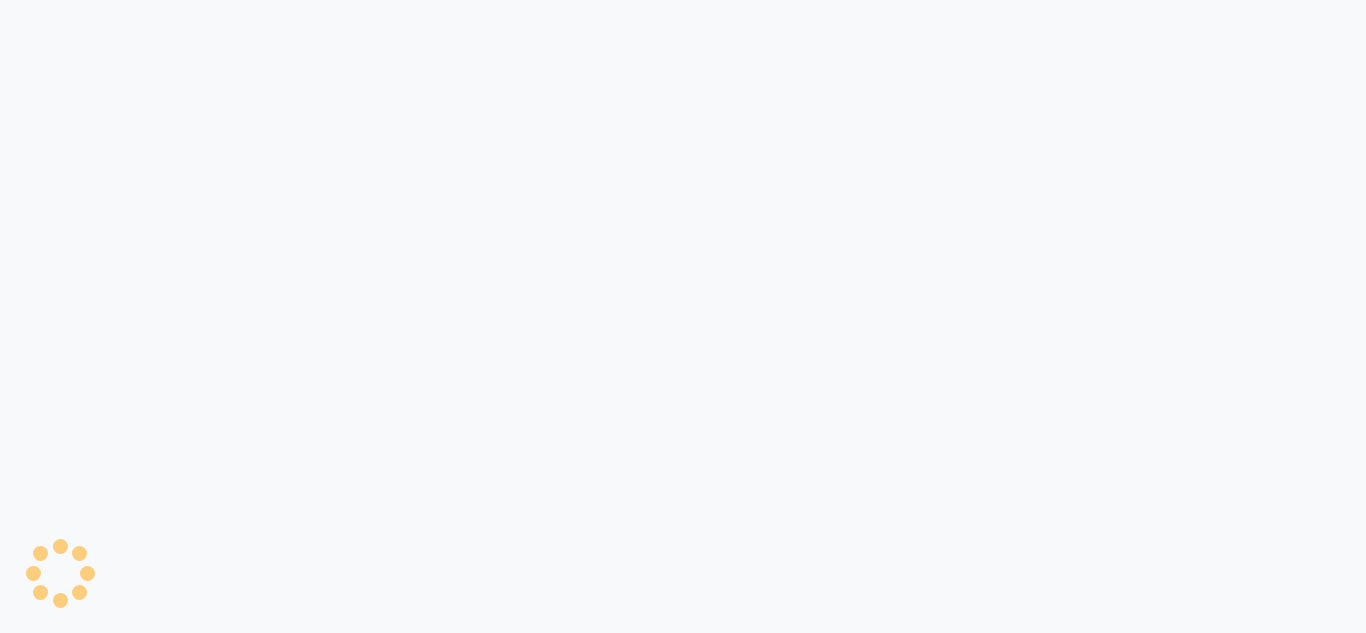 scroll, scrollTop: 0, scrollLeft: 0, axis: both 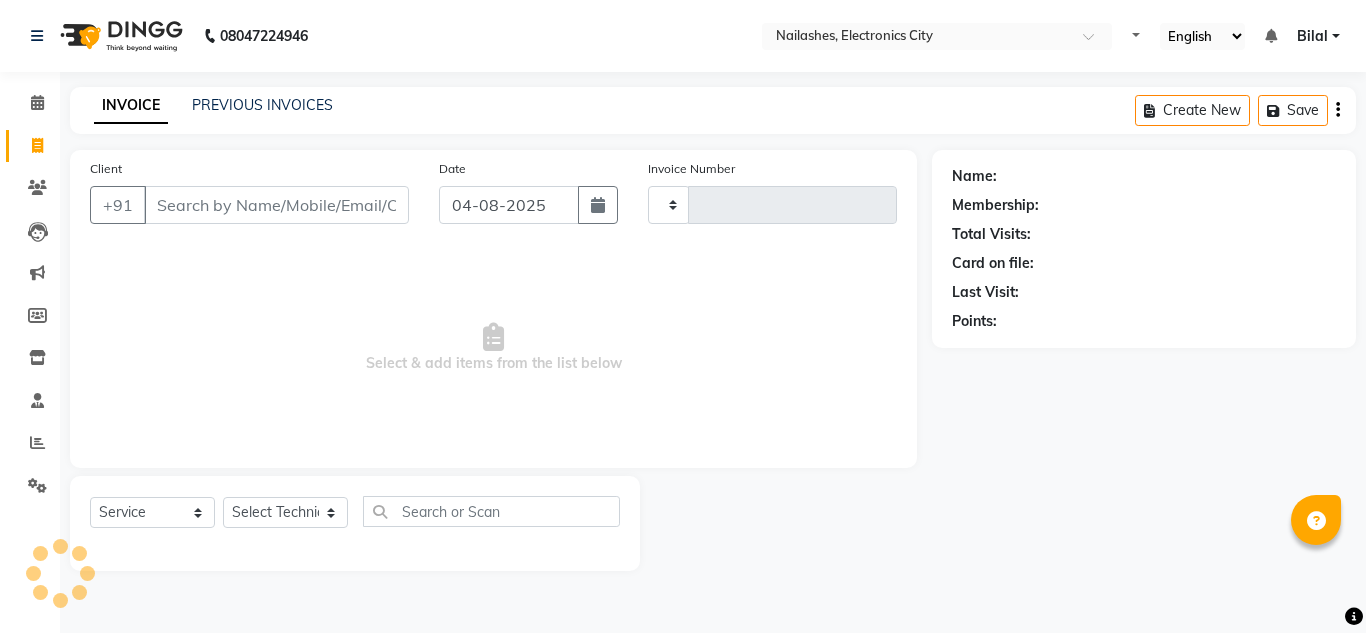 type on "1310" 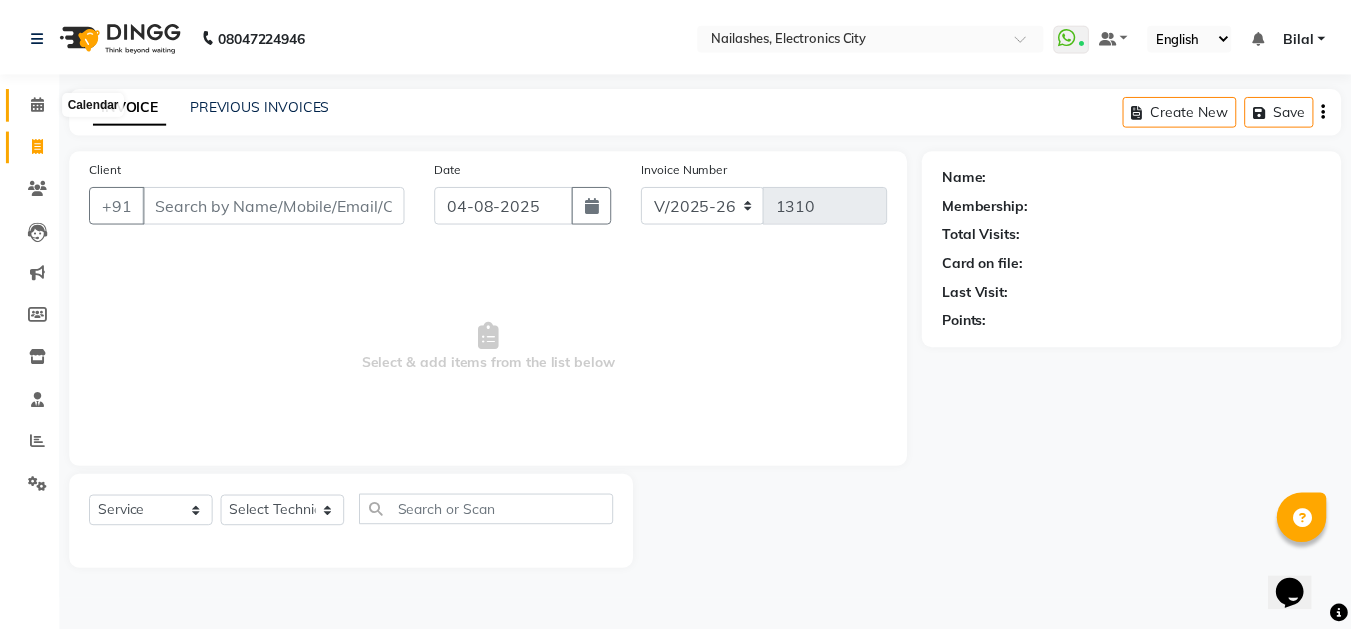 scroll, scrollTop: 0, scrollLeft: 0, axis: both 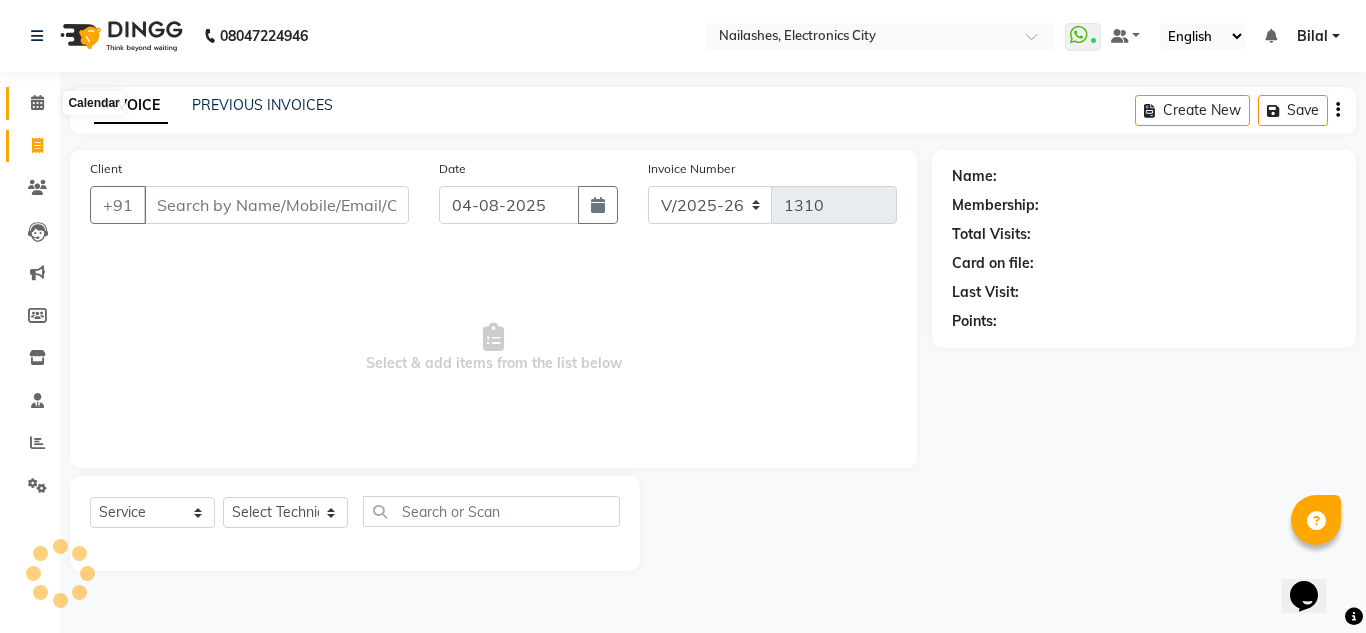 click 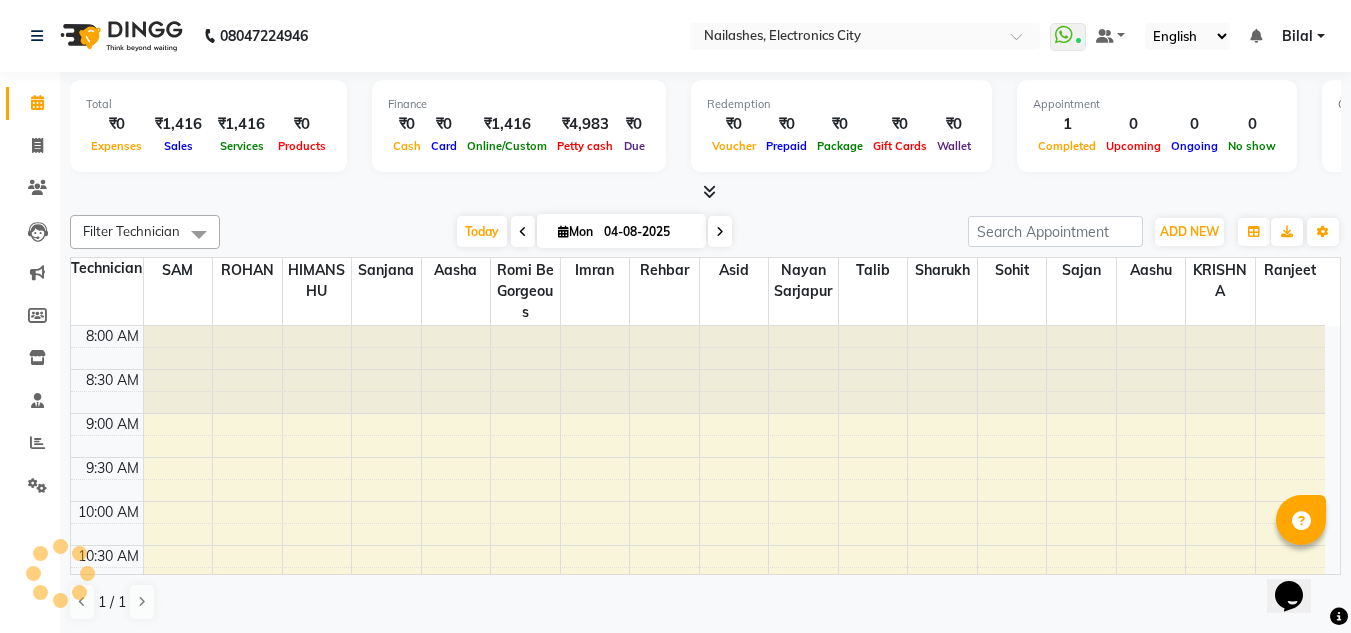 scroll, scrollTop: 0, scrollLeft: 0, axis: both 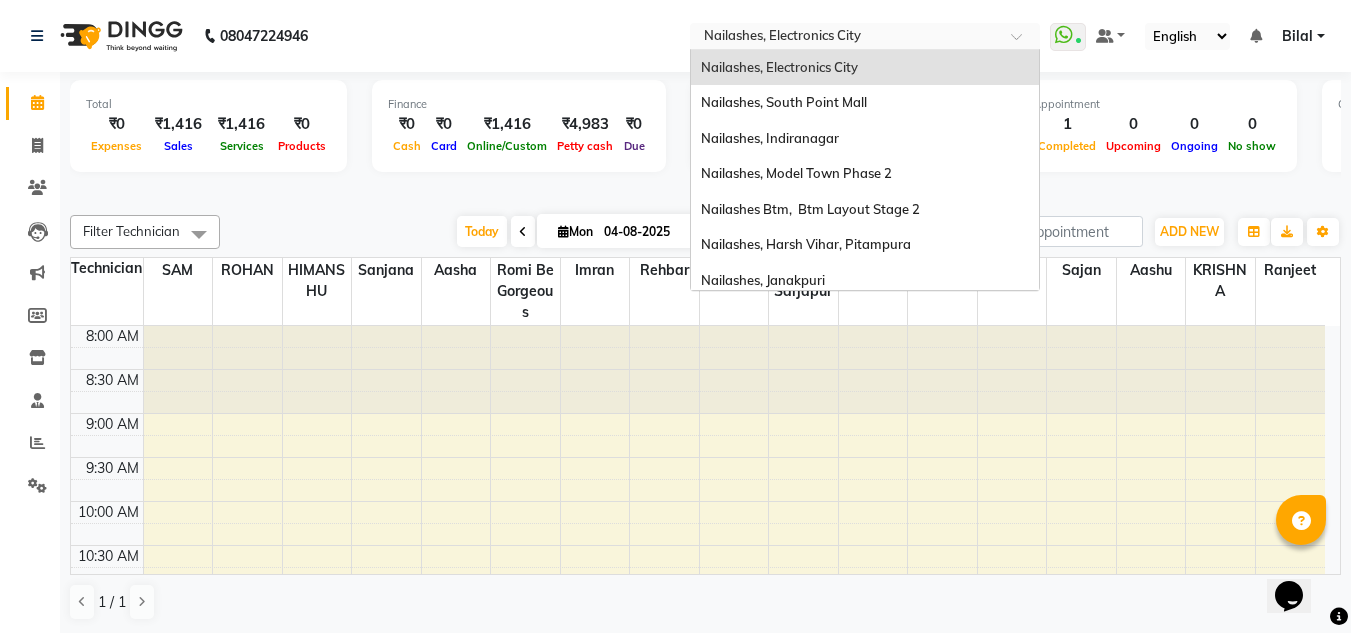 click at bounding box center [845, 38] 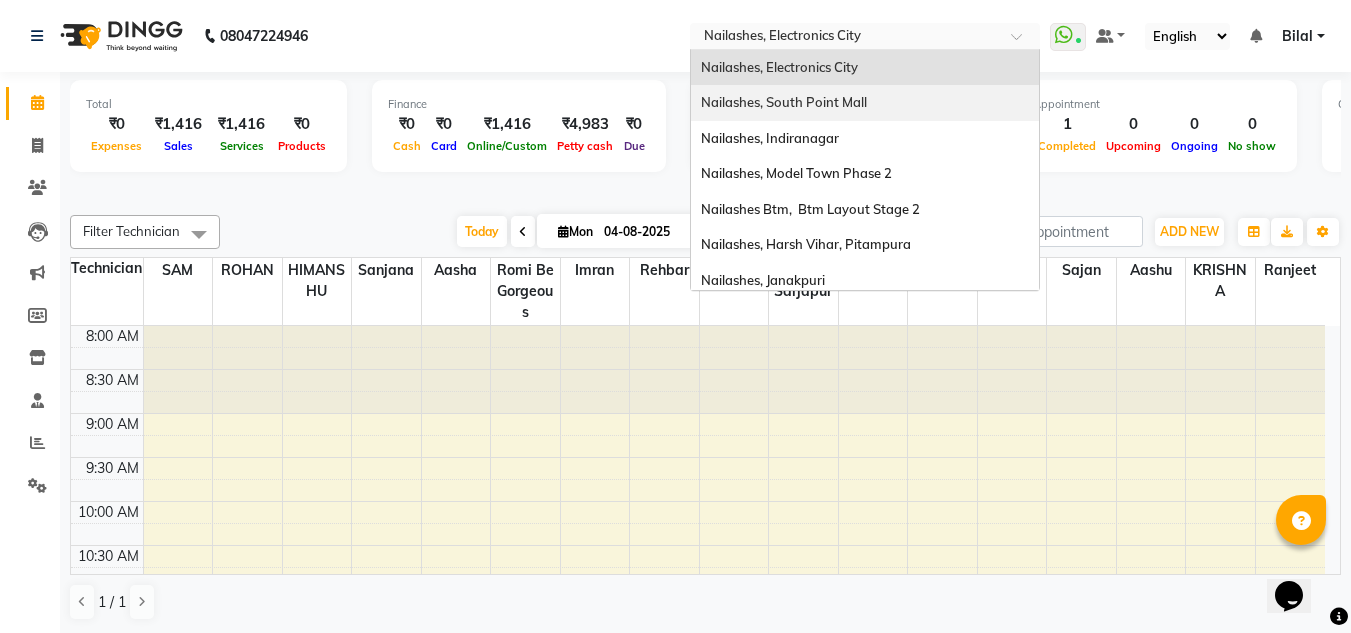 click on "Nailashes, South Point Mall" at bounding box center [784, 102] 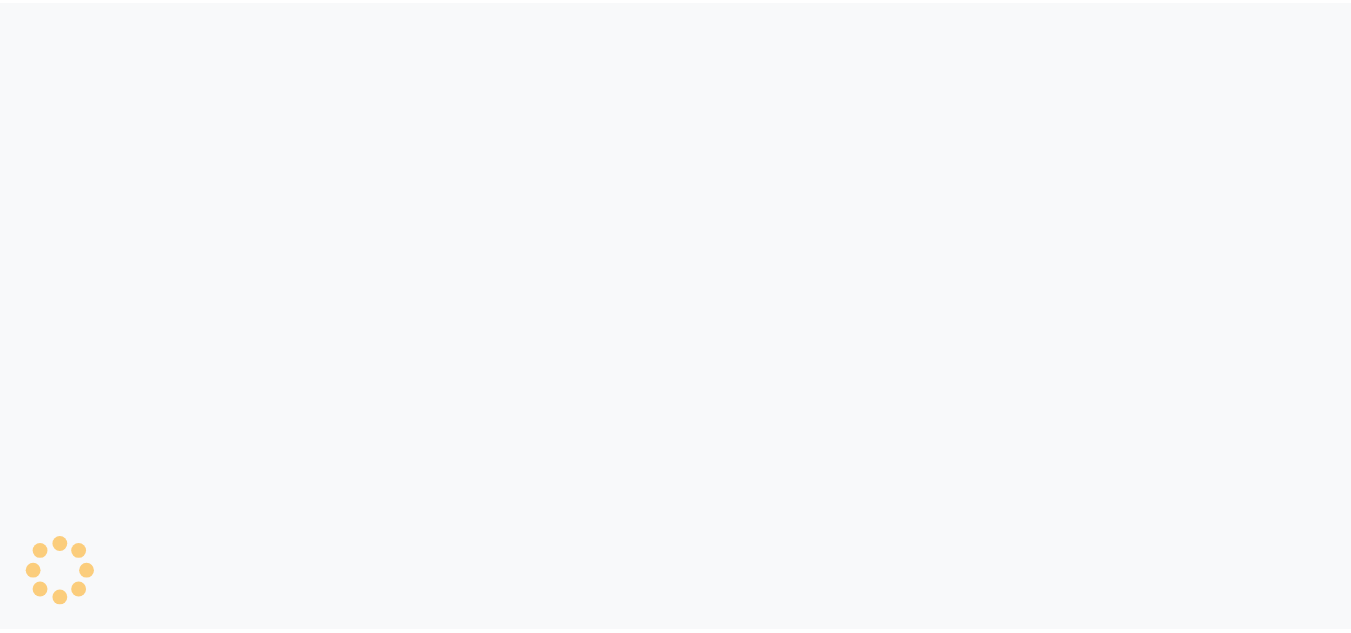 scroll, scrollTop: 0, scrollLeft: 0, axis: both 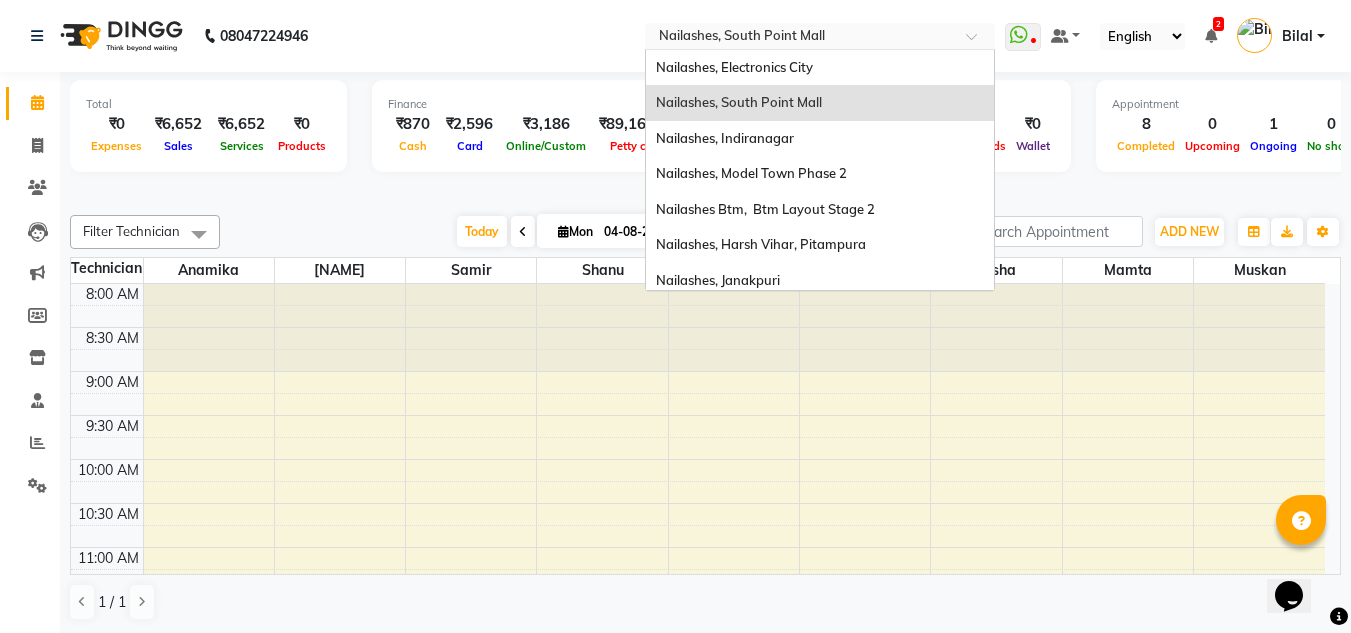 click at bounding box center (800, 38) 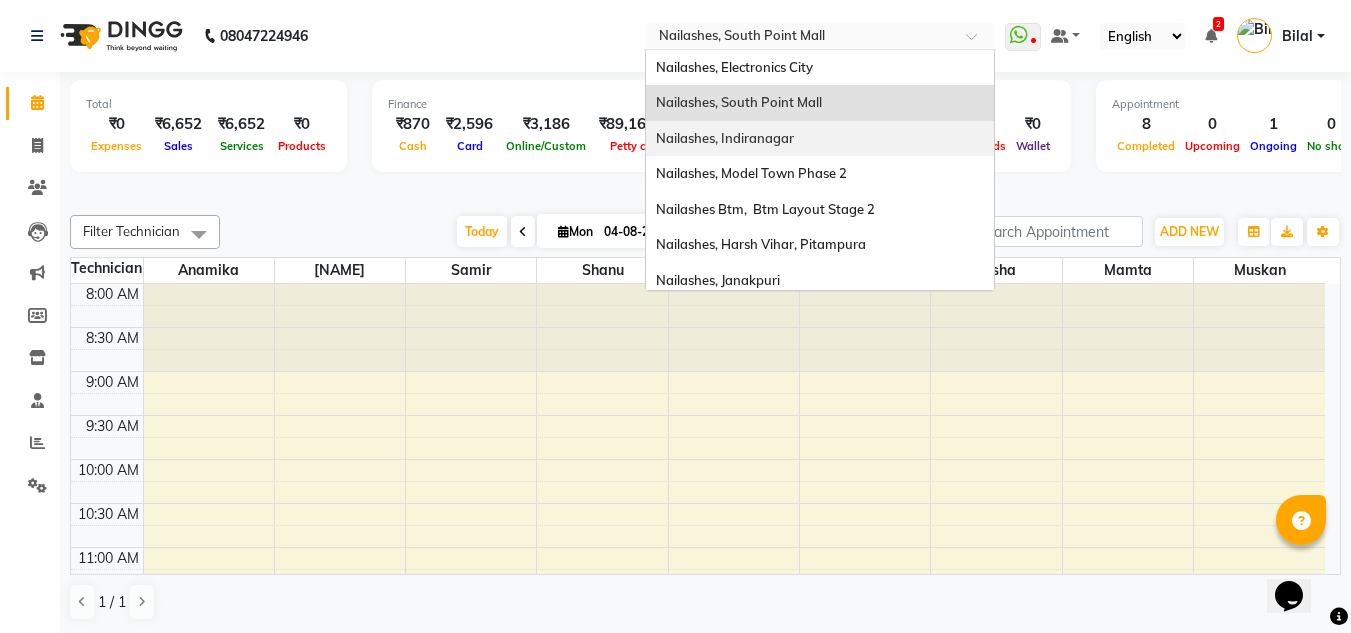 click on "Nailashes, Indiranagar" at bounding box center [725, 138] 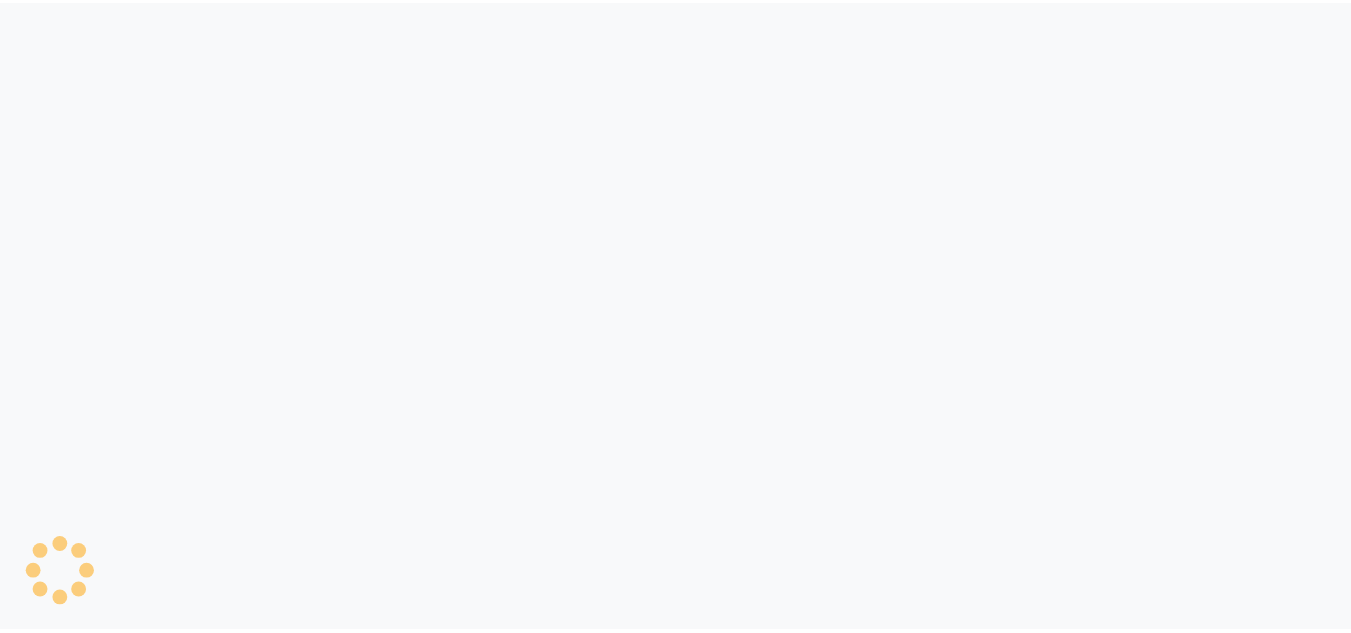 scroll, scrollTop: 0, scrollLeft: 0, axis: both 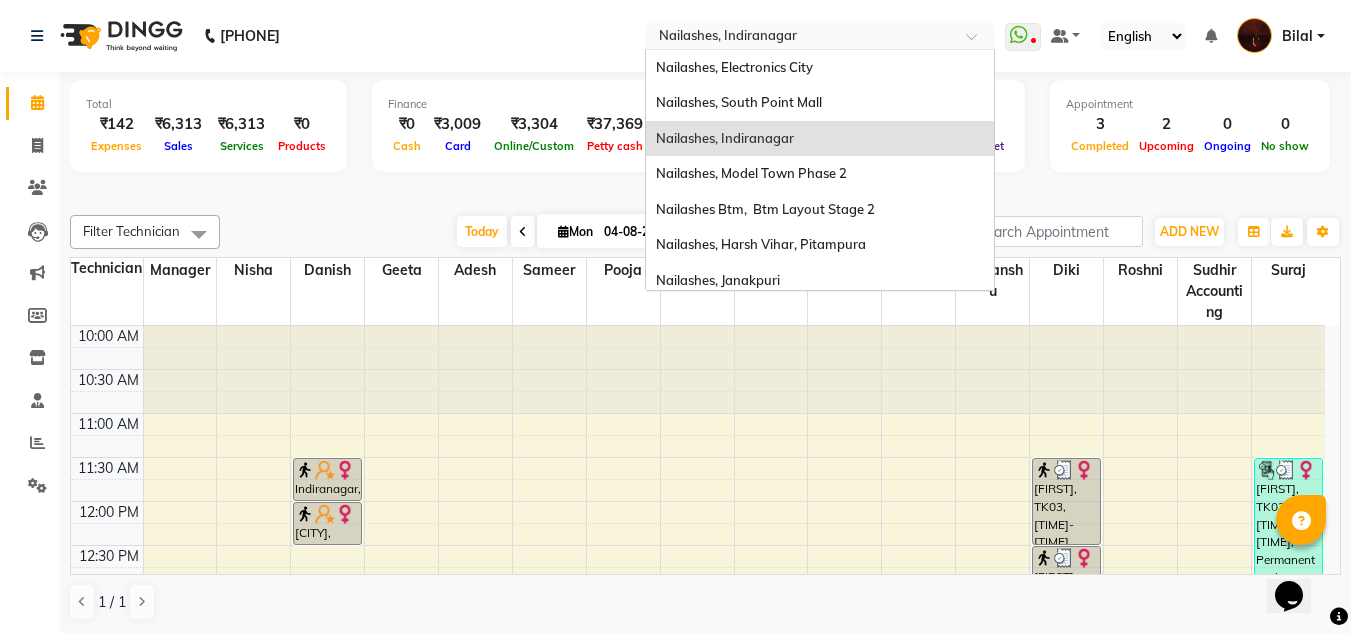 click at bounding box center (800, 38) 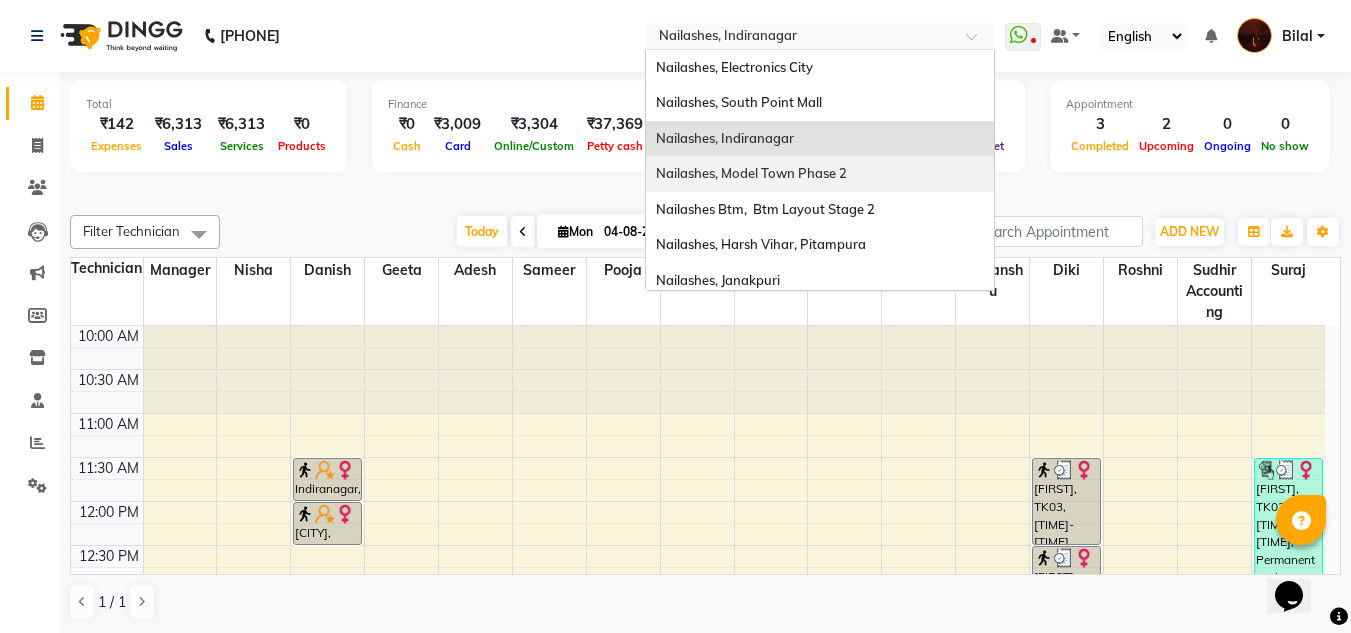 click on "Nailashes, Model Town Phase 2" at bounding box center (751, 173) 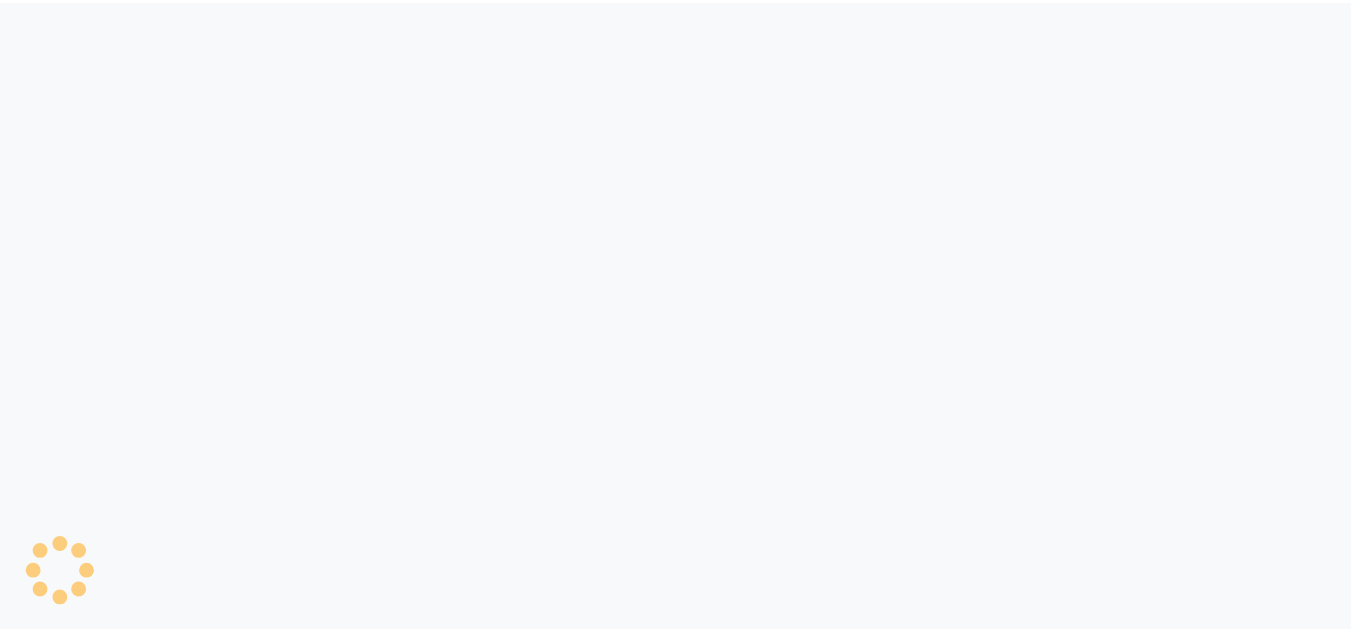 scroll, scrollTop: 0, scrollLeft: 0, axis: both 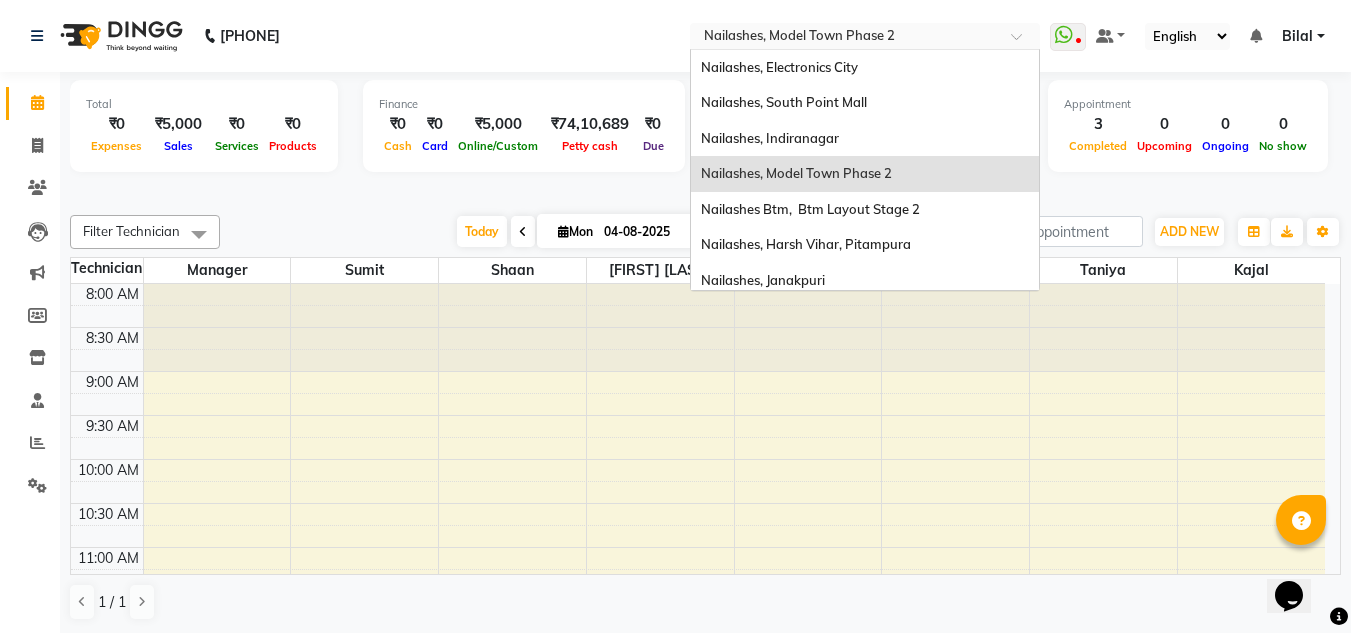 click at bounding box center (845, 38) 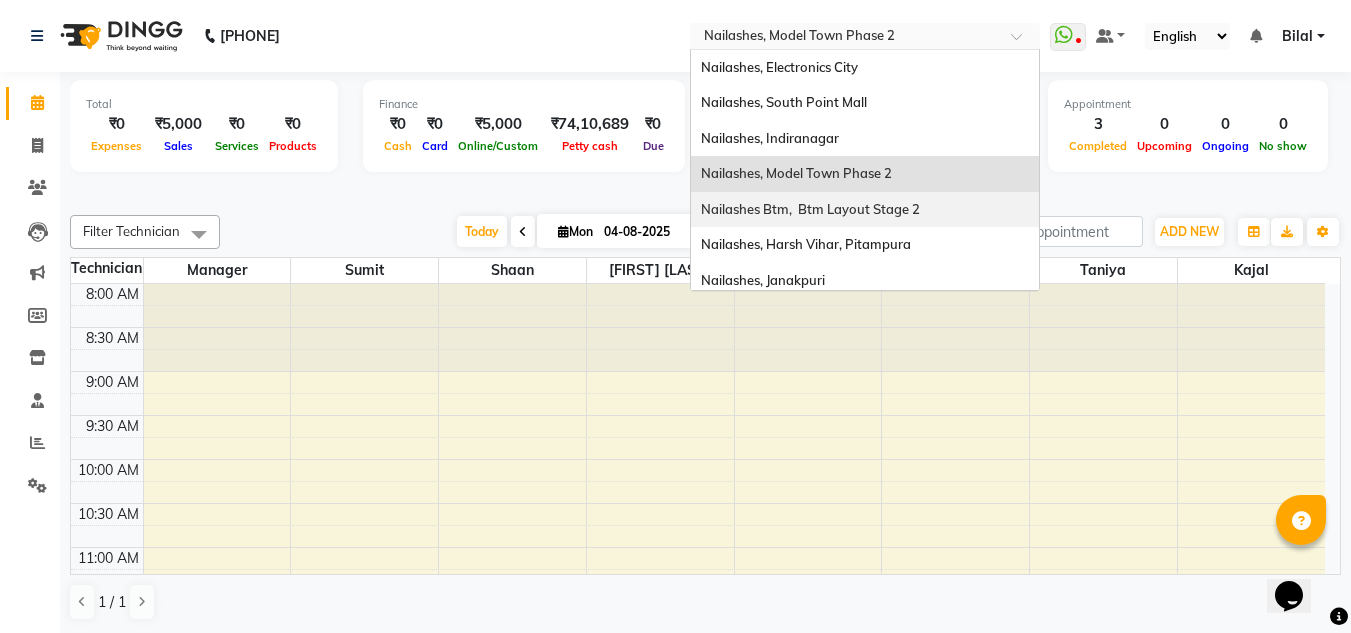 click on "Nailashes Btm,  Btm Layout Stage 2" at bounding box center [865, 210] 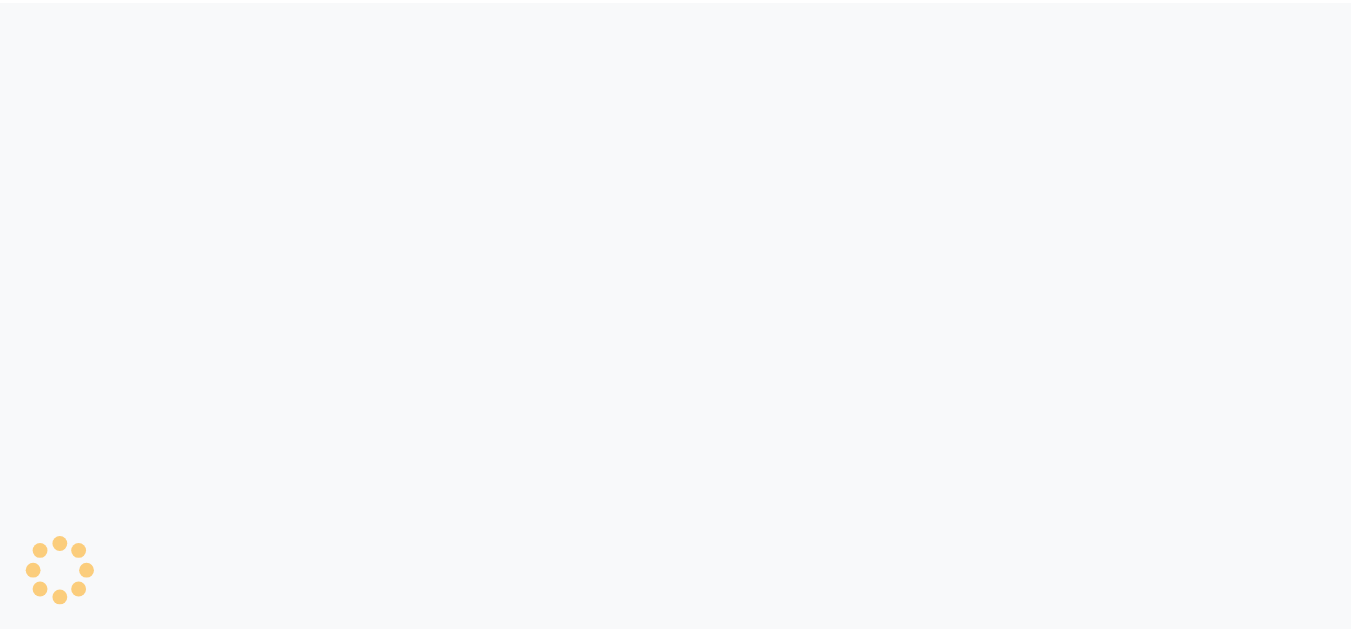 scroll, scrollTop: 0, scrollLeft: 0, axis: both 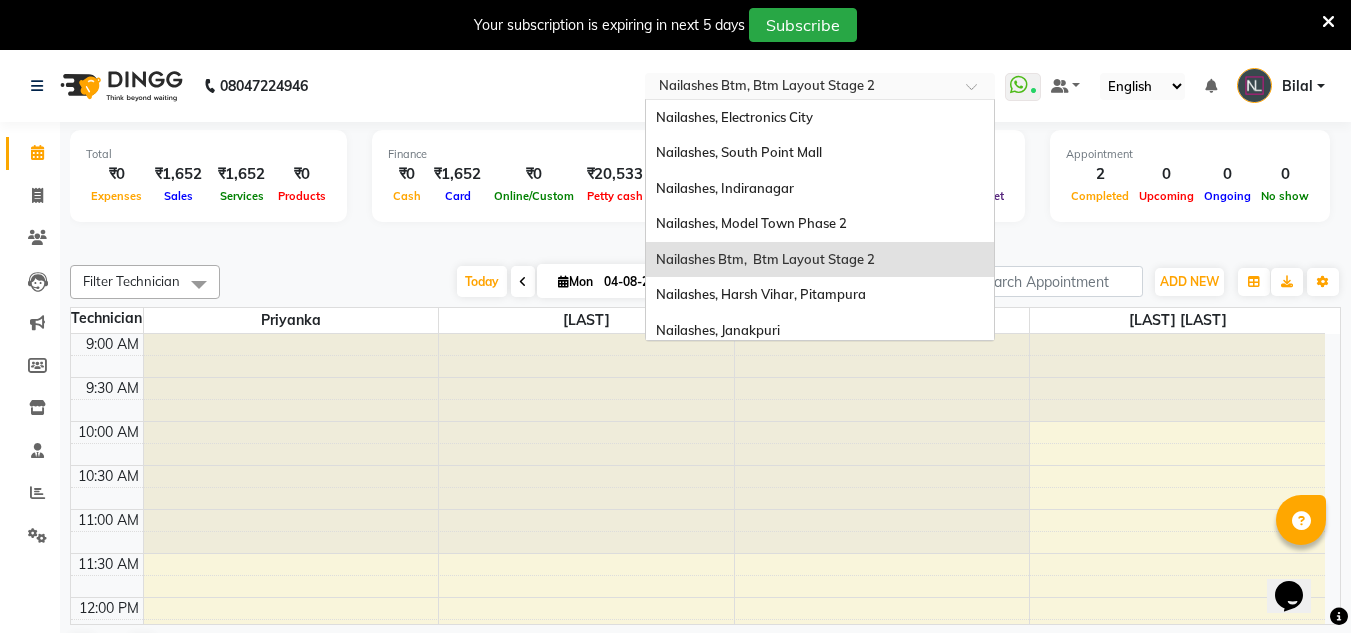 click at bounding box center [800, 88] 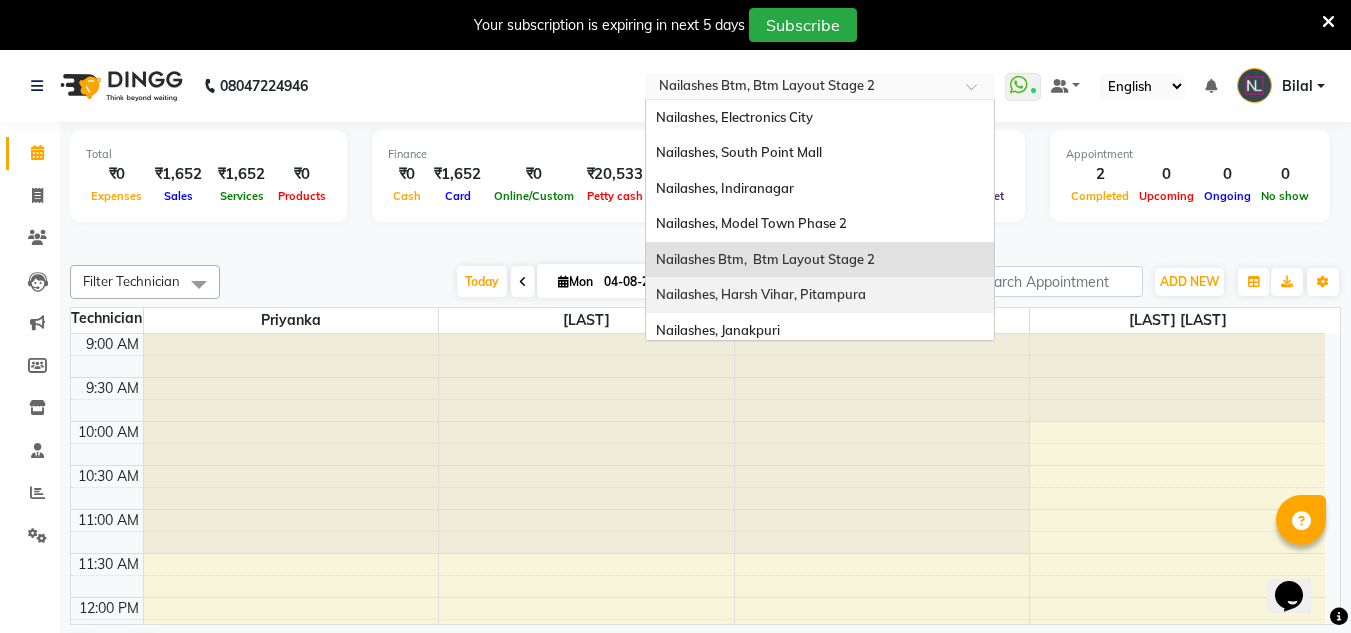 click on "Nailashes, Harsh Vihar, Pitampura" at bounding box center [820, 295] 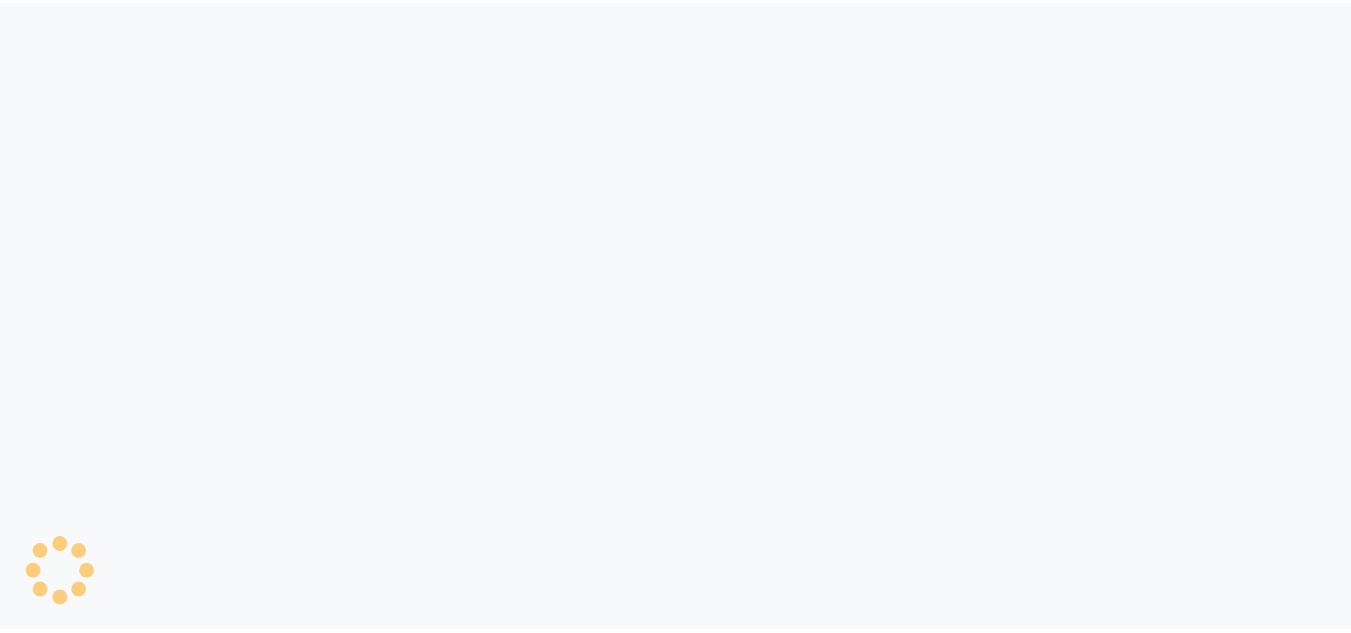 scroll, scrollTop: 0, scrollLeft: 0, axis: both 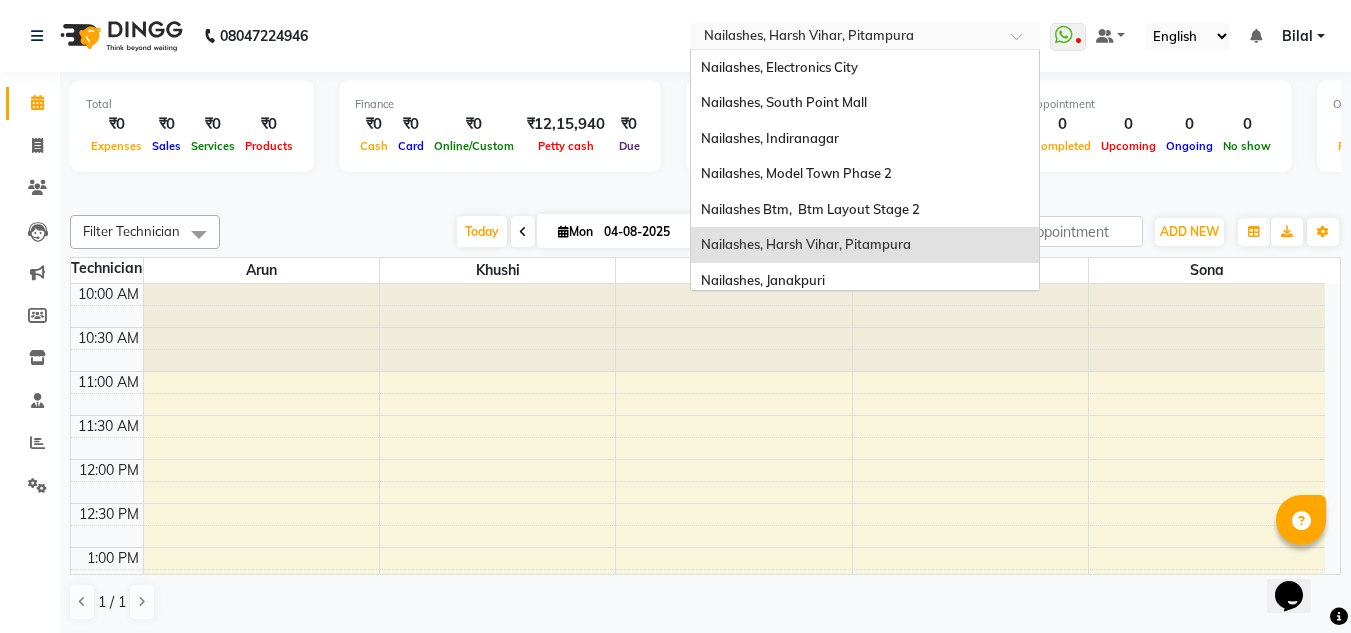 click at bounding box center (845, 38) 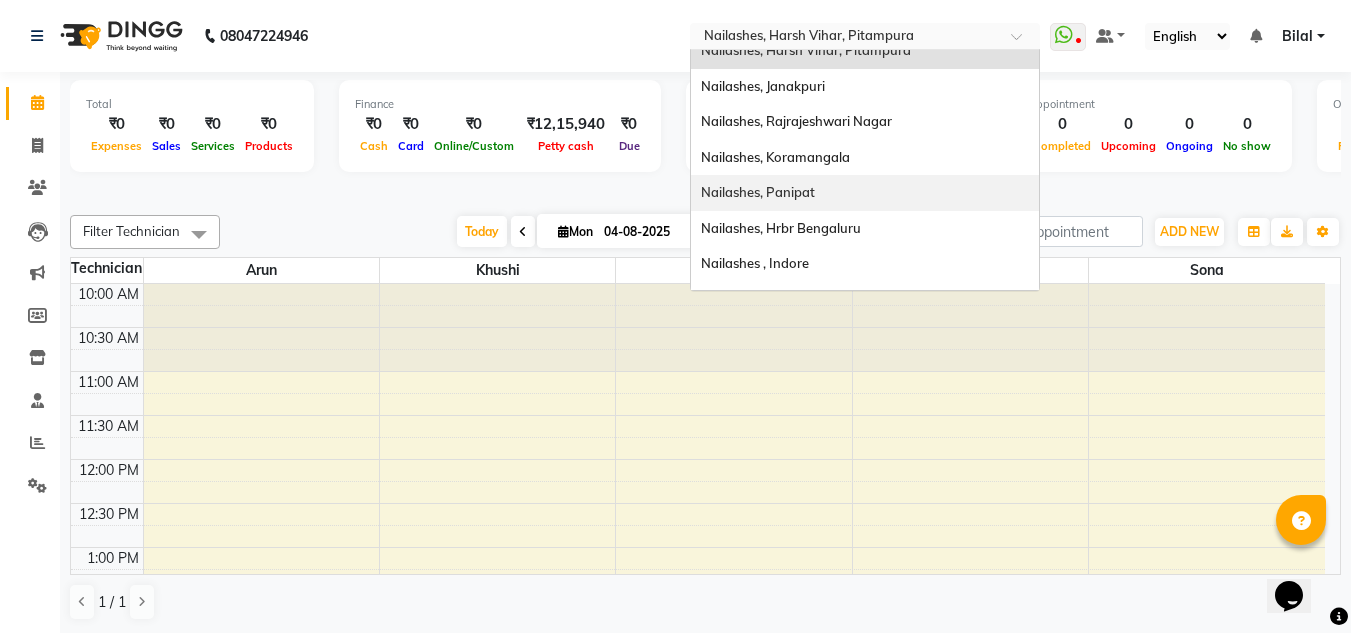 scroll, scrollTop: 195, scrollLeft: 0, axis: vertical 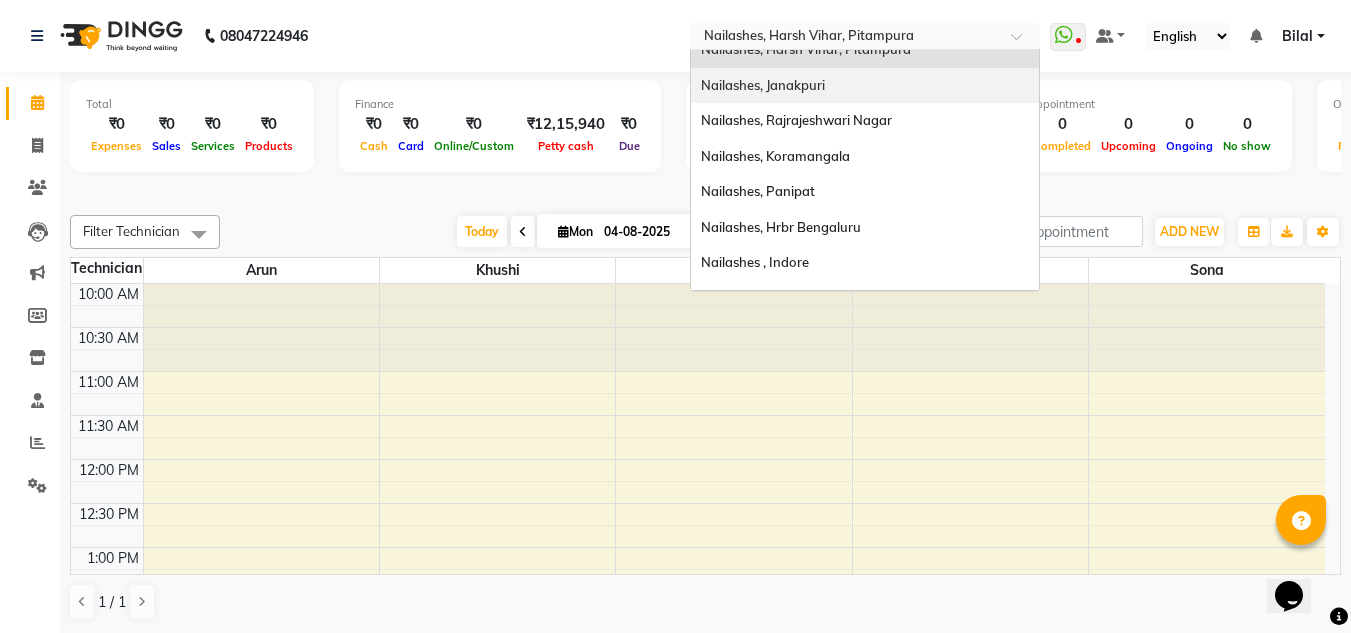 click on "Nailashes, Janakpuri" at bounding box center [865, 86] 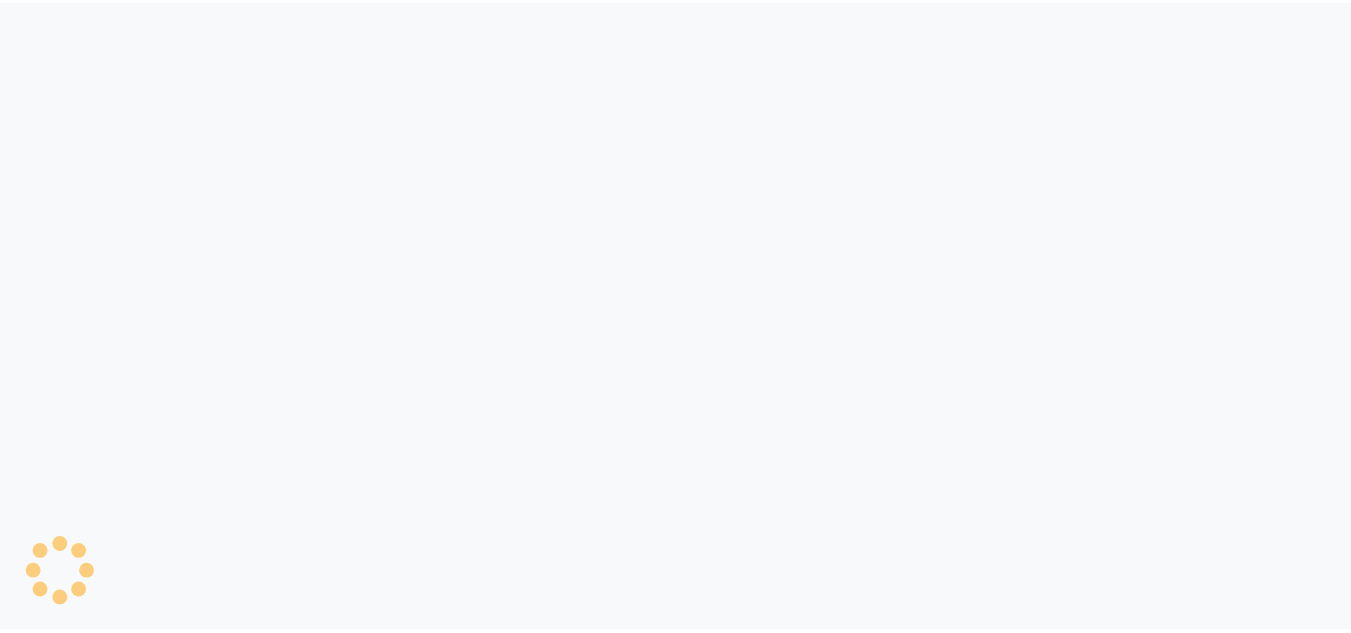 scroll, scrollTop: 0, scrollLeft: 0, axis: both 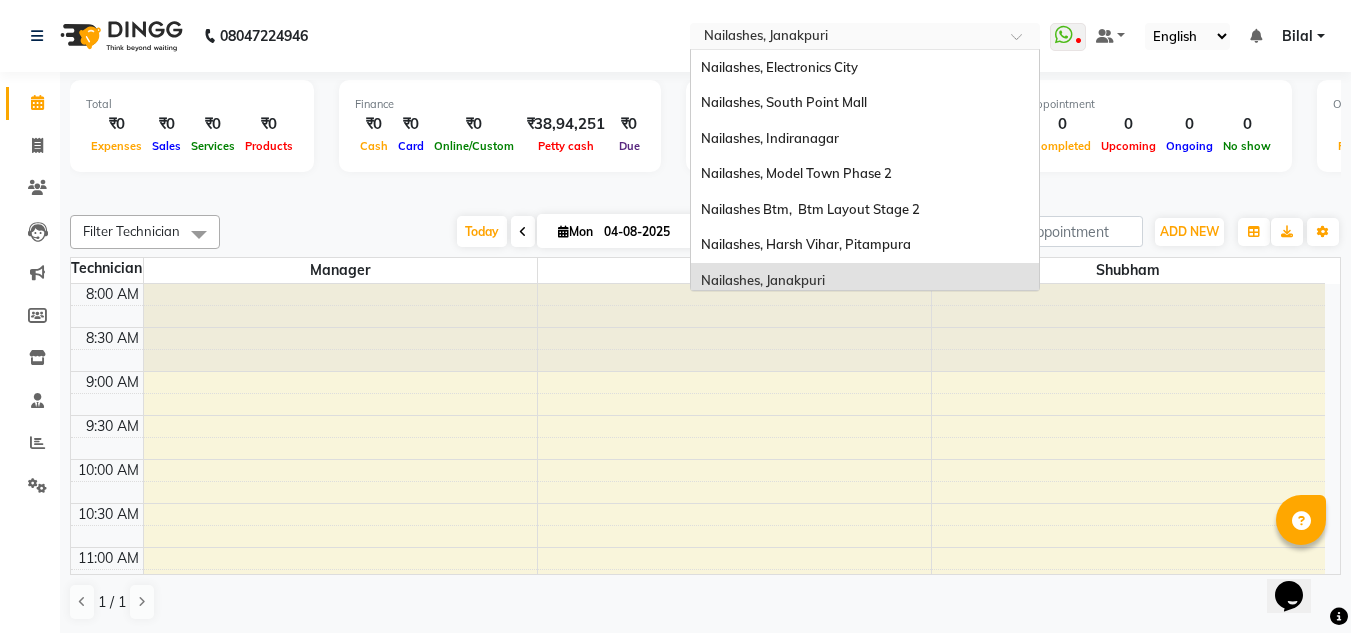 click at bounding box center [845, 38] 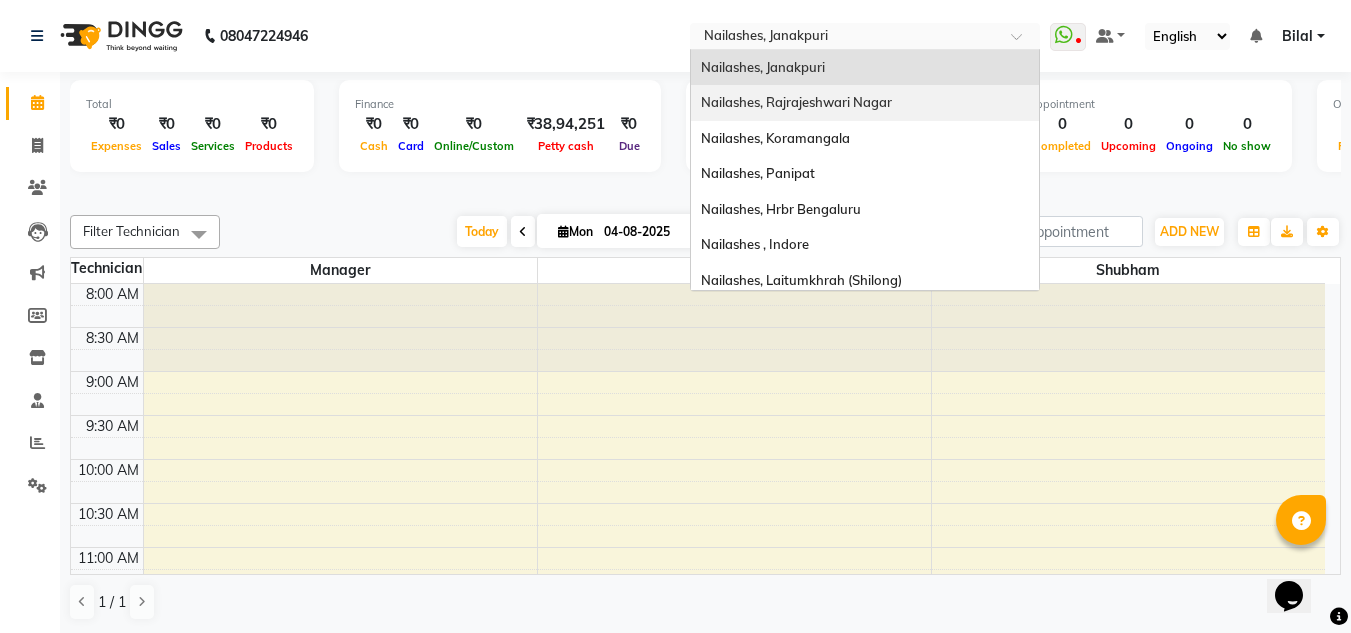 scroll, scrollTop: 186, scrollLeft: 0, axis: vertical 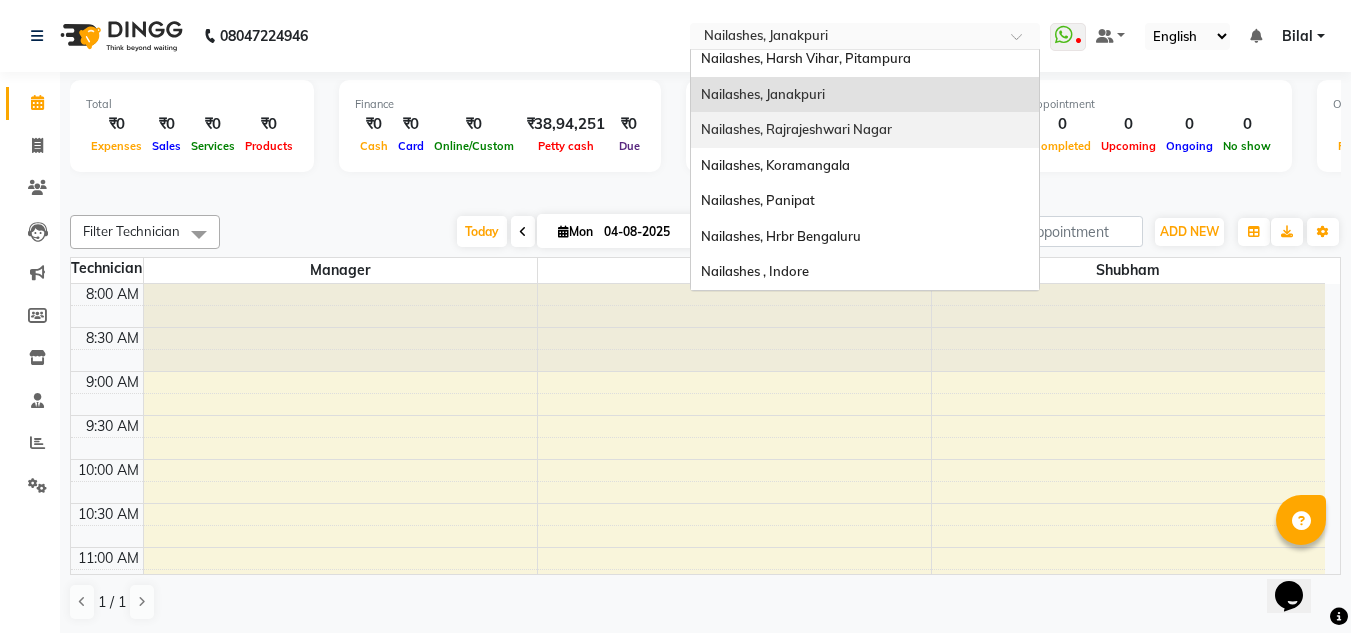 click on "Nailashes, Rajrajeshwari Nagar" at bounding box center [796, 129] 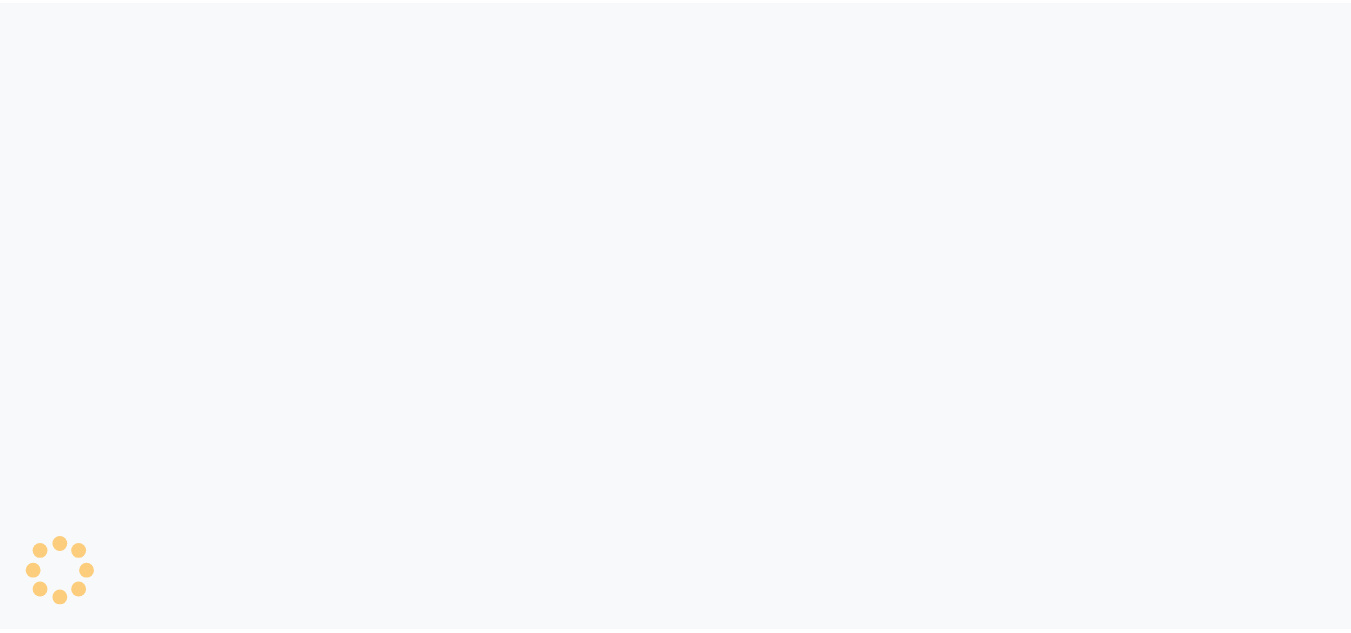 scroll, scrollTop: 0, scrollLeft: 0, axis: both 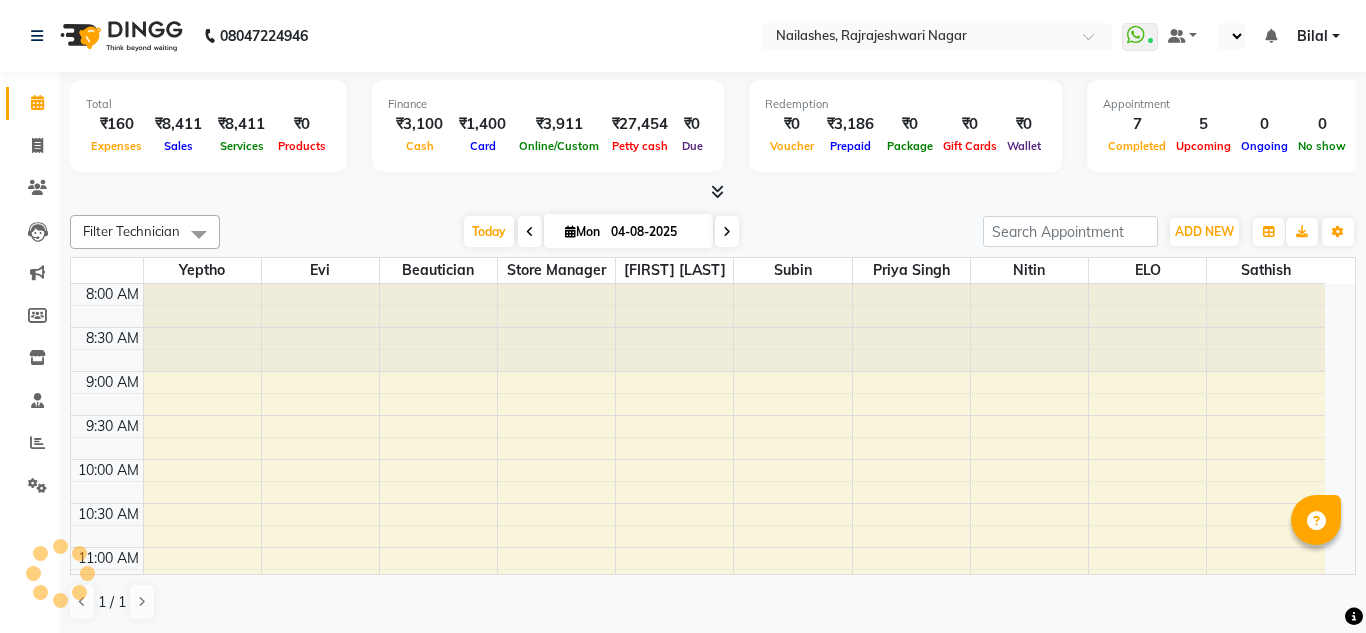 select on "en" 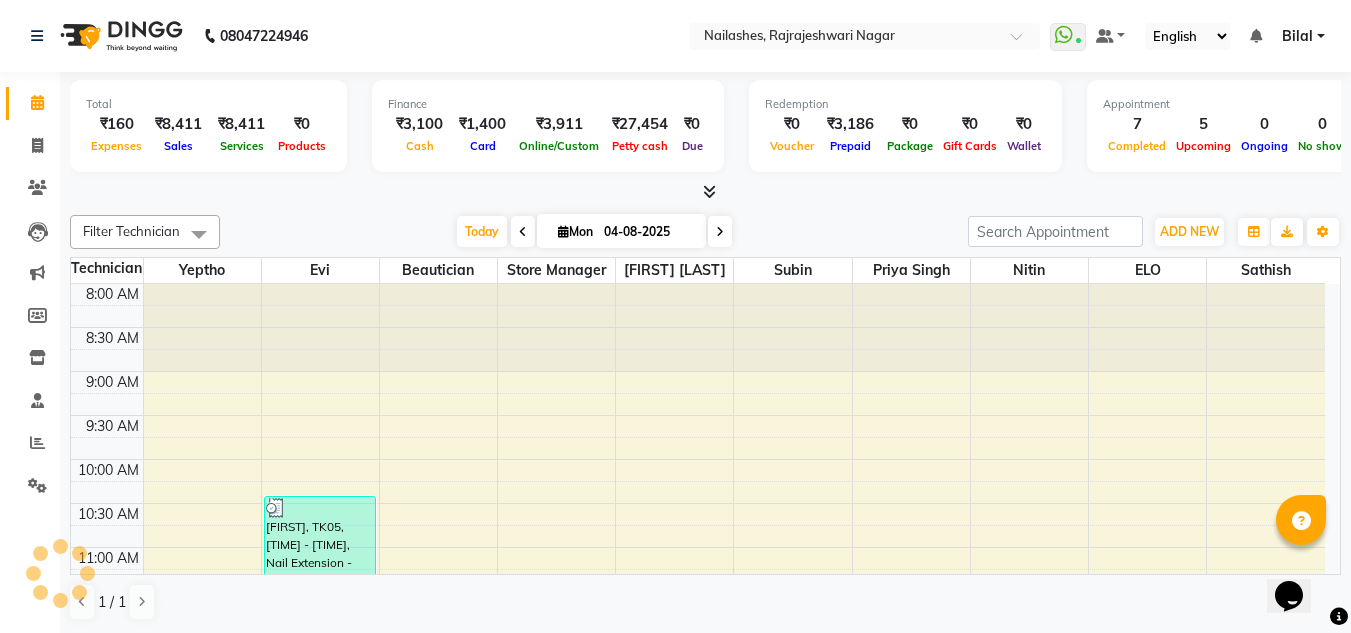 scroll, scrollTop: 0, scrollLeft: 0, axis: both 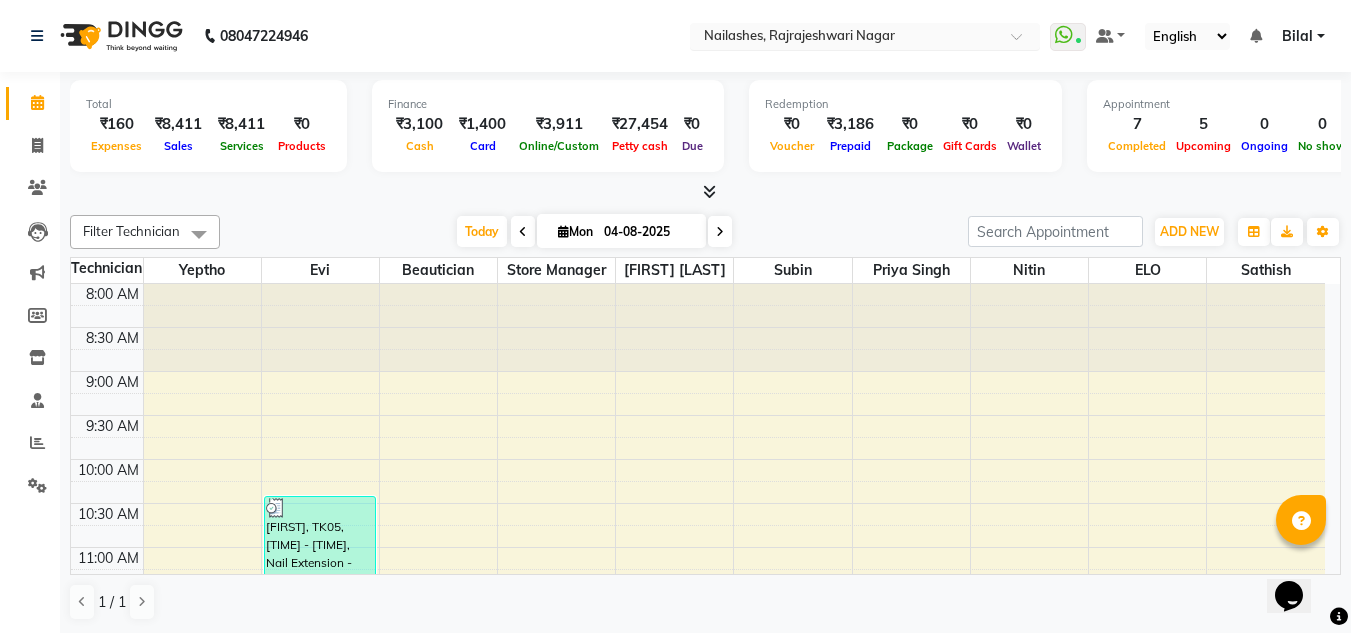 click at bounding box center [845, 38] 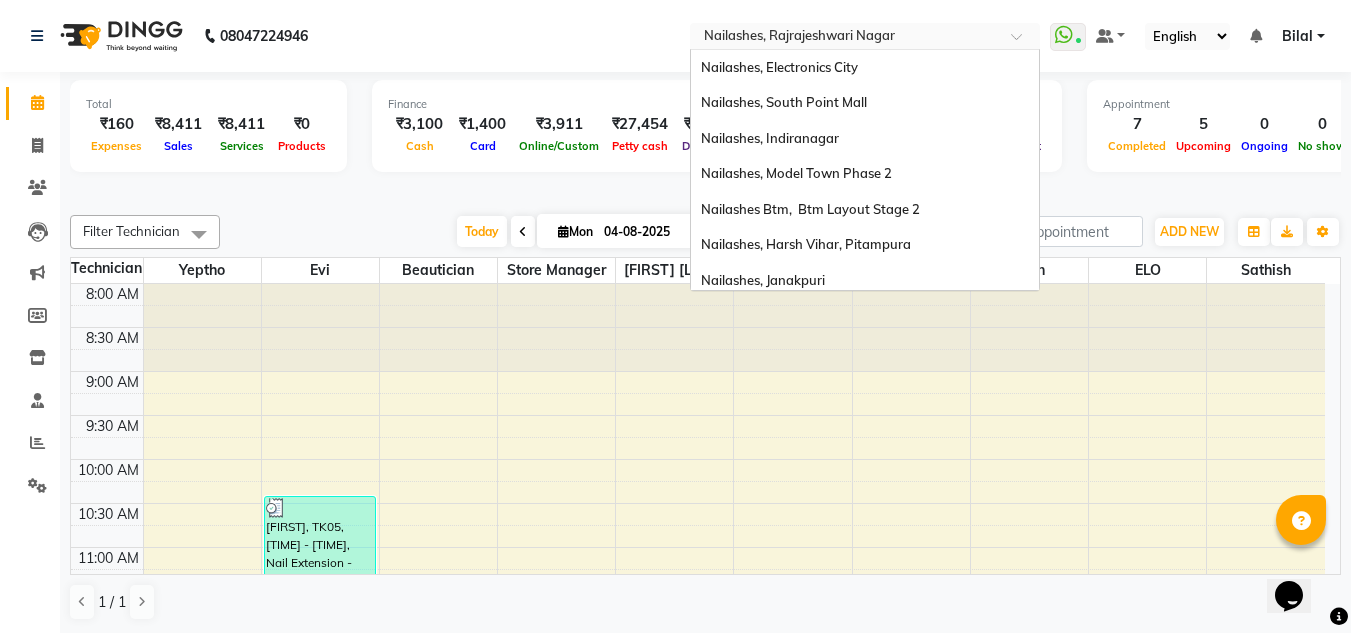 scroll, scrollTop: 249, scrollLeft: 0, axis: vertical 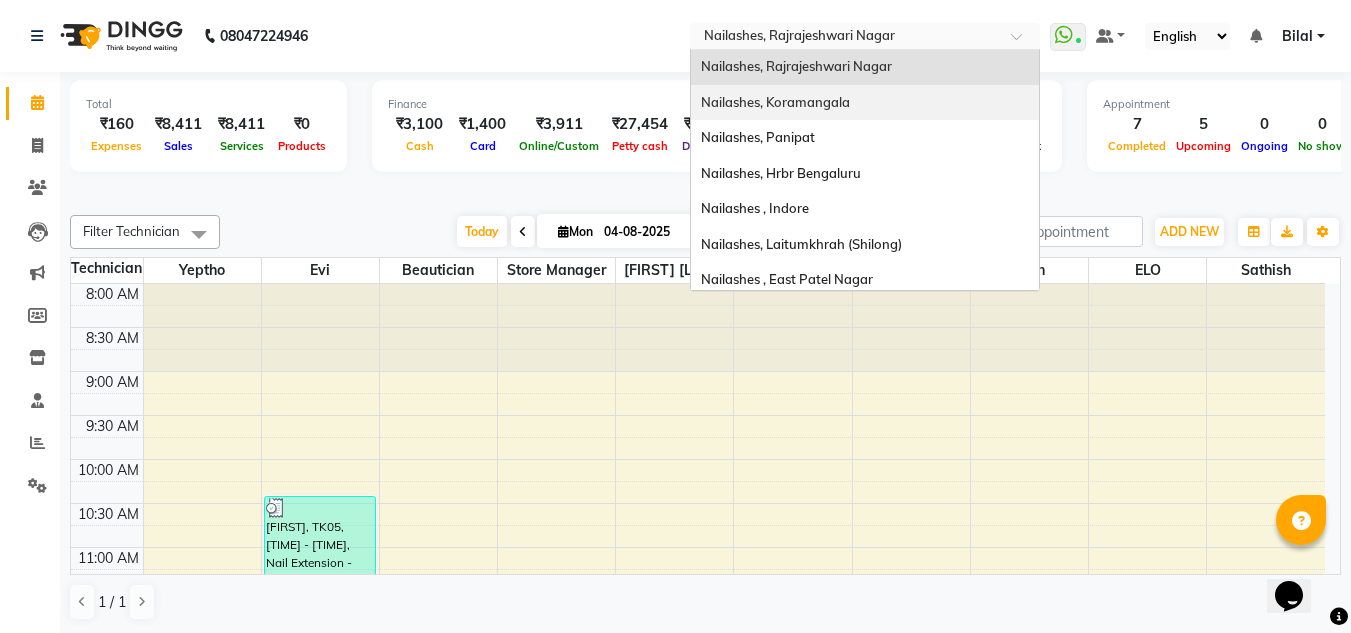 click on "Nailashes, Koramangala" at bounding box center [865, 103] 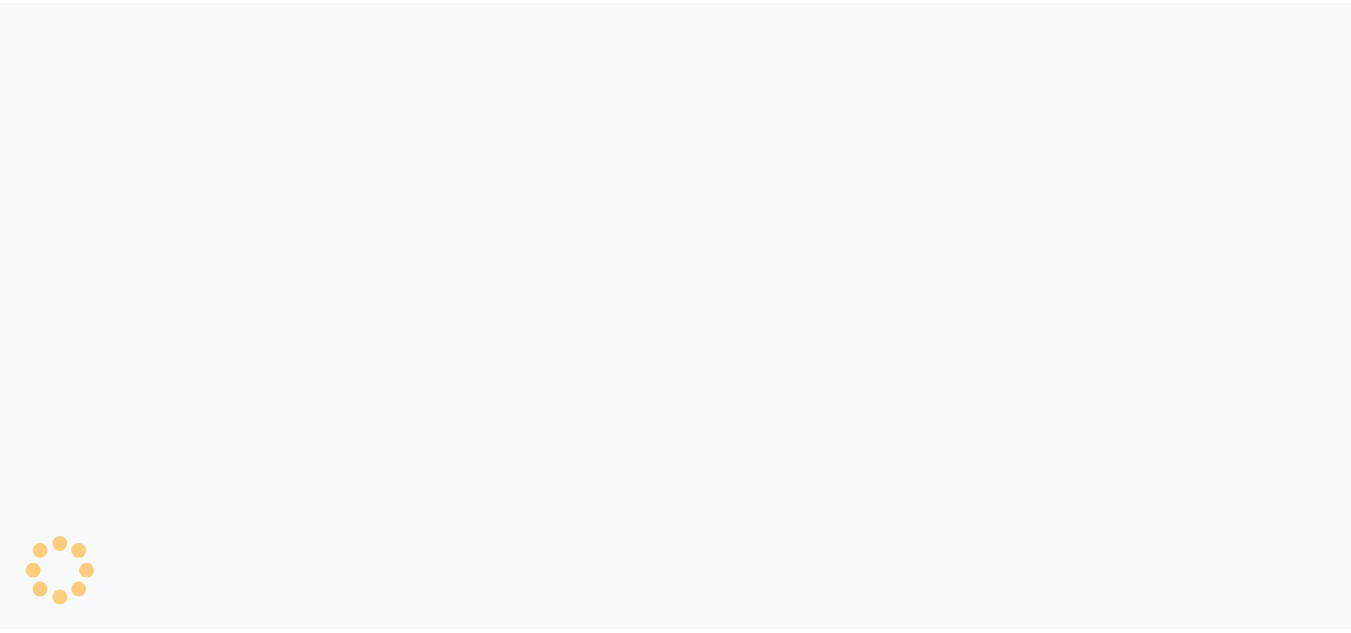 scroll, scrollTop: 0, scrollLeft: 0, axis: both 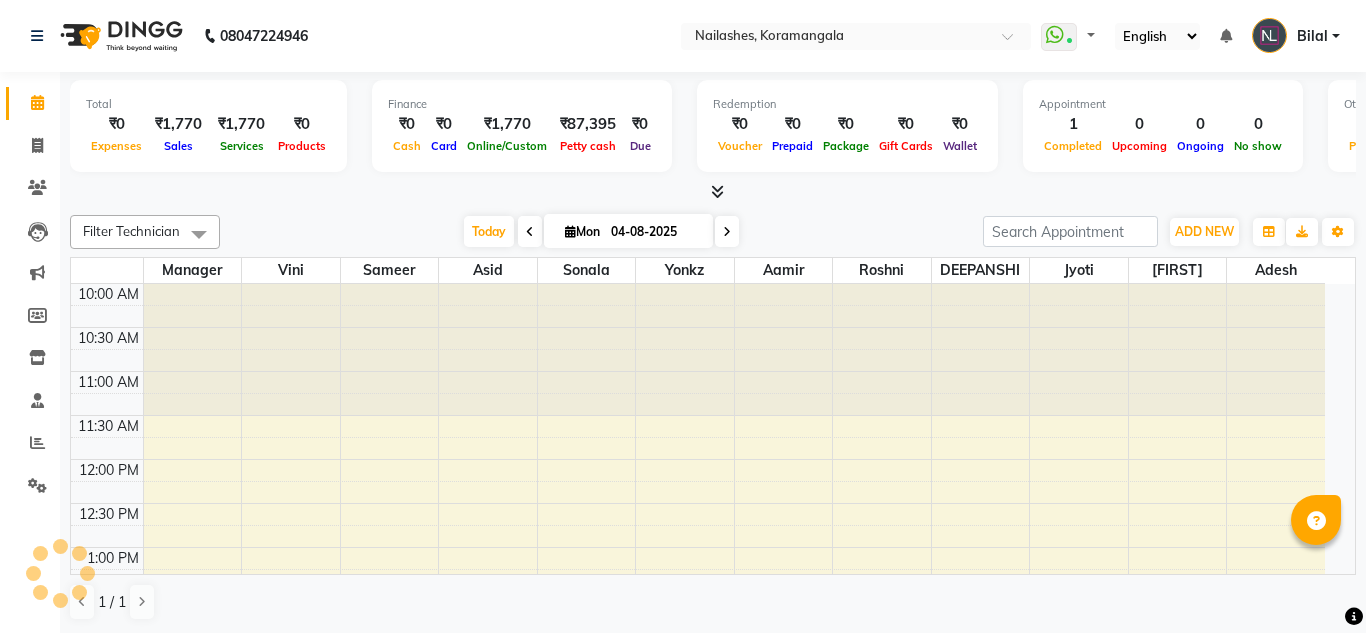 select on "en" 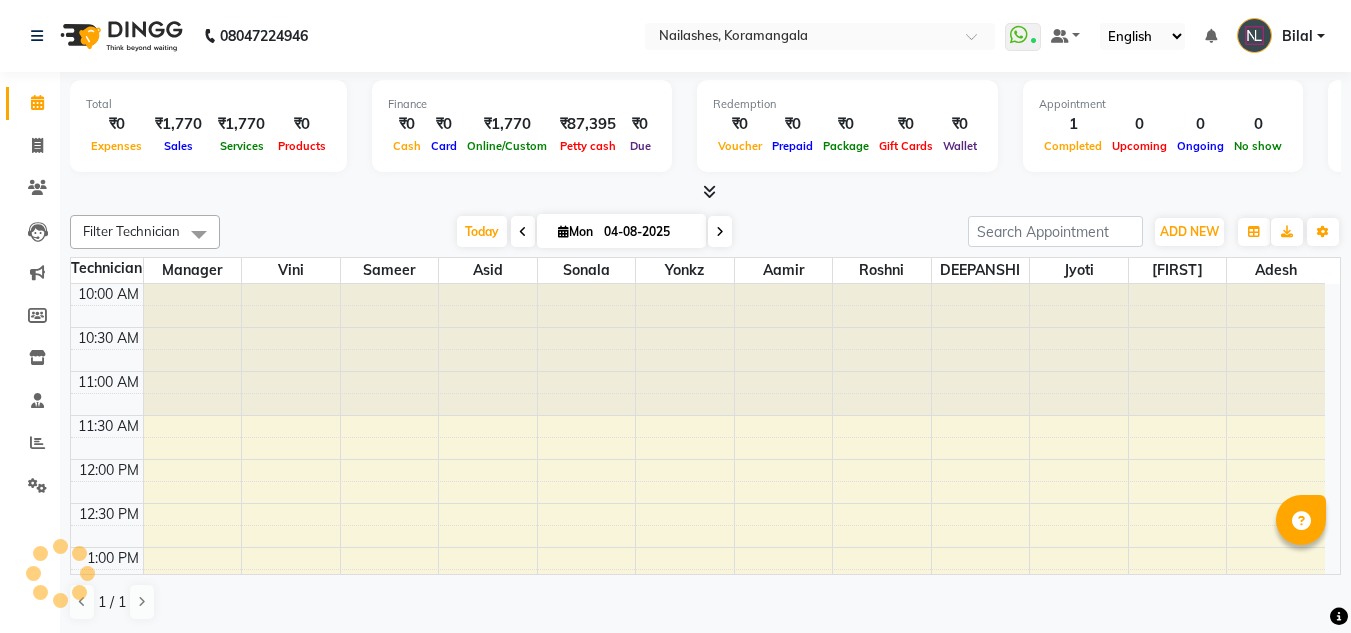 scroll, scrollTop: 0, scrollLeft: 0, axis: both 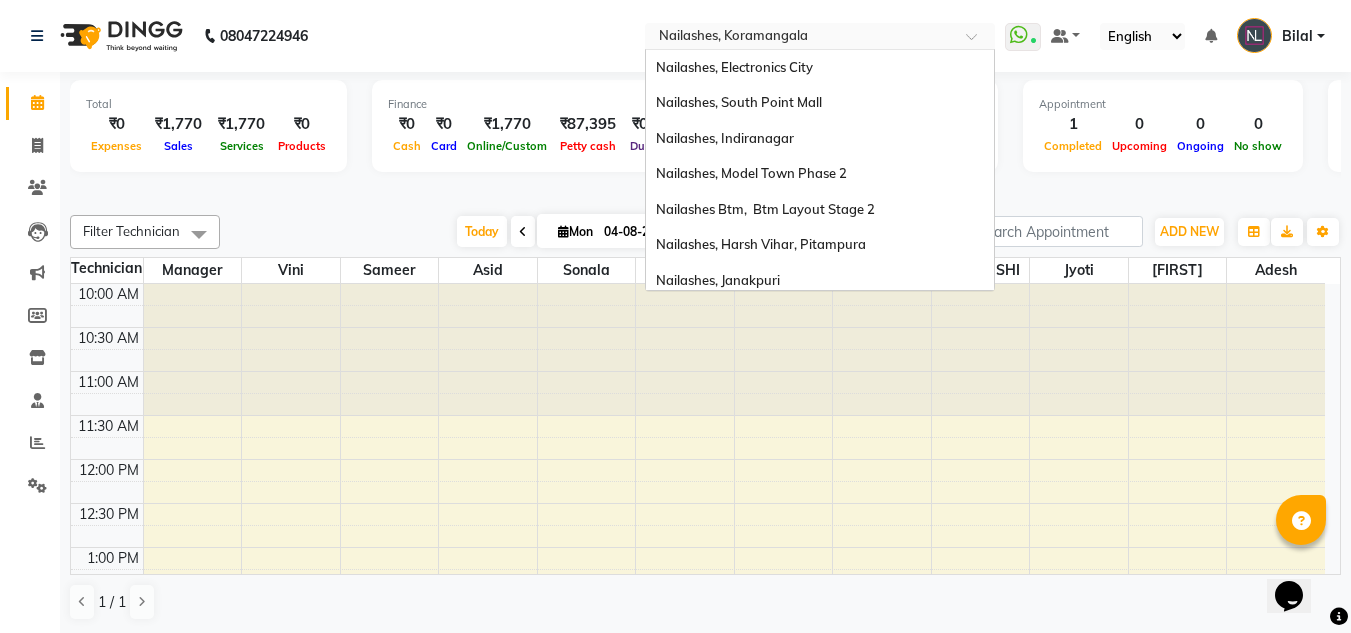 click at bounding box center [800, 38] 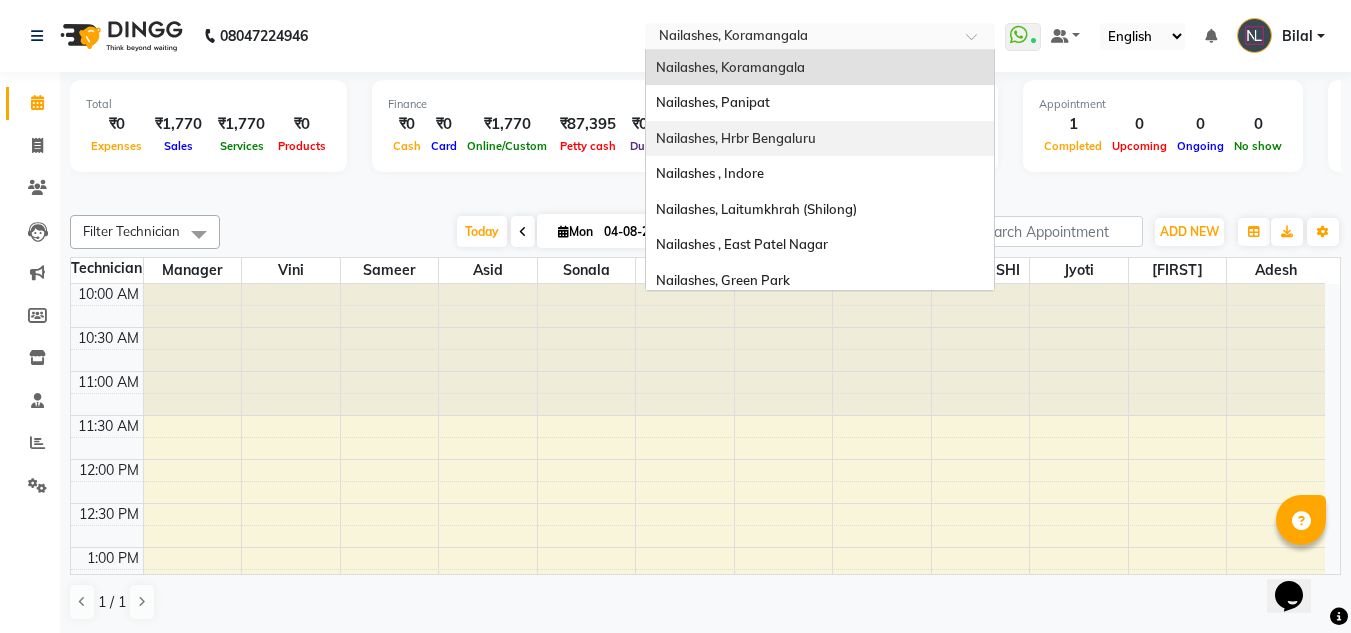 click on "Nailashes, Hrbr Bengaluru" at bounding box center (820, 139) 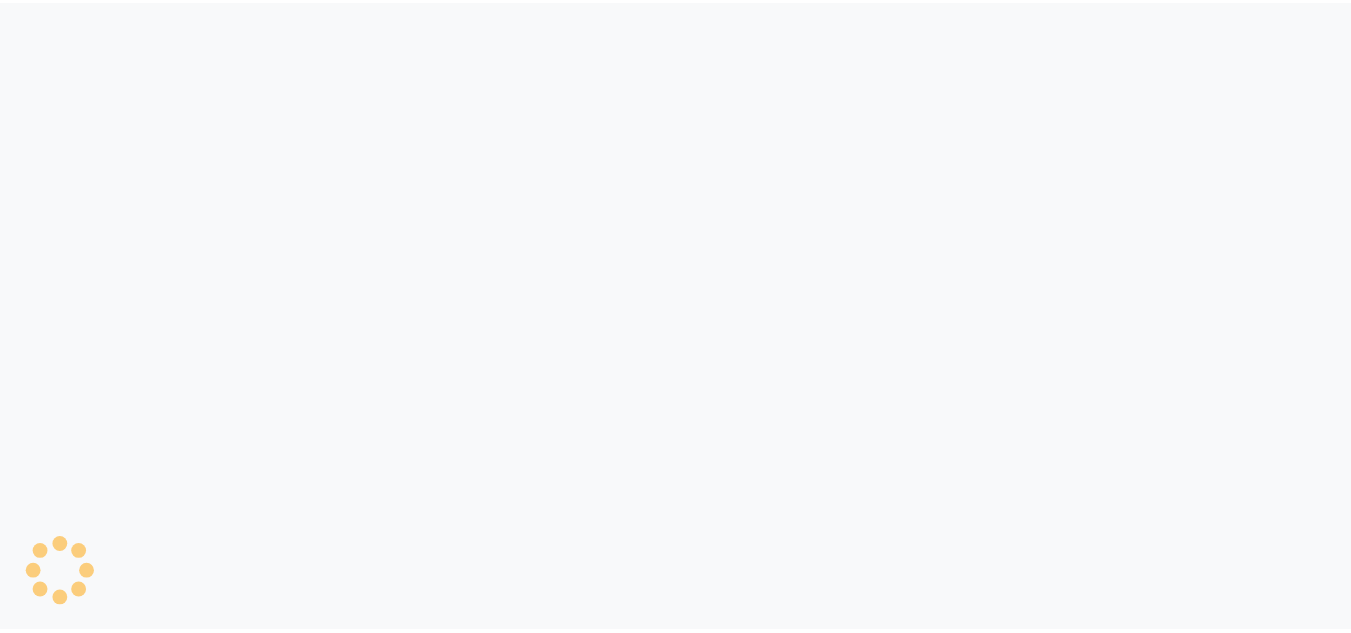 scroll, scrollTop: 0, scrollLeft: 0, axis: both 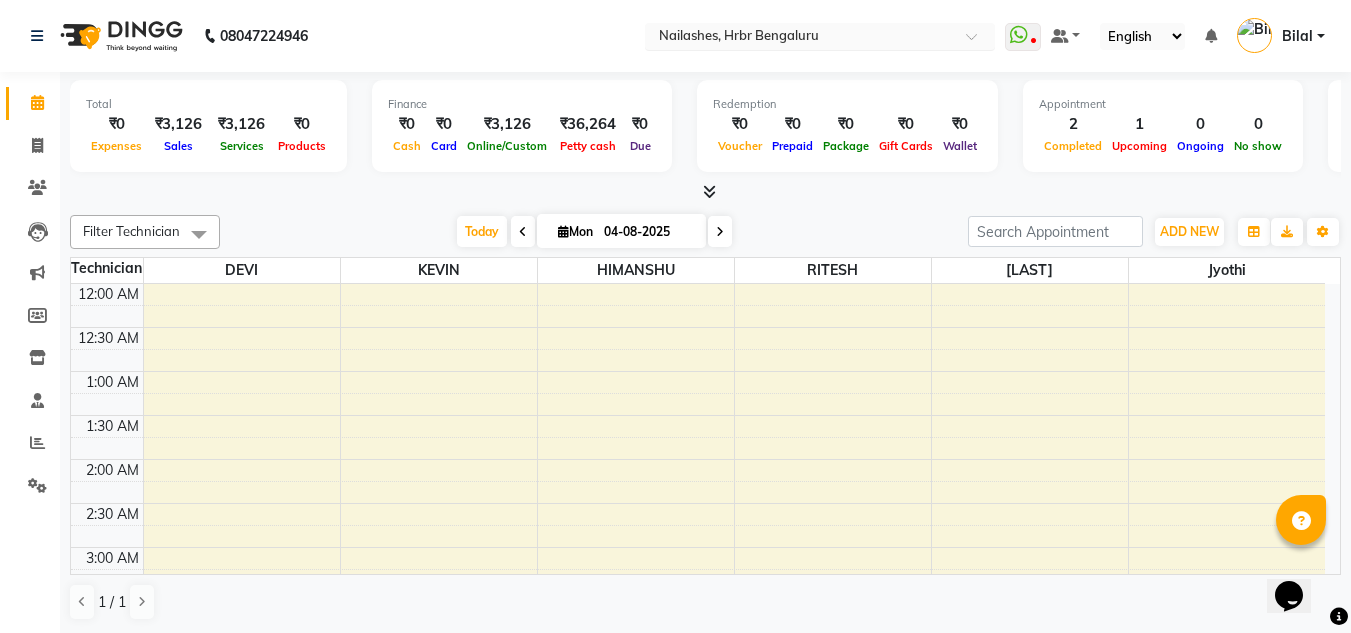 click at bounding box center [800, 38] 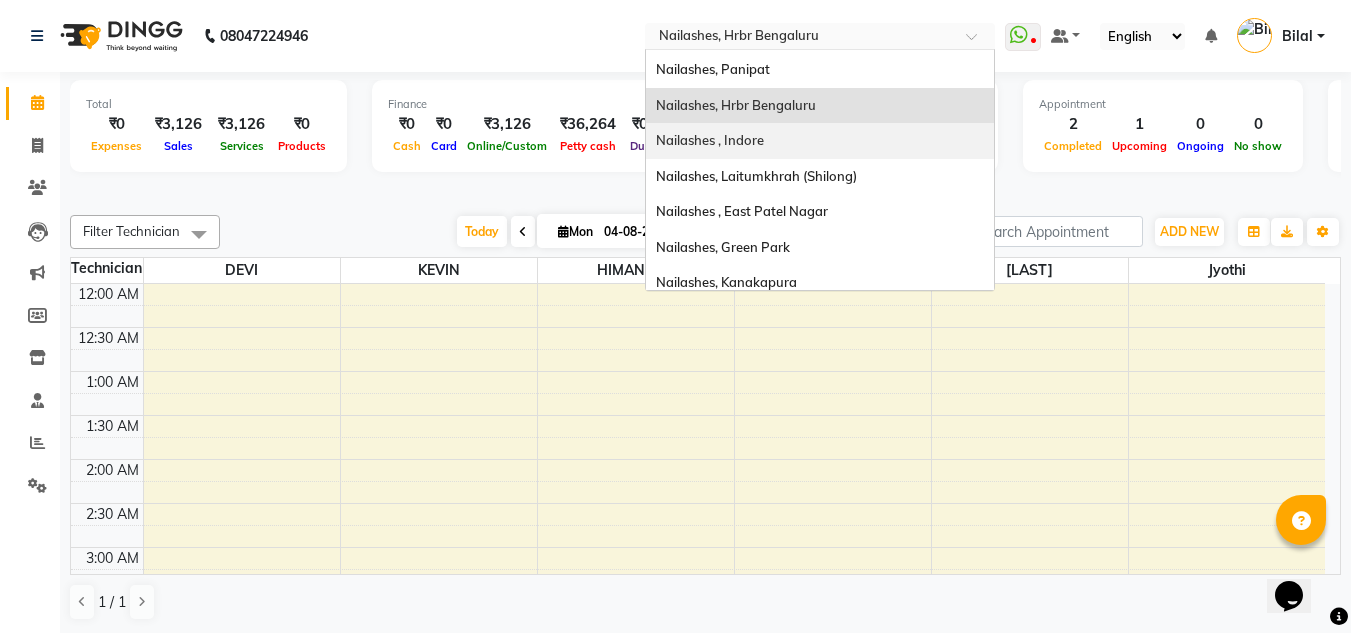 scroll, scrollTop: 314, scrollLeft: 0, axis: vertical 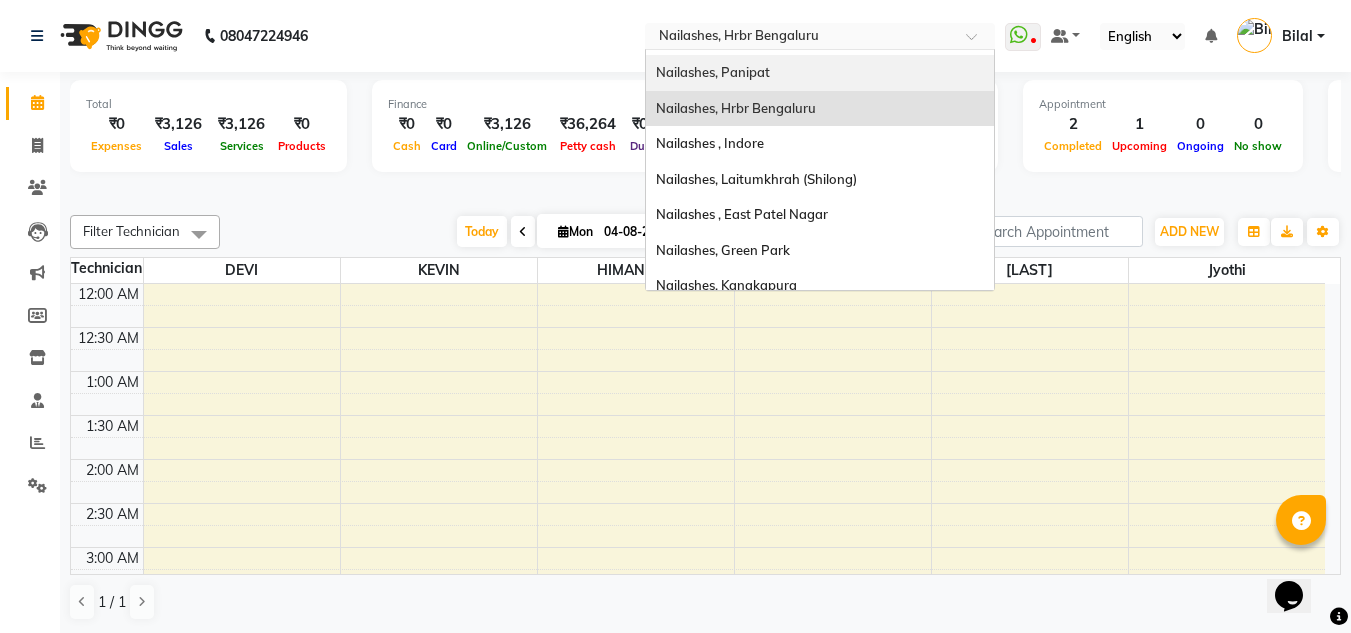 click on "Nailashes, Panipat" at bounding box center (820, 73) 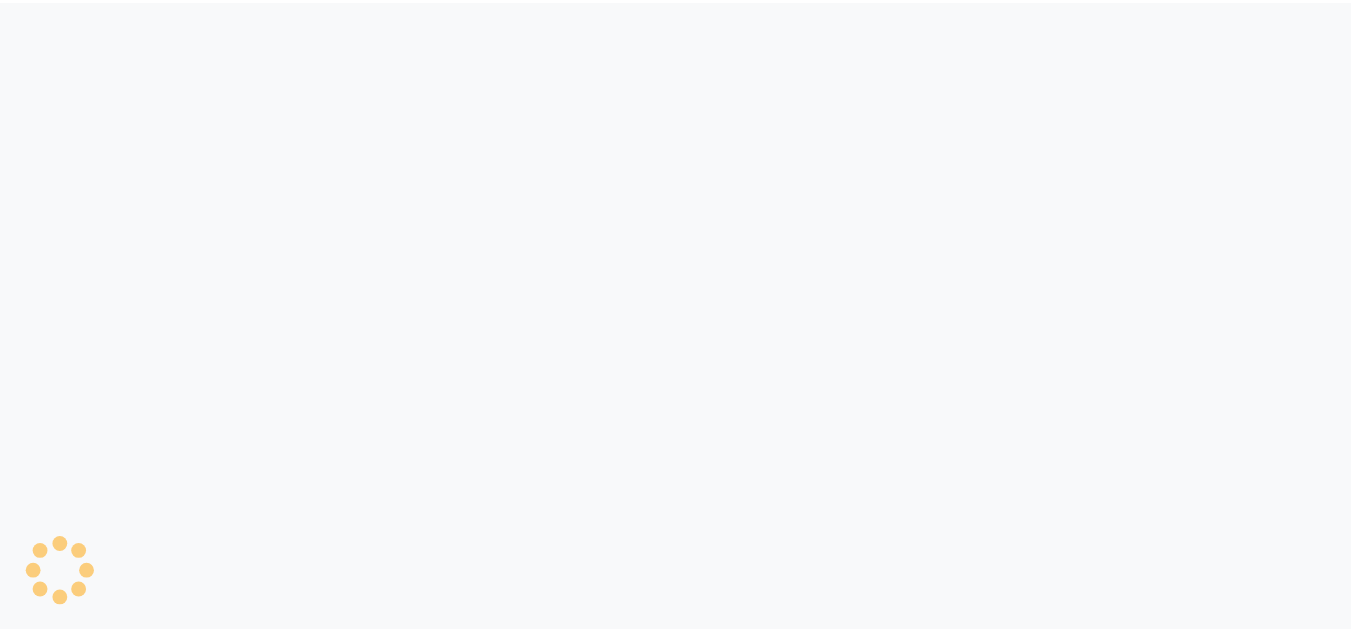 scroll, scrollTop: 0, scrollLeft: 0, axis: both 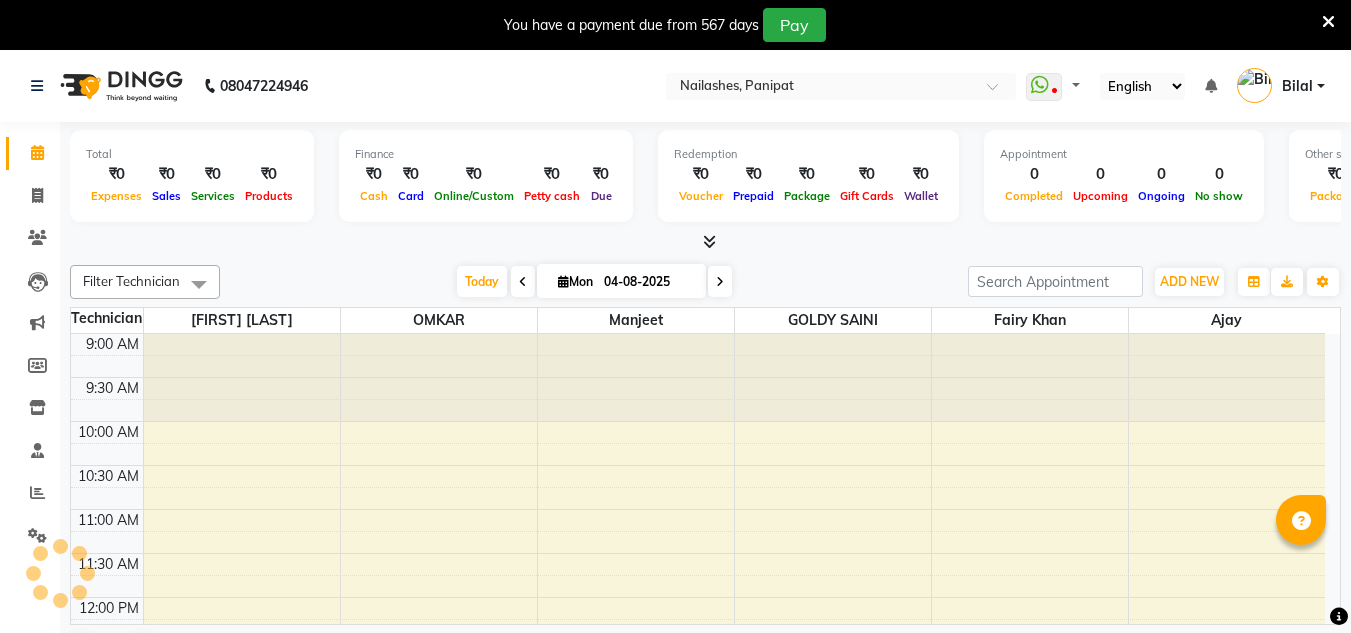 select on "en" 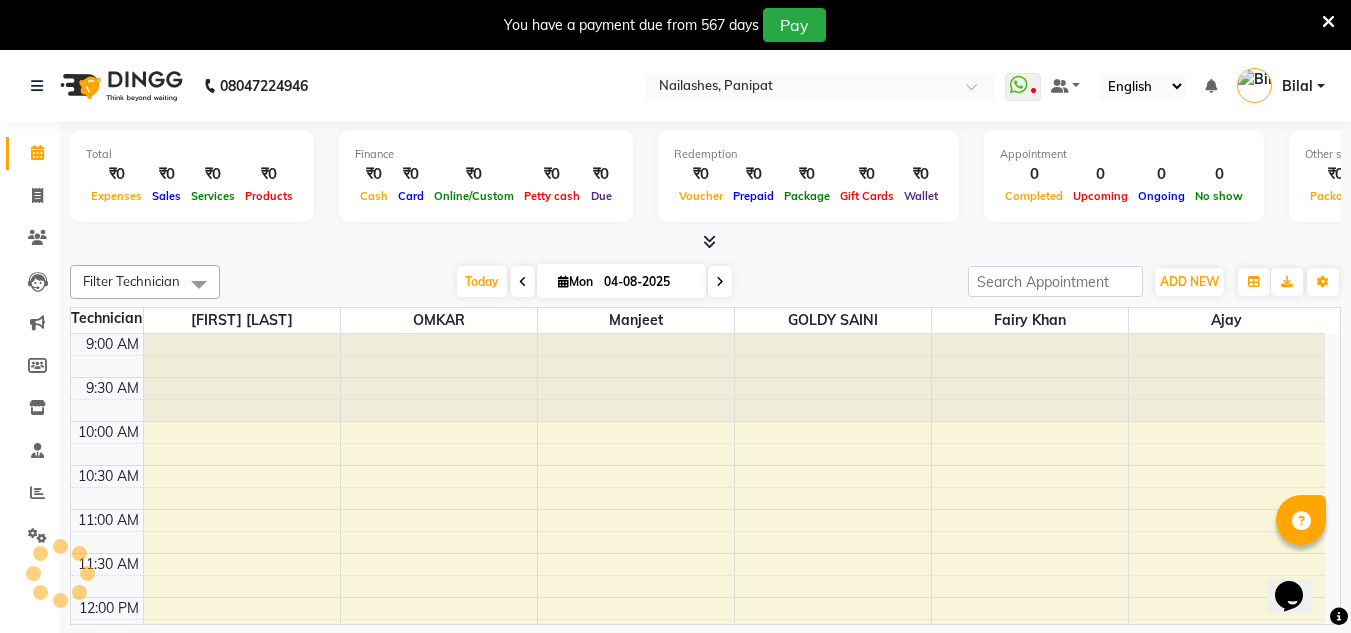 scroll, scrollTop: 0, scrollLeft: 0, axis: both 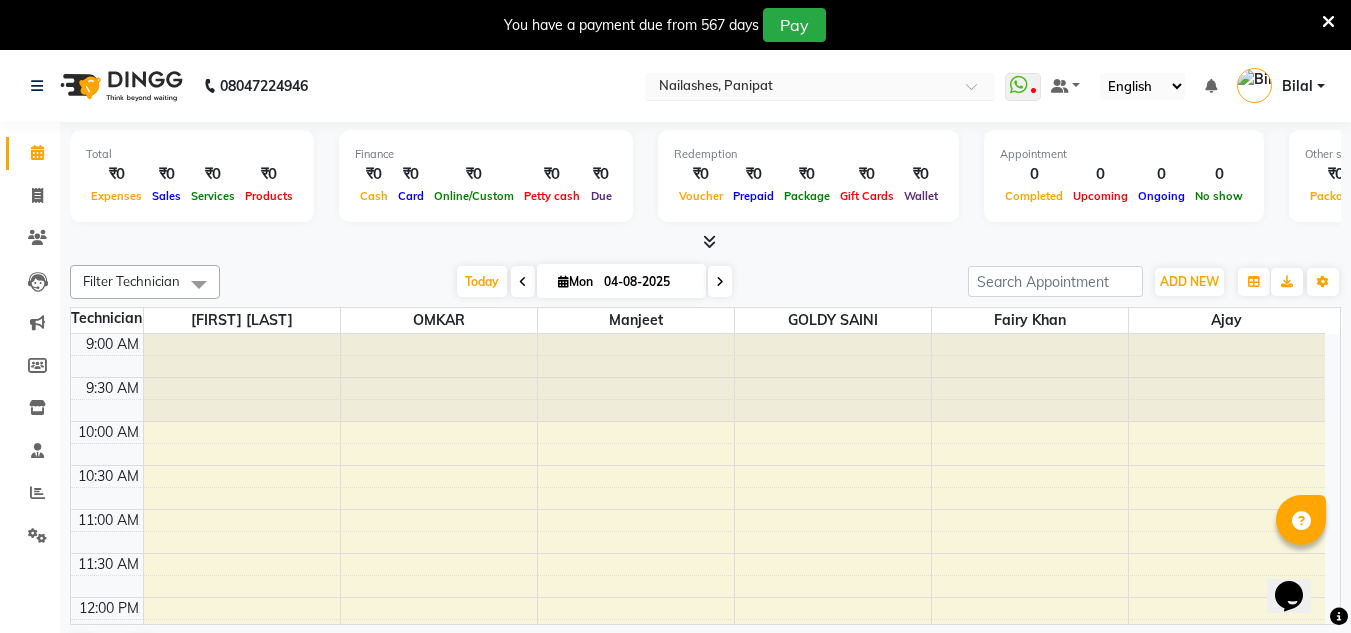 click at bounding box center (800, 88) 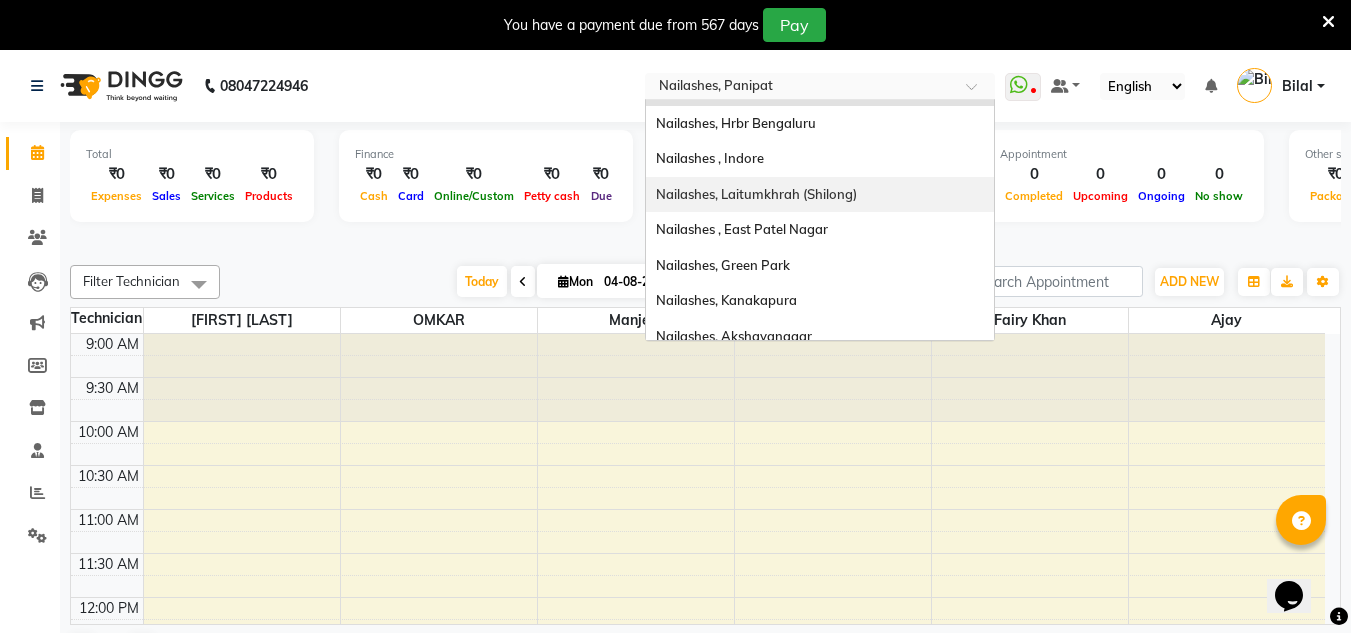 scroll, scrollTop: 350, scrollLeft: 0, axis: vertical 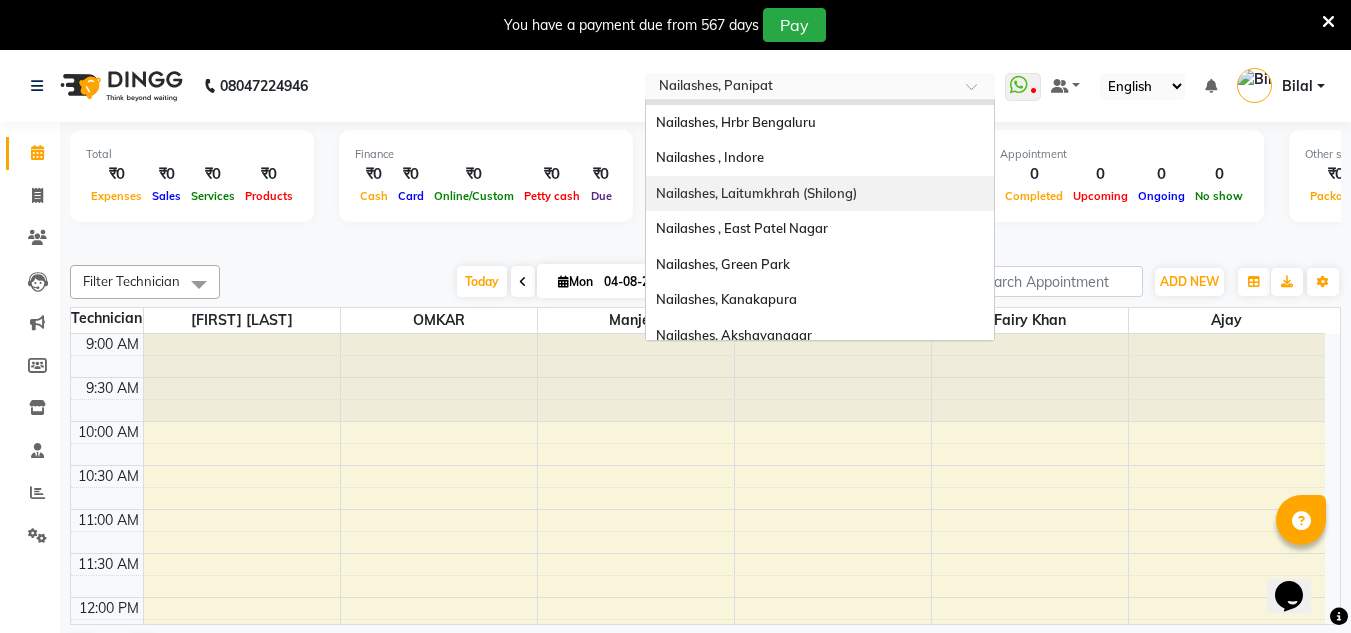 click on "Nailashes, Laitumkhrah (Shilong)" at bounding box center (820, 194) 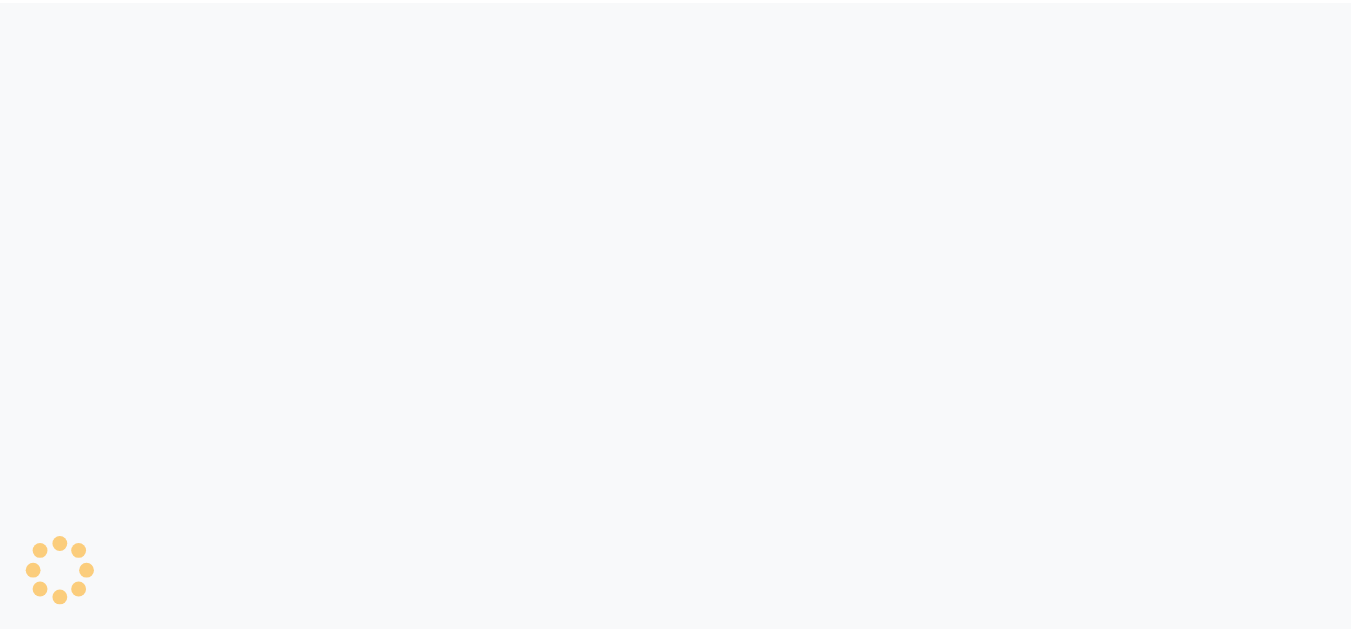 scroll, scrollTop: 0, scrollLeft: 0, axis: both 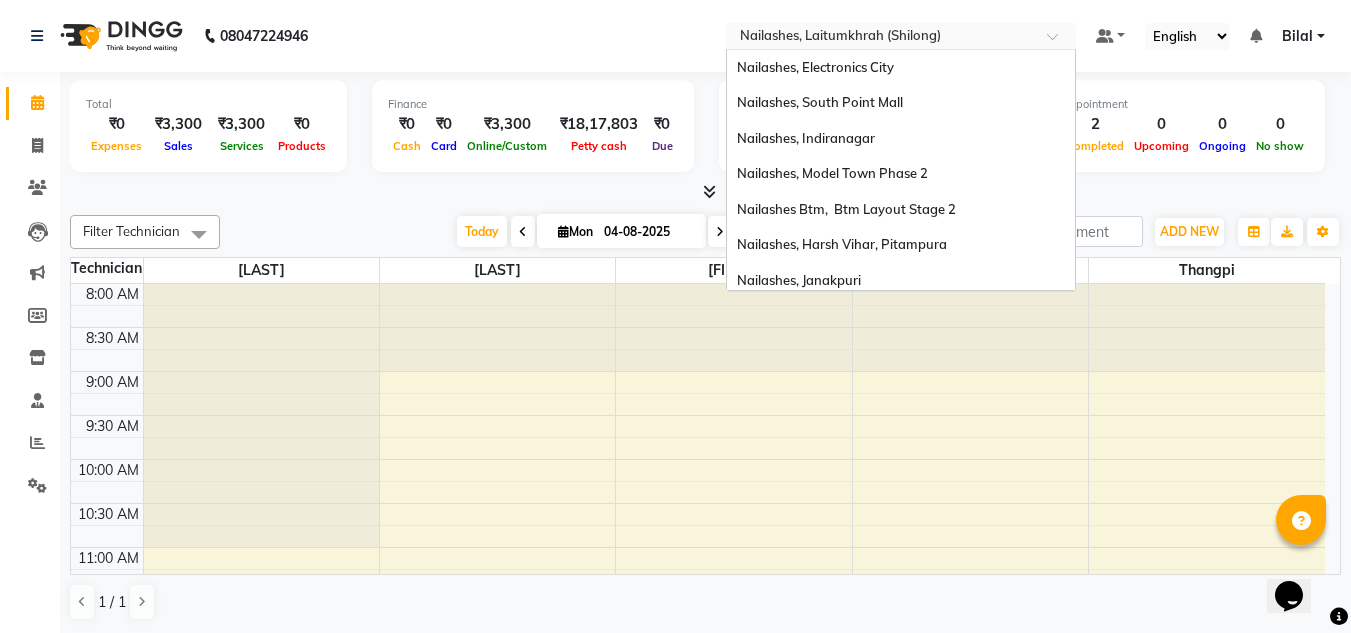 click at bounding box center [881, 38] 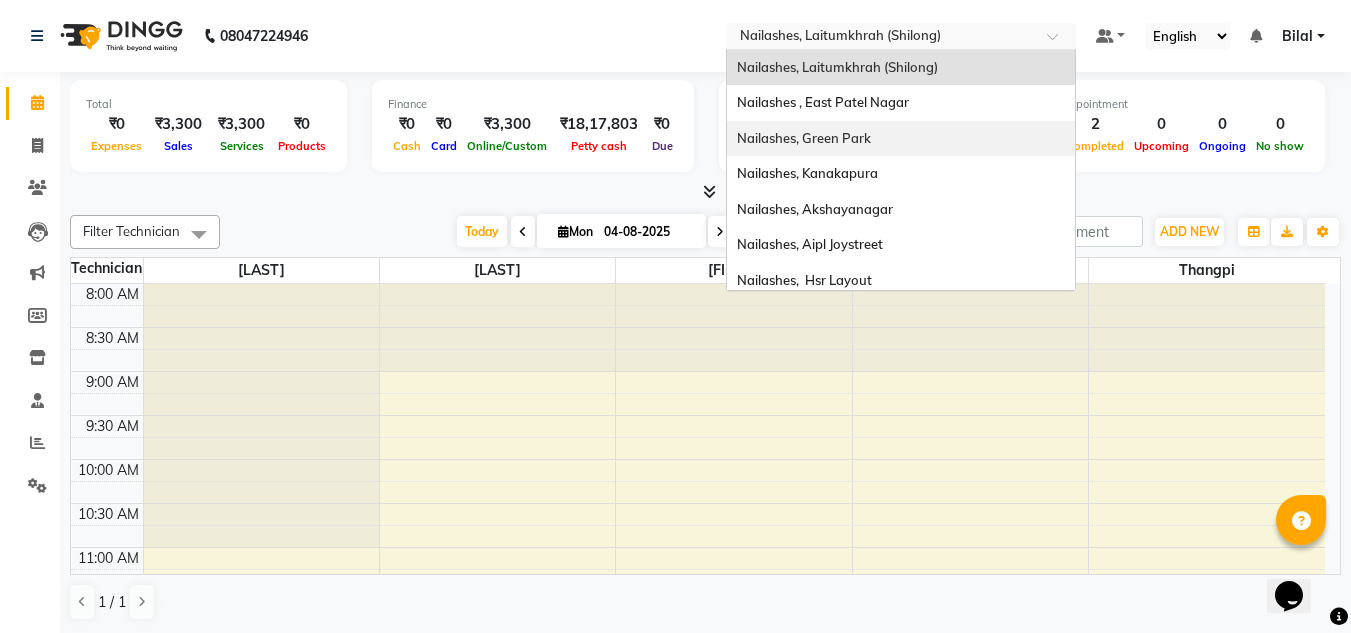 scroll, scrollTop: 435, scrollLeft: 0, axis: vertical 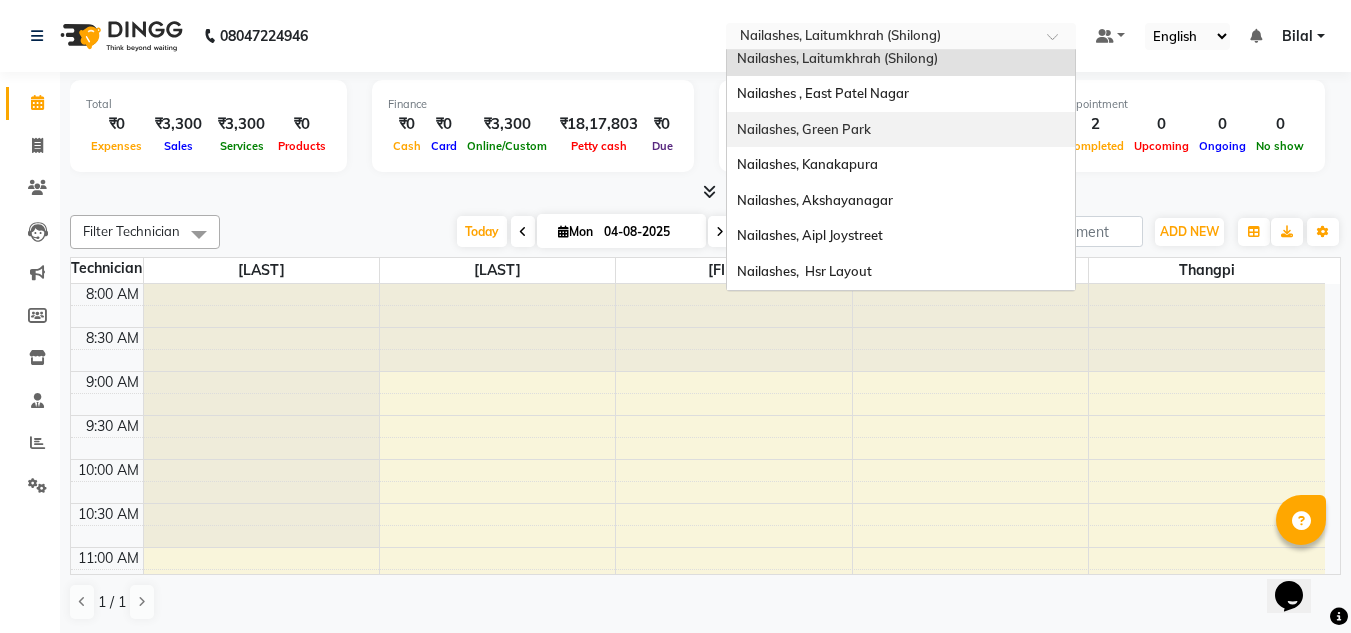 click on "Nailashes, Green Park" at bounding box center [901, 130] 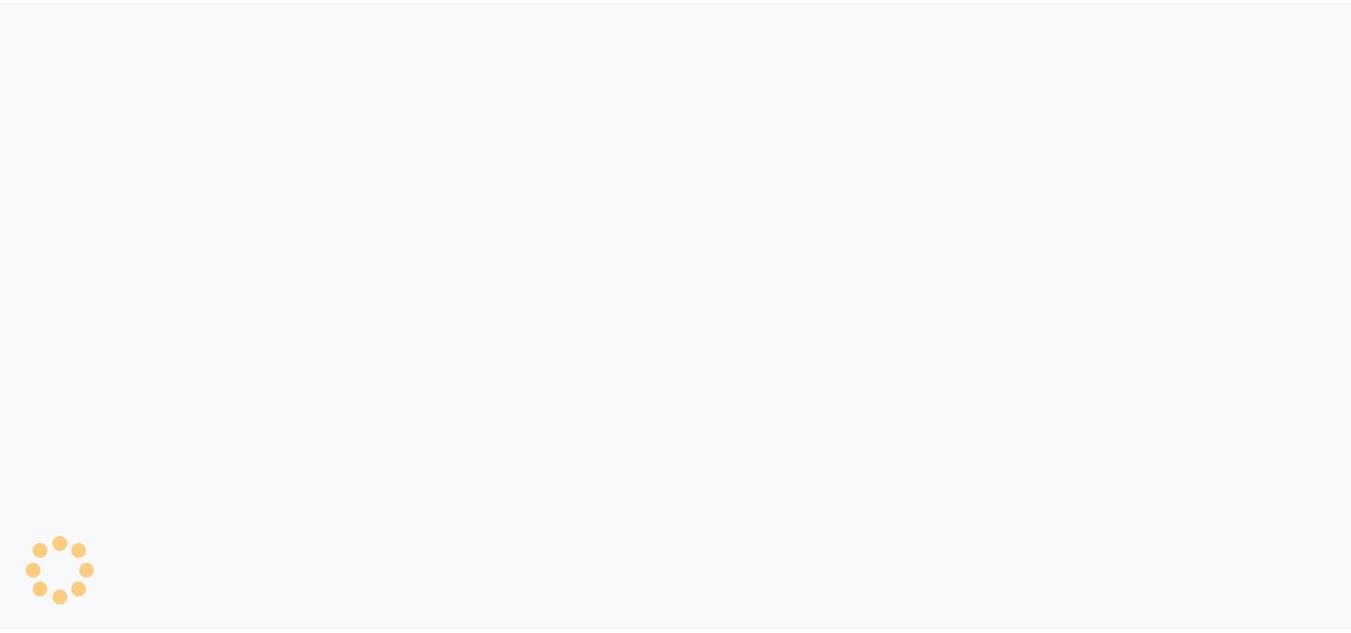scroll, scrollTop: 0, scrollLeft: 0, axis: both 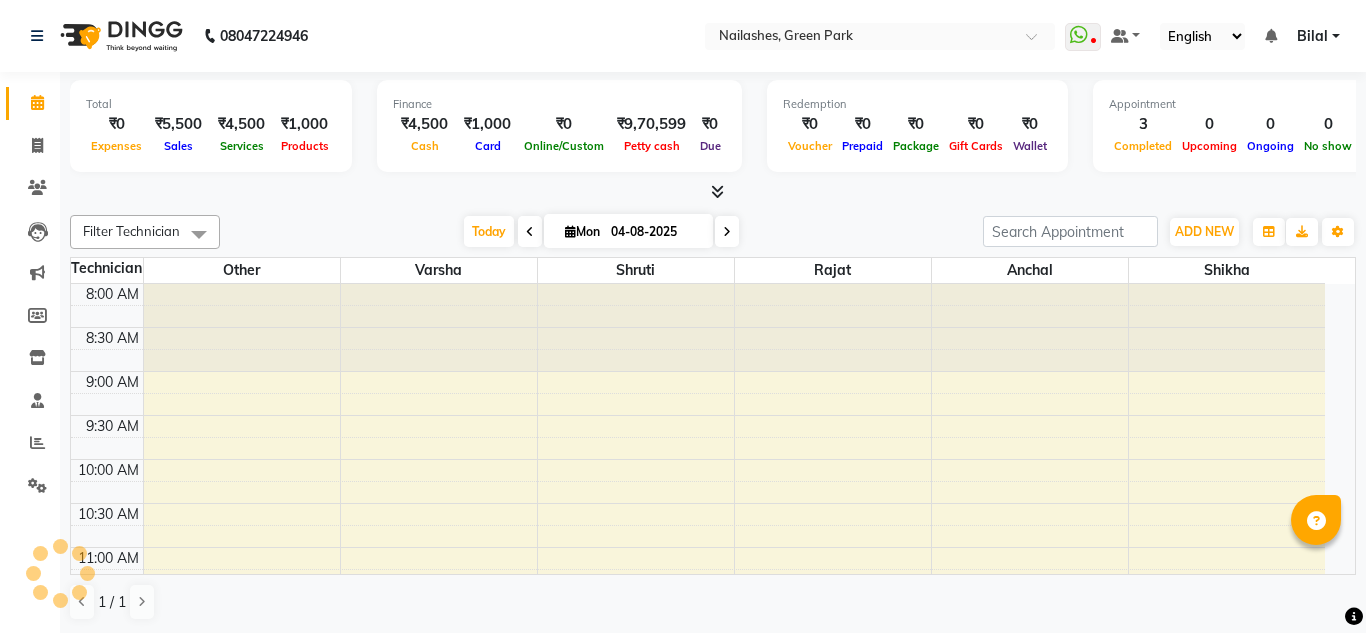 select on "en" 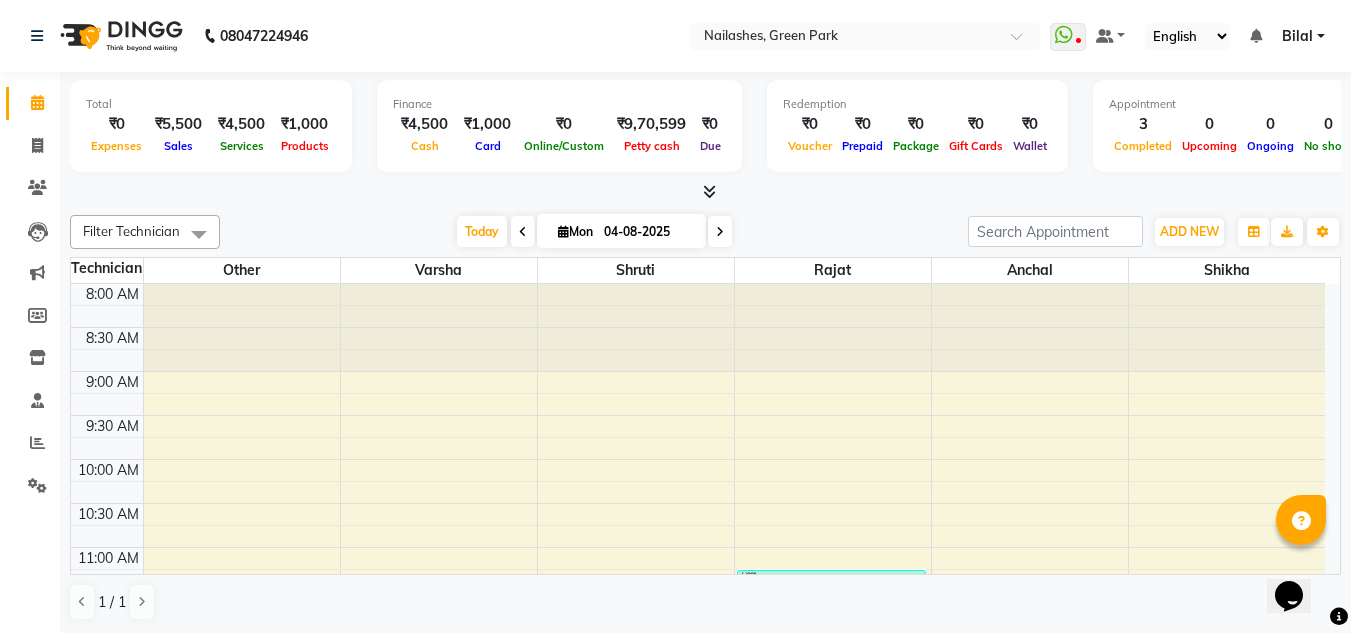 scroll, scrollTop: 0, scrollLeft: 0, axis: both 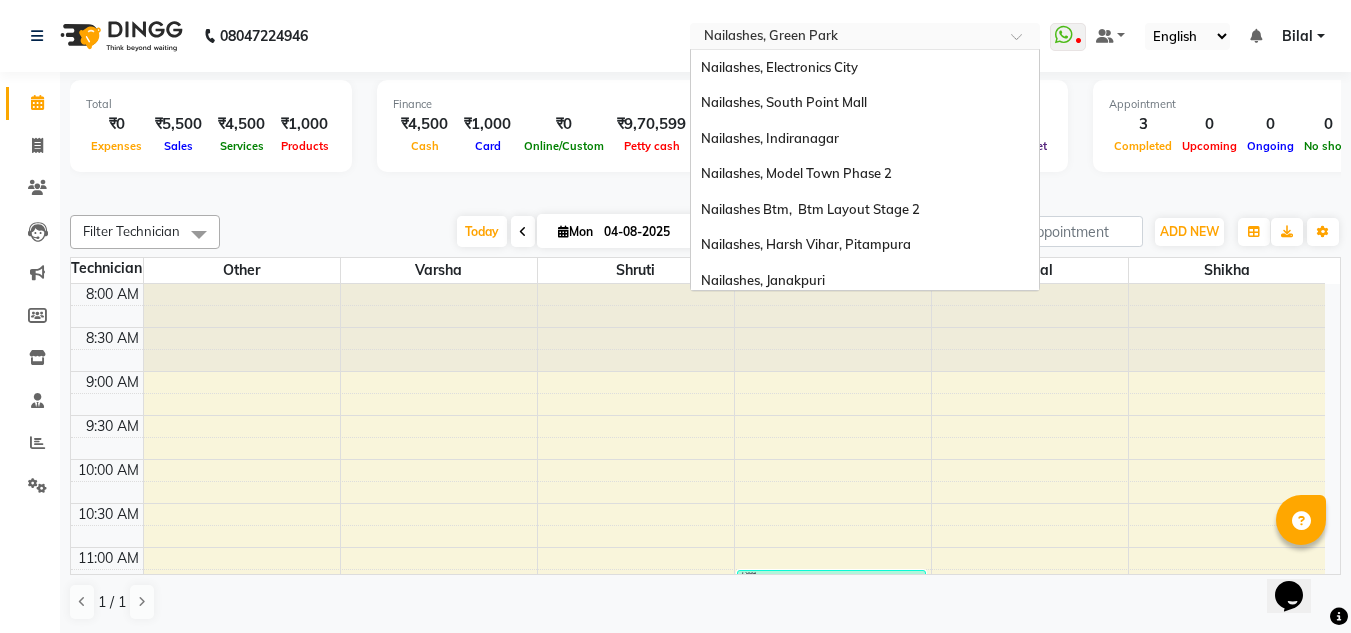 click at bounding box center (845, 38) 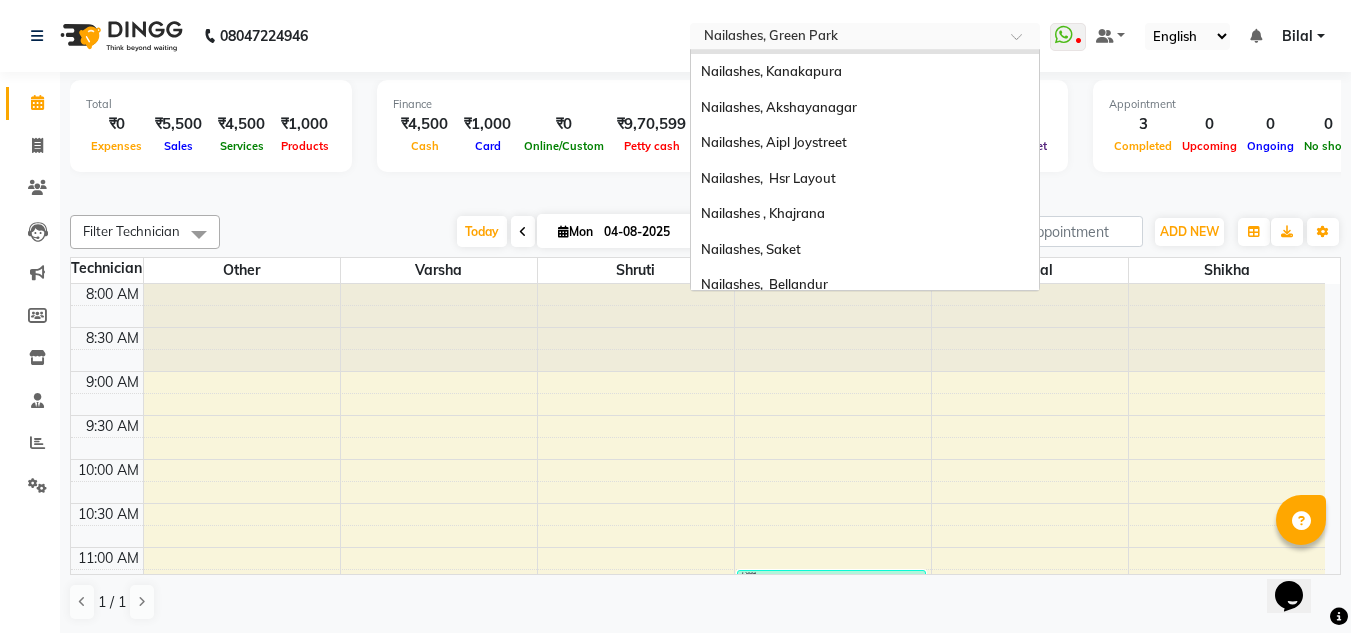 scroll, scrollTop: 533, scrollLeft: 0, axis: vertical 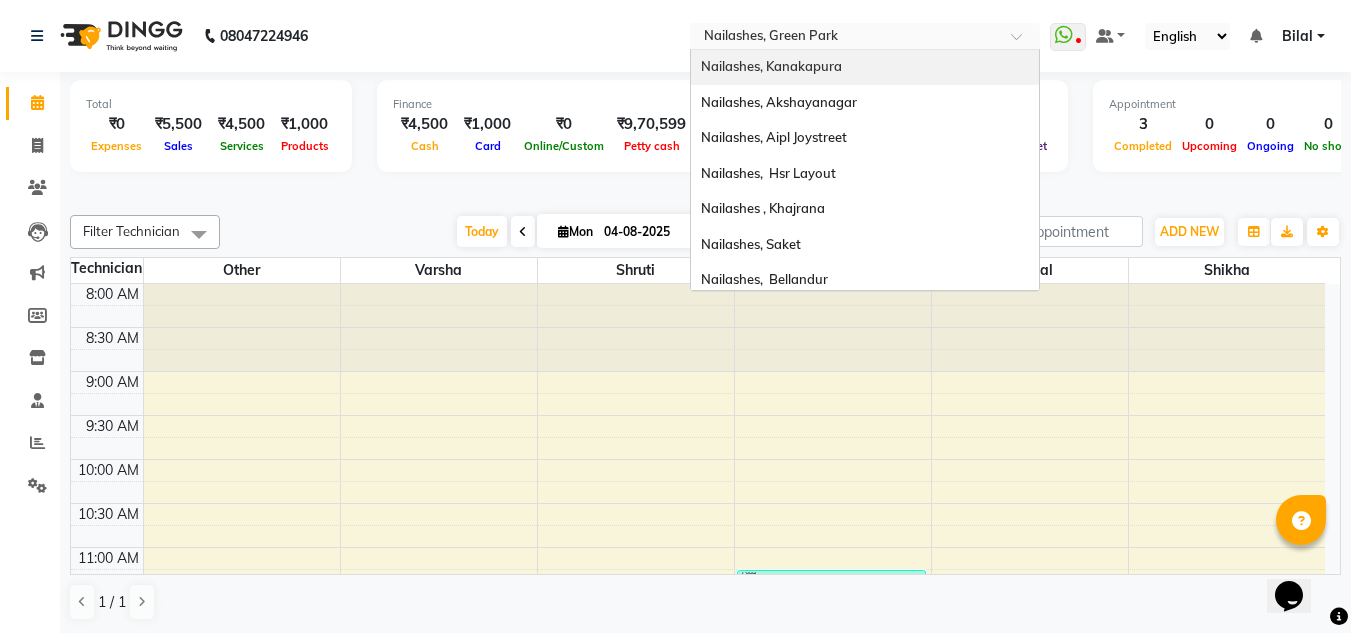 click on "Nailashes, Kanakapura" at bounding box center [865, 67] 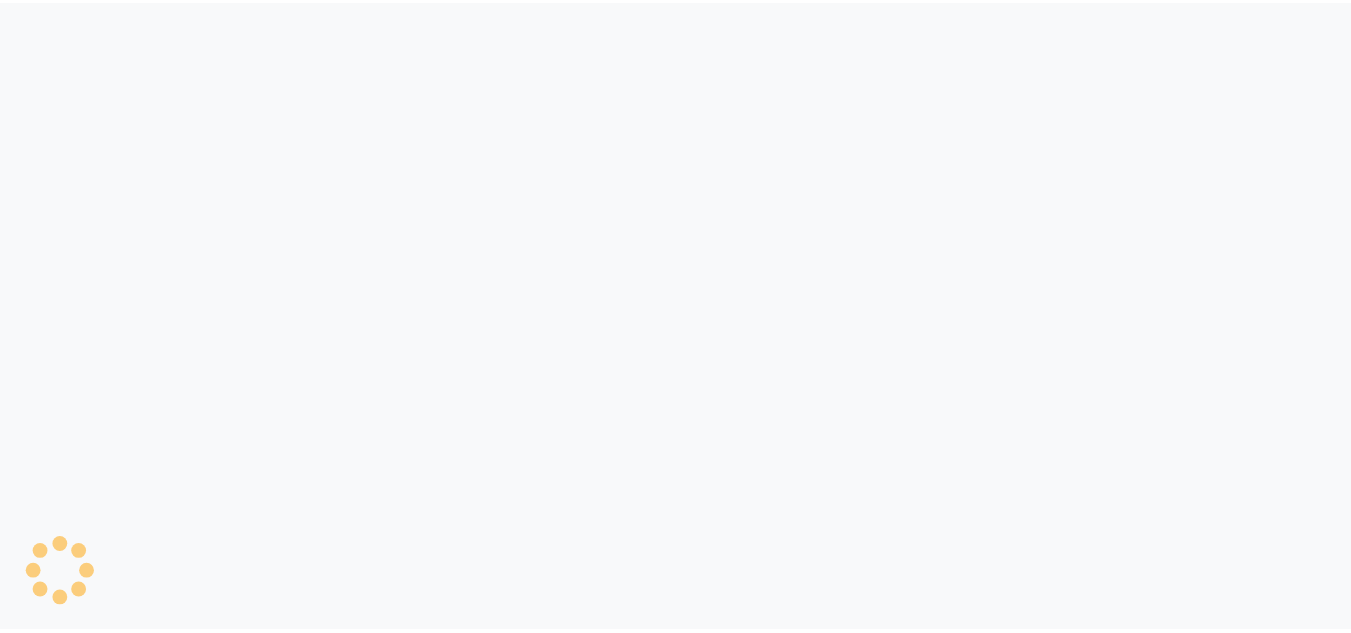 scroll, scrollTop: 0, scrollLeft: 0, axis: both 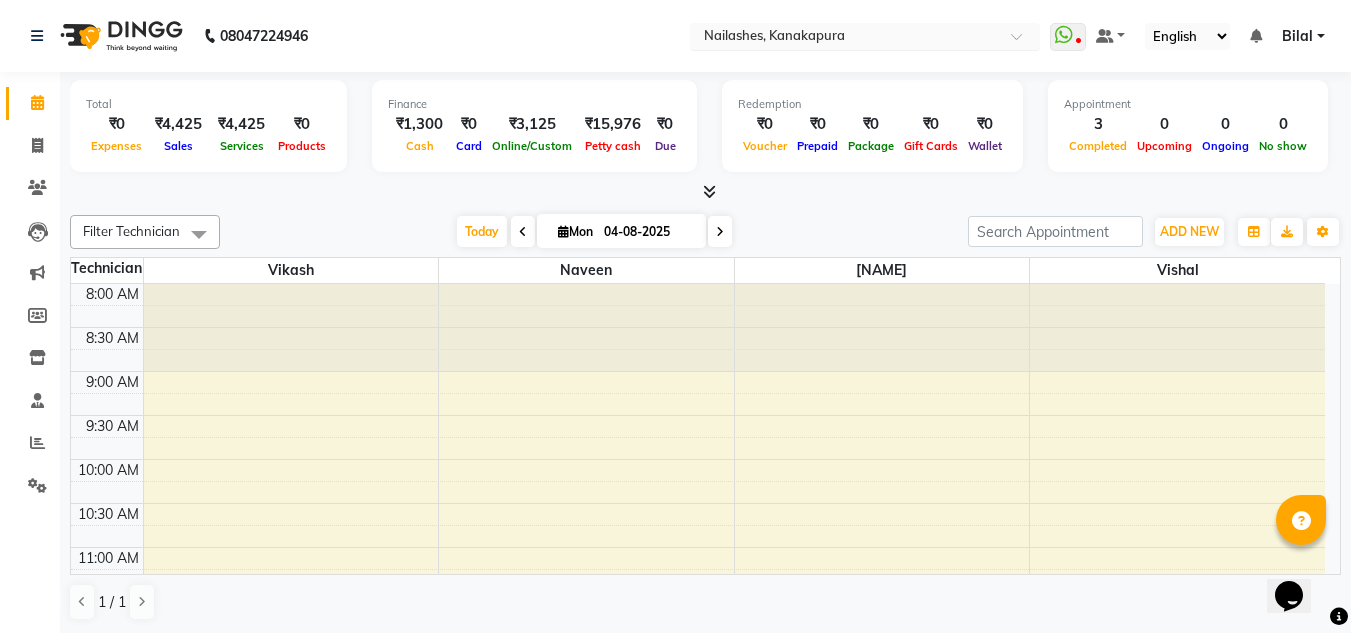 click at bounding box center [845, 38] 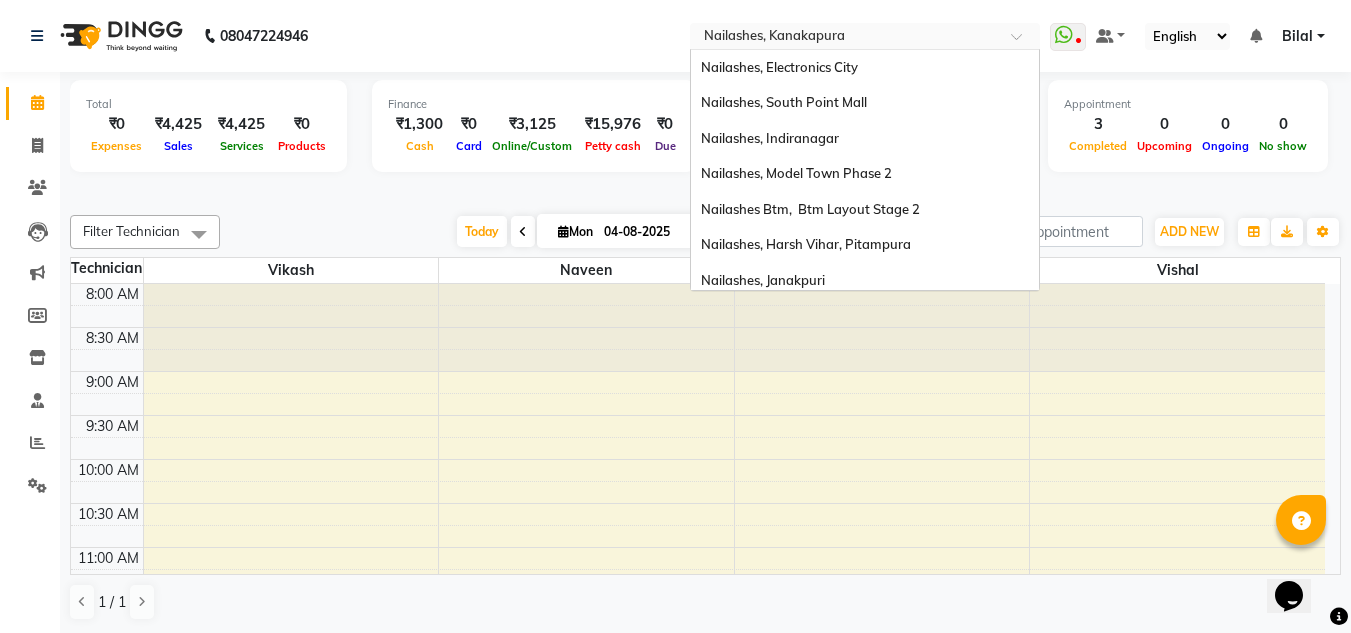 scroll, scrollTop: 533, scrollLeft: 0, axis: vertical 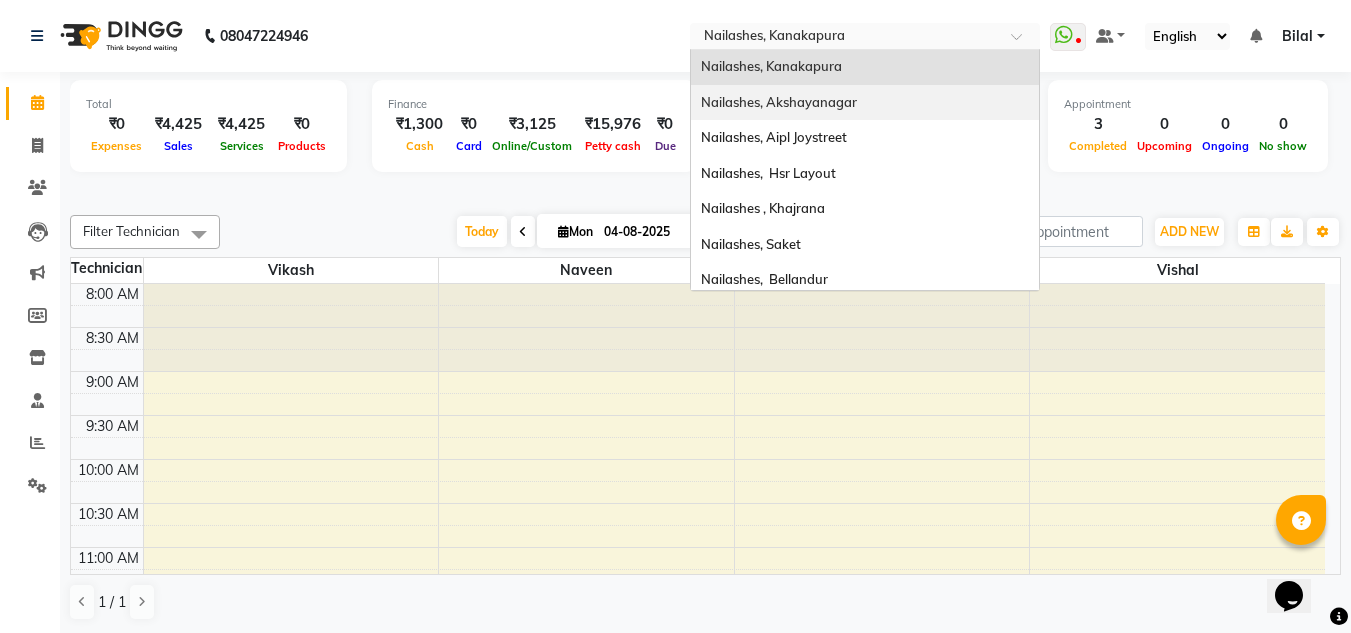 click on "Nailashes, Akshayanagar" at bounding box center (865, 103) 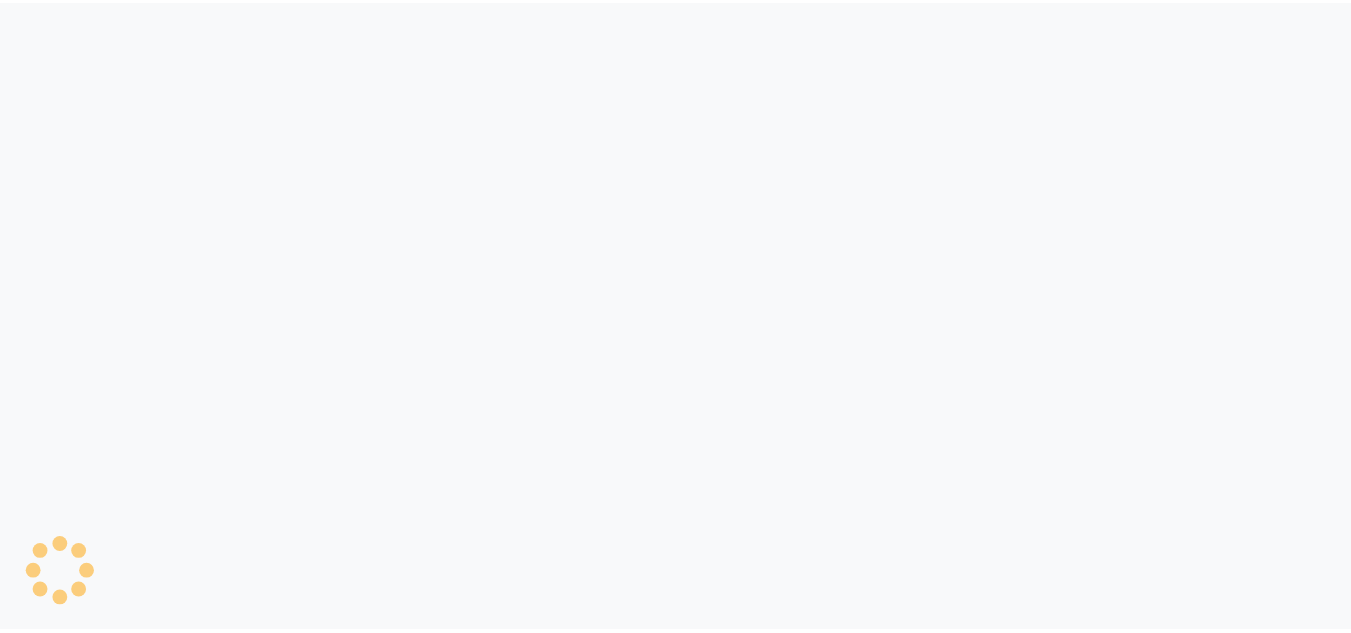 scroll, scrollTop: 0, scrollLeft: 0, axis: both 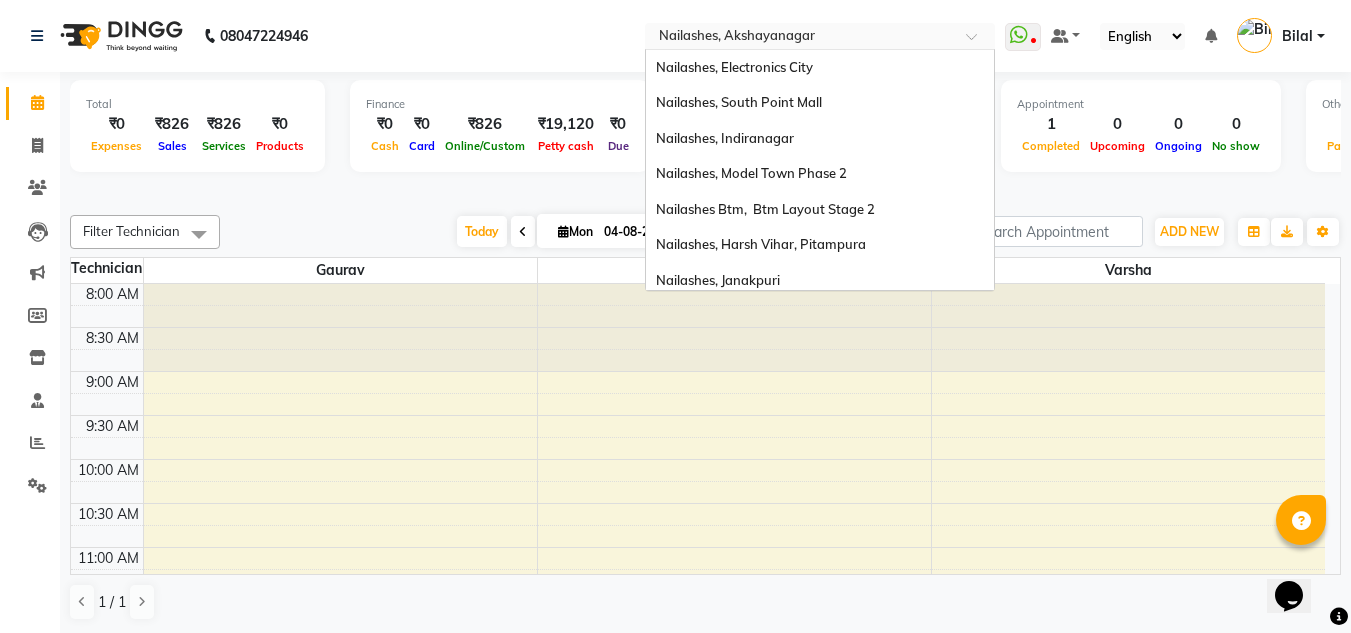 click at bounding box center [800, 38] 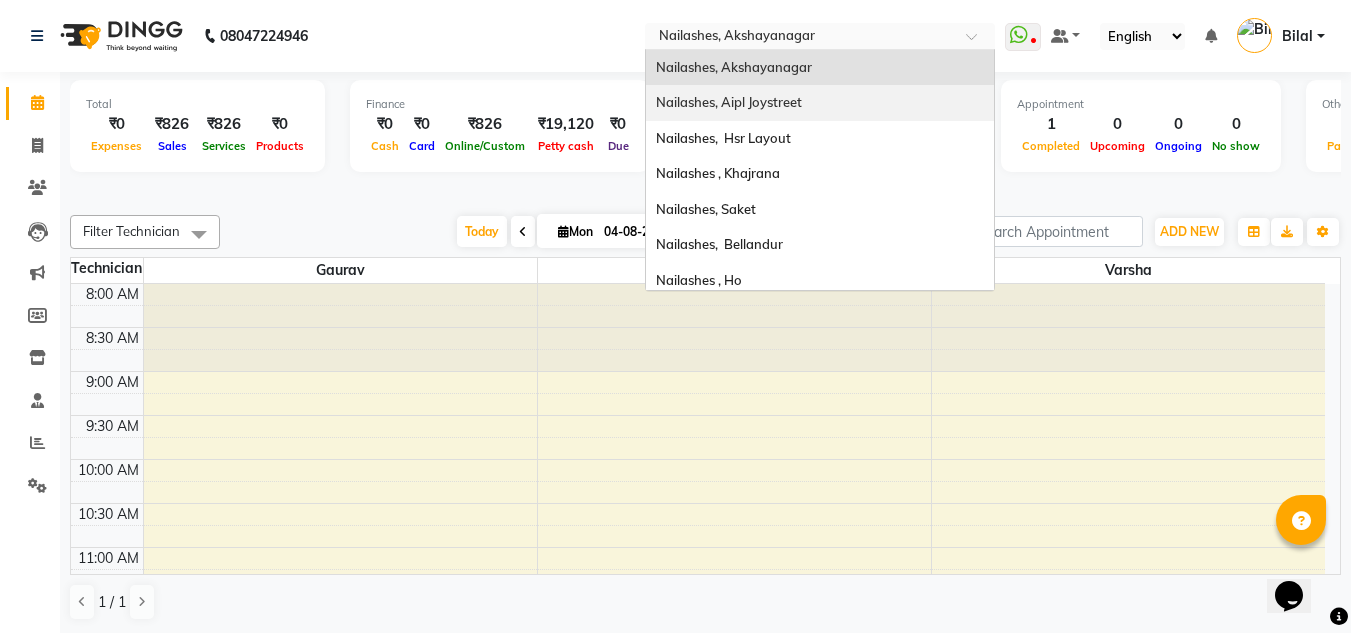 click on "Nailashes, Aipl Joystreet" at bounding box center [729, 102] 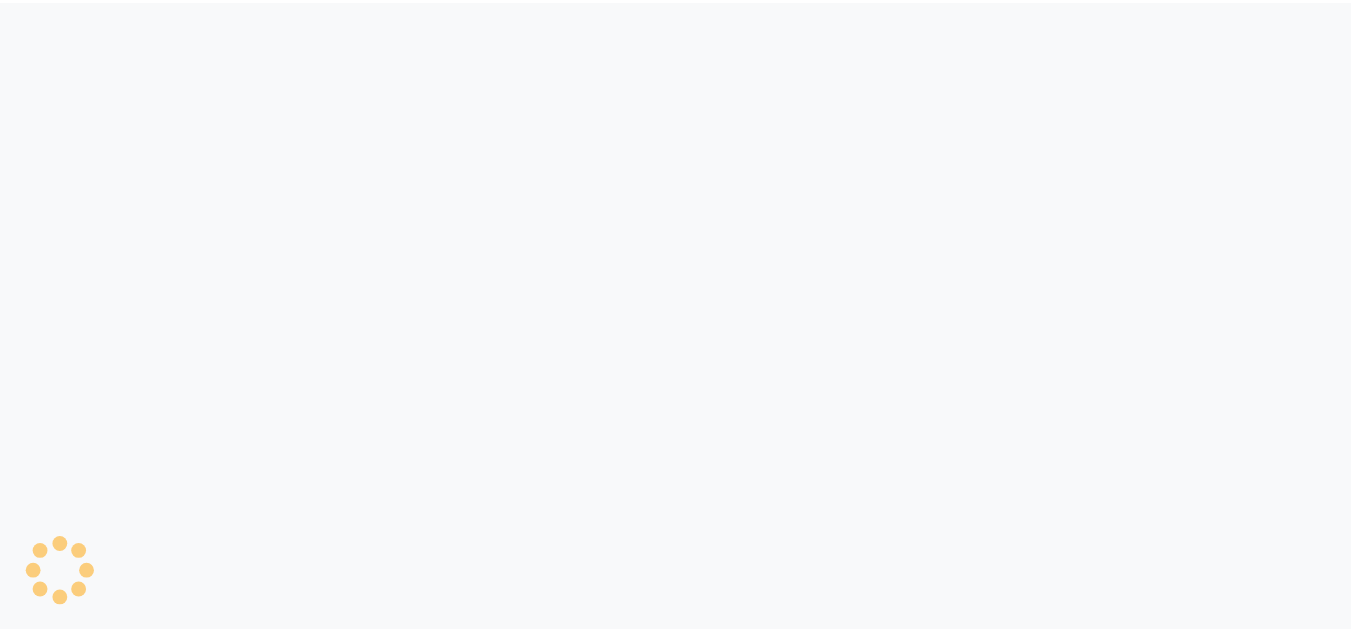 scroll, scrollTop: 0, scrollLeft: 0, axis: both 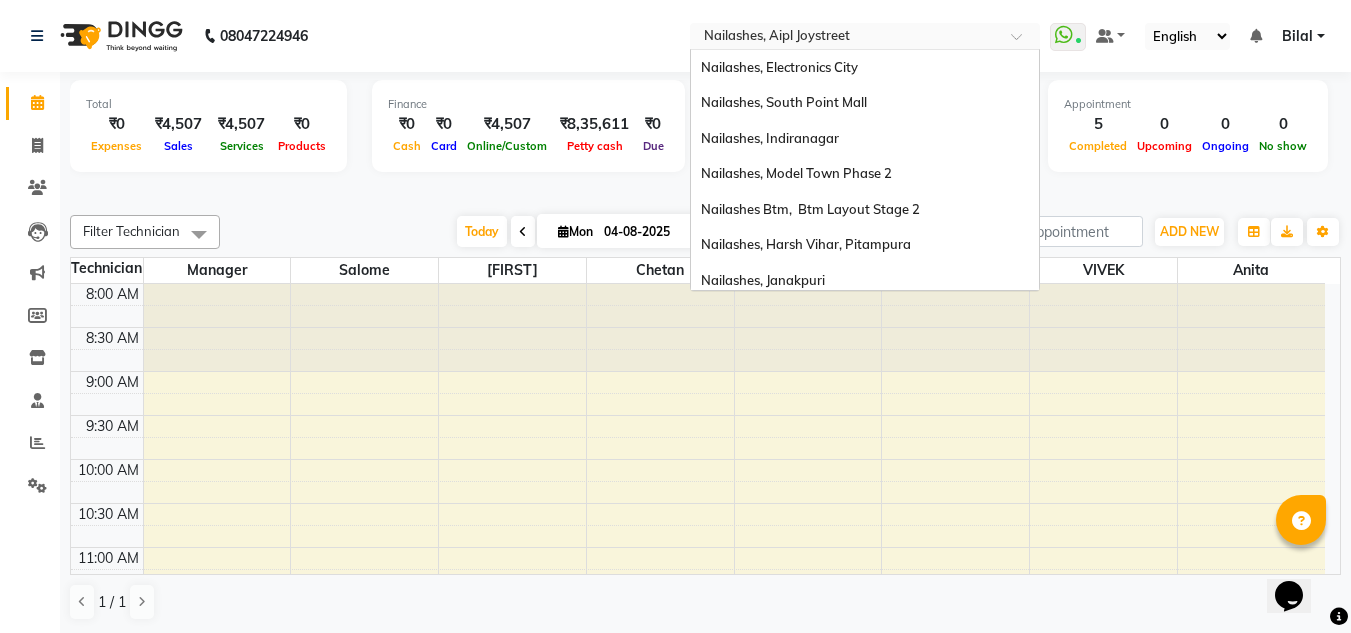 click at bounding box center [845, 38] 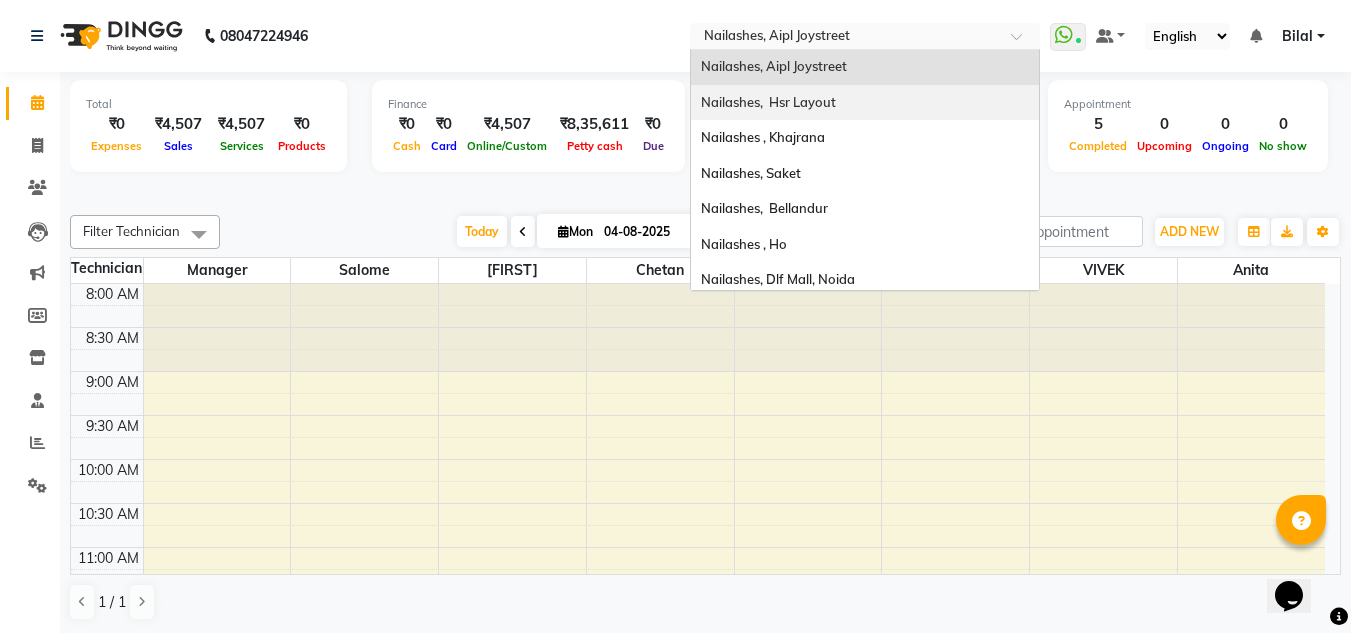 click on "Nailashes,  Hsr Layout" at bounding box center (865, 103) 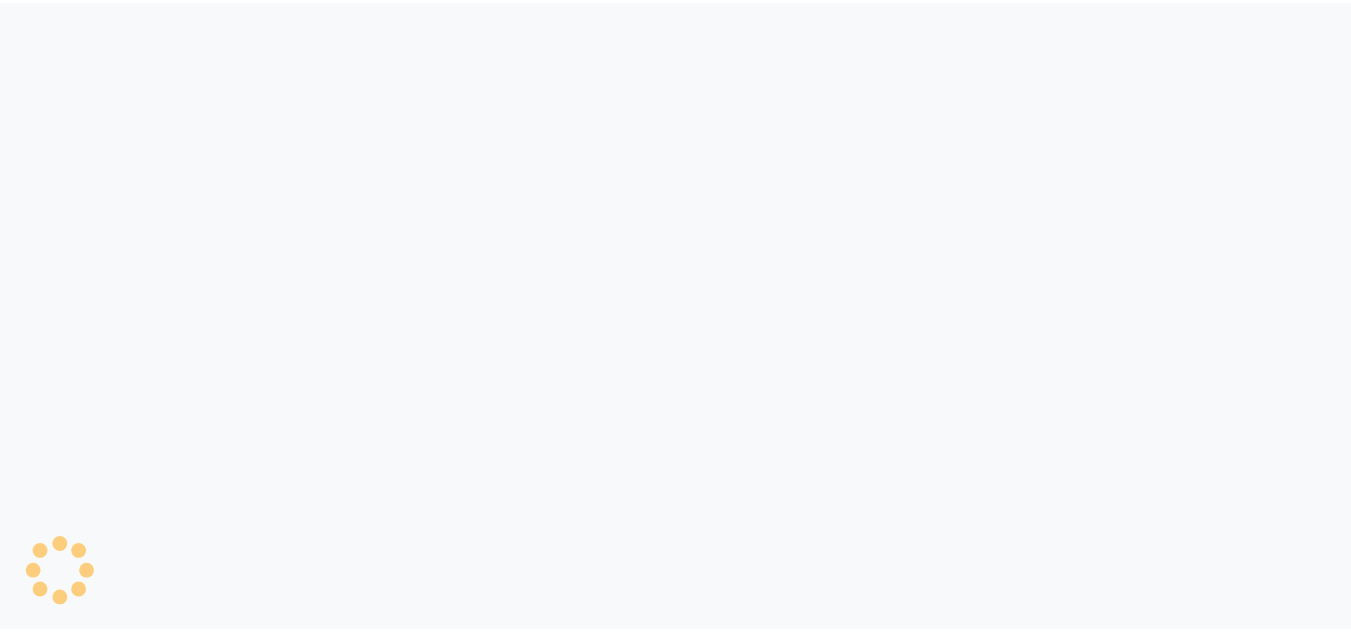 scroll, scrollTop: 0, scrollLeft: 0, axis: both 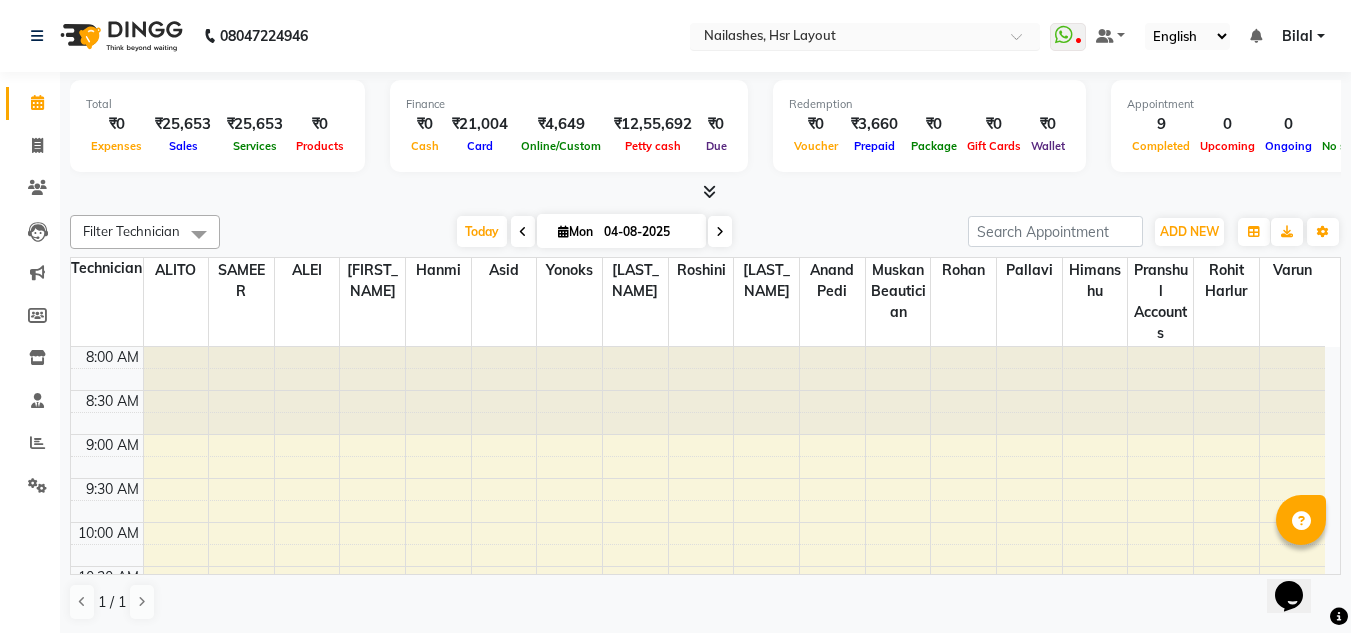 click at bounding box center (845, 38) 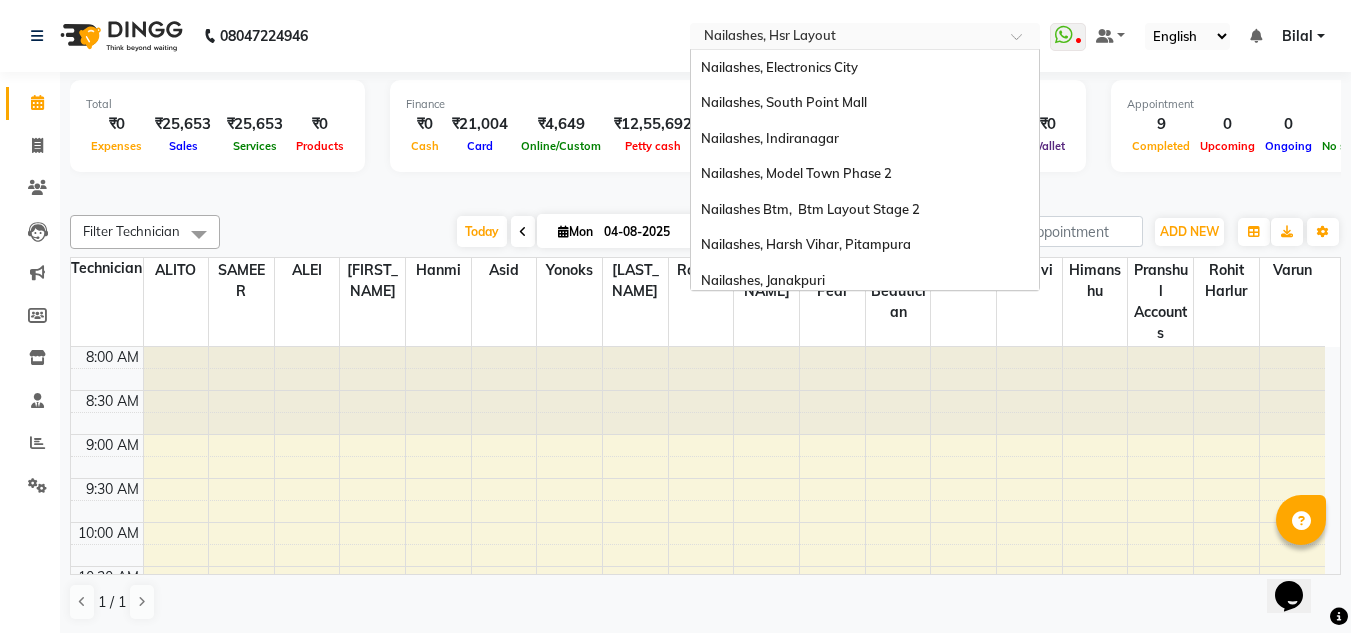 scroll, scrollTop: 639, scrollLeft: 0, axis: vertical 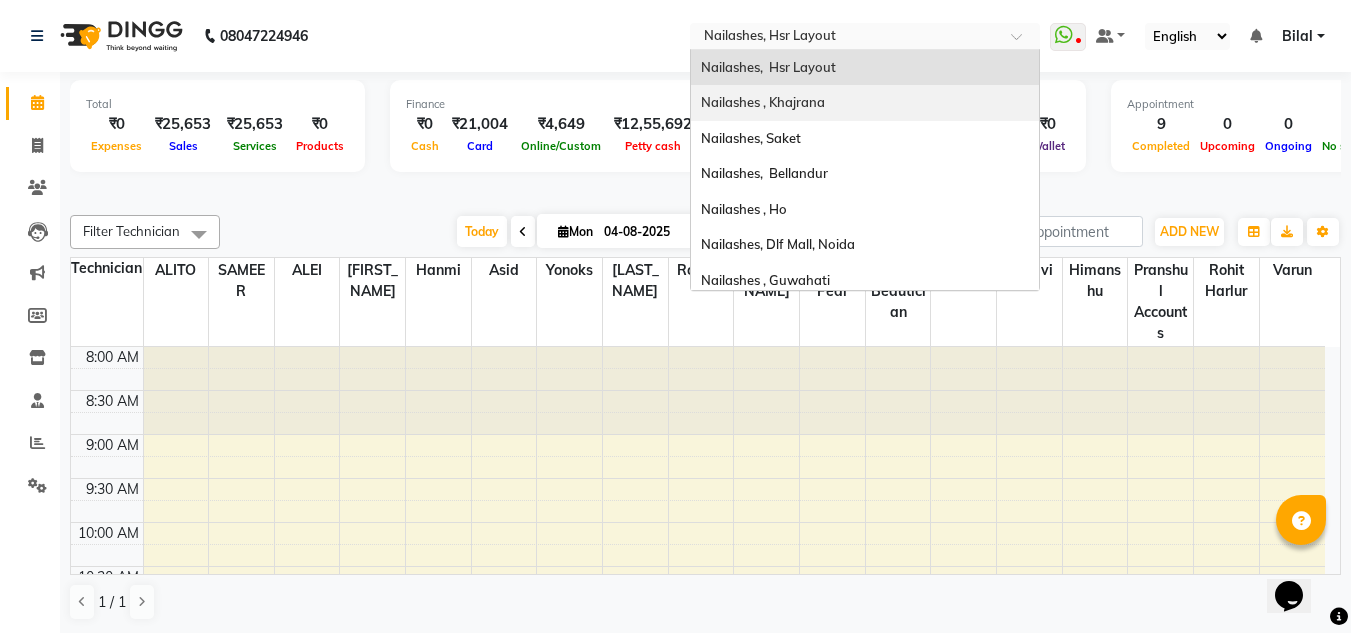 click on "Nailashes , Khajrana" at bounding box center (865, 103) 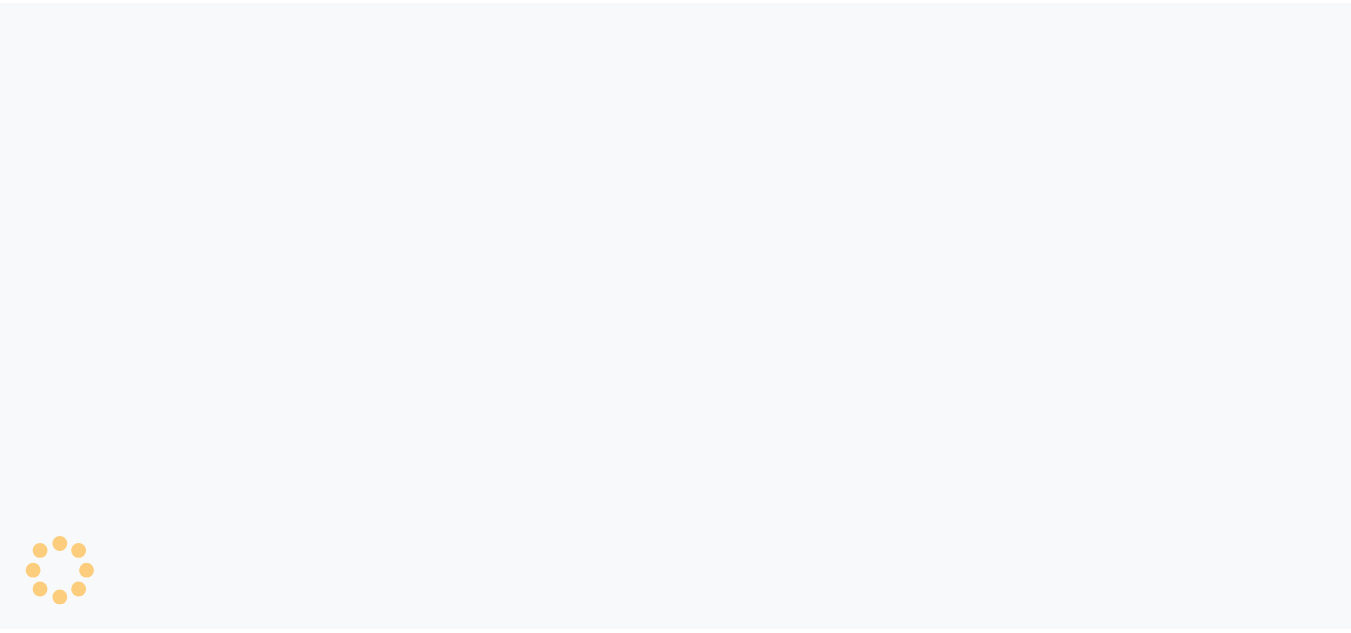 scroll, scrollTop: 0, scrollLeft: 0, axis: both 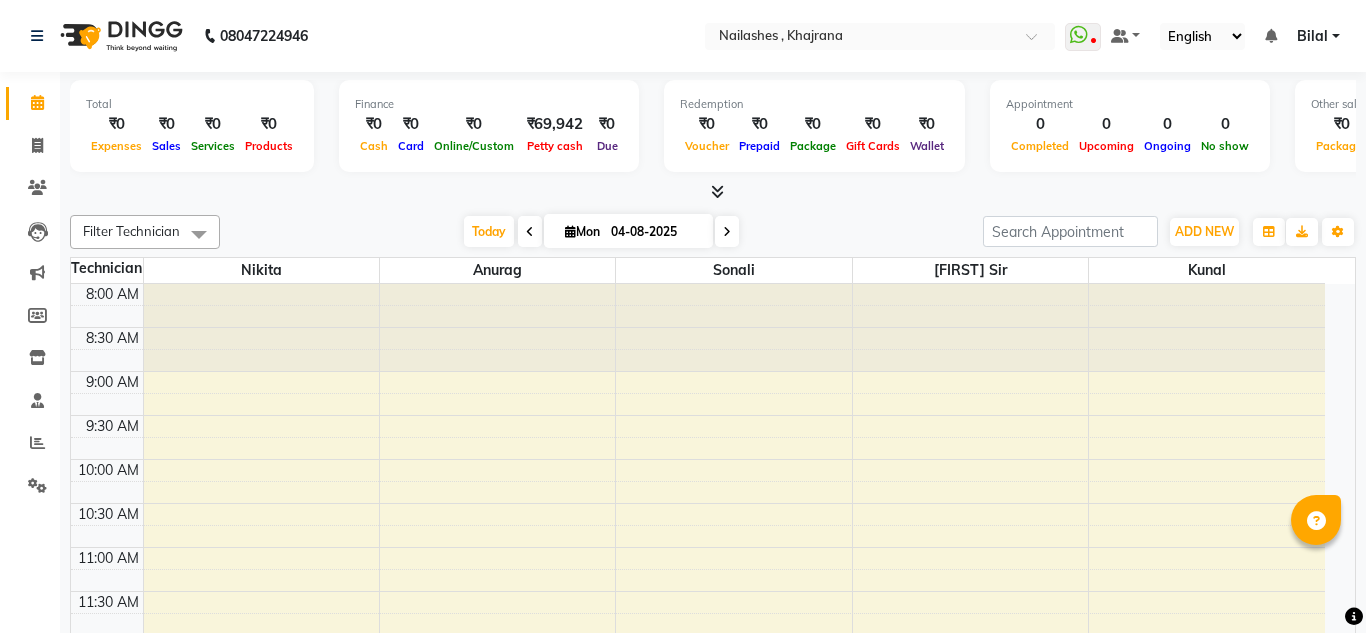 select on "en" 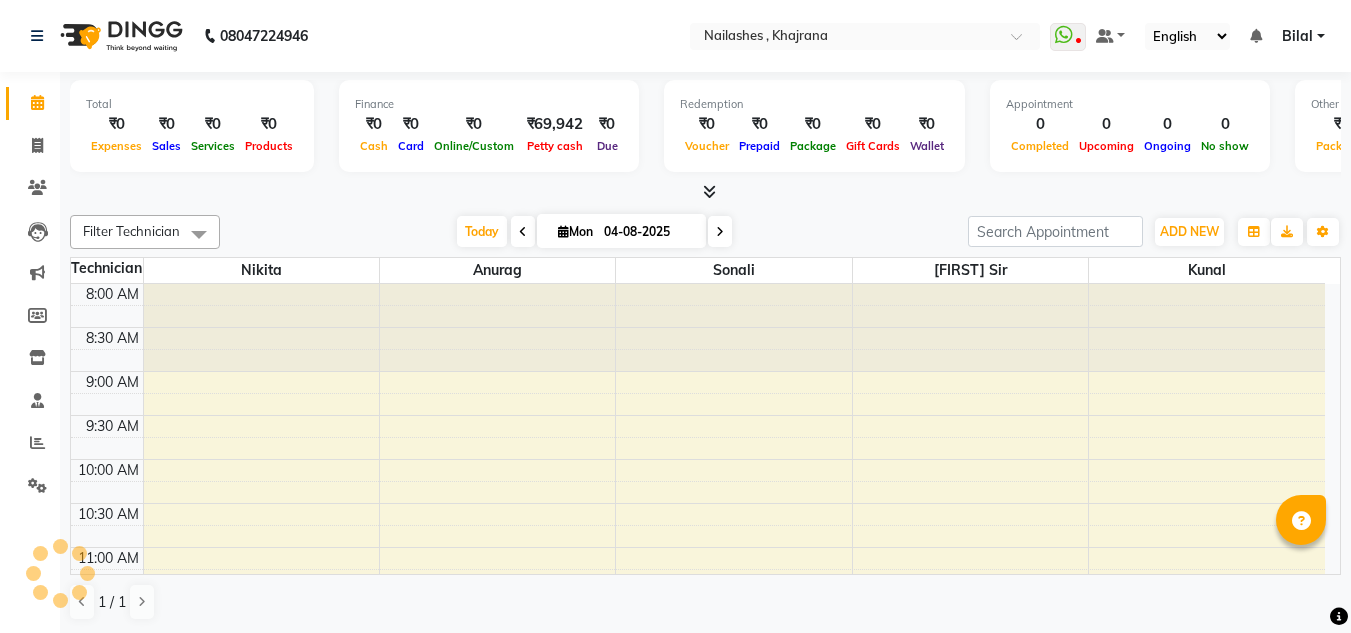 scroll, scrollTop: 0, scrollLeft: 0, axis: both 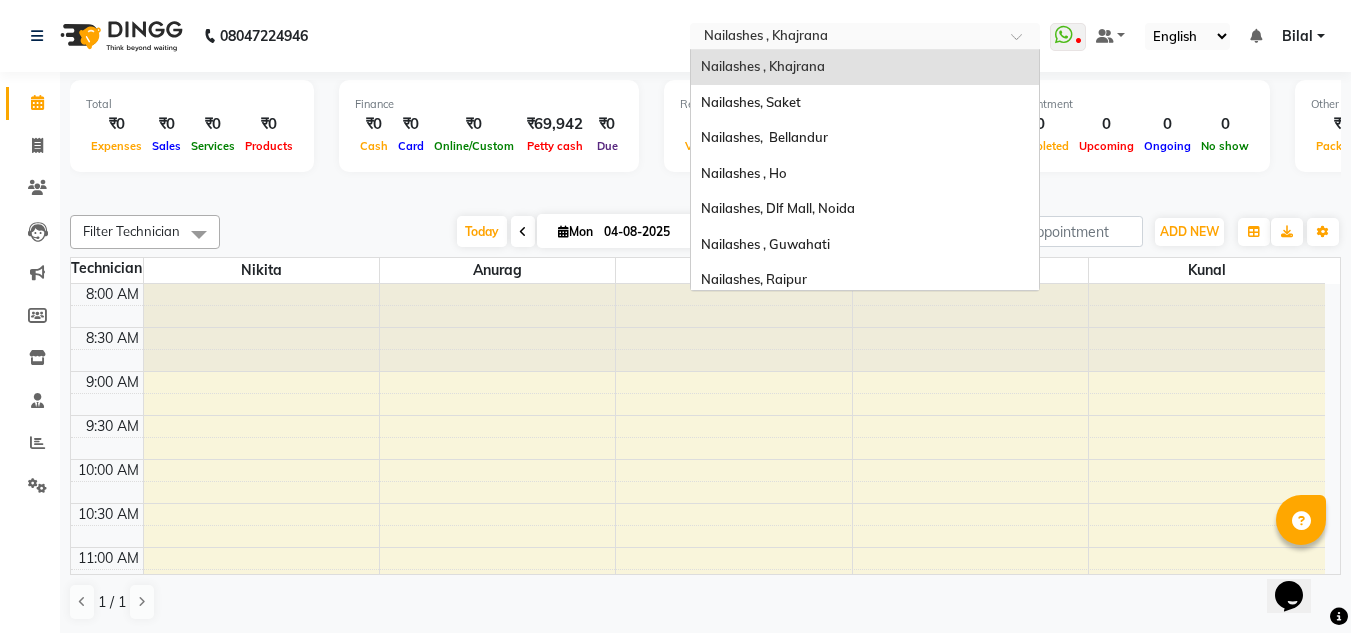 click at bounding box center (845, 38) 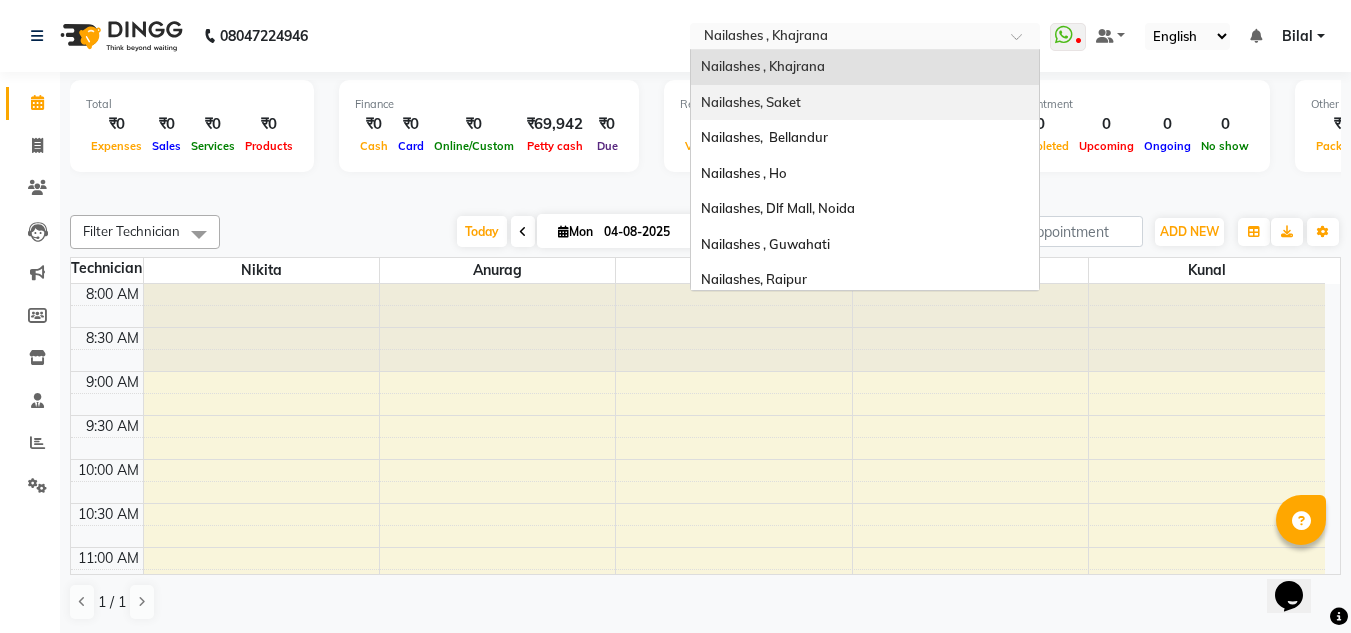 click on "Nailashes, Saket" at bounding box center (865, 103) 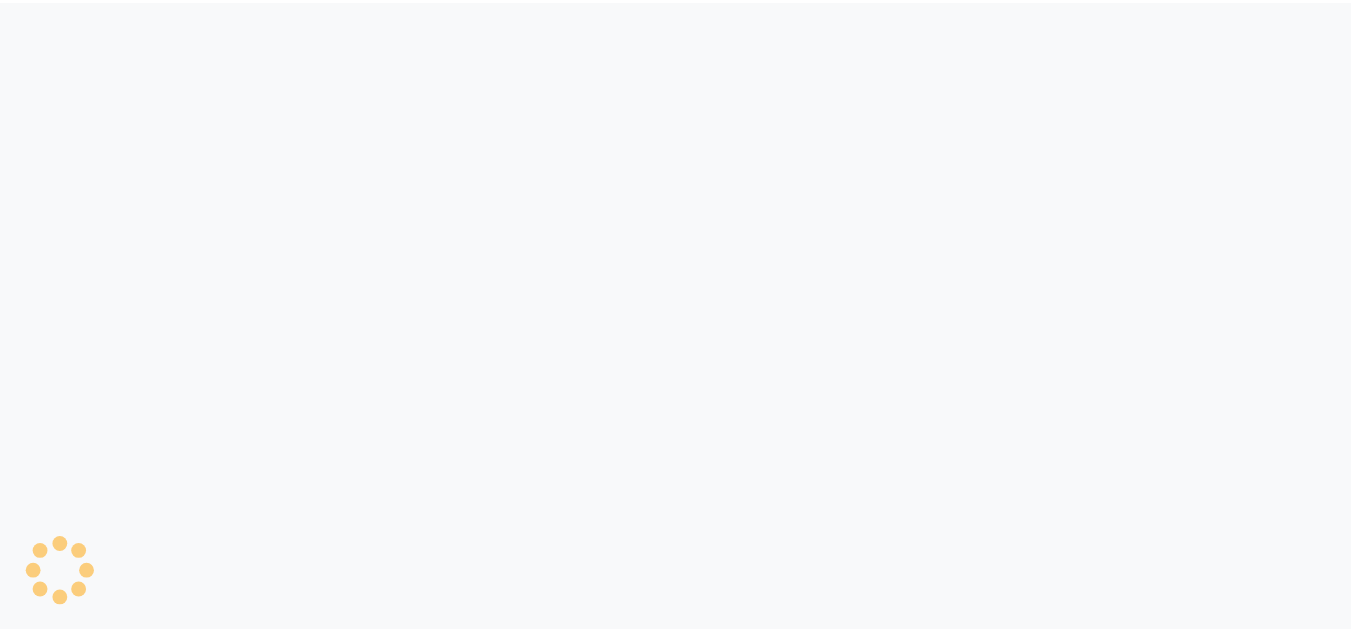 scroll, scrollTop: 0, scrollLeft: 0, axis: both 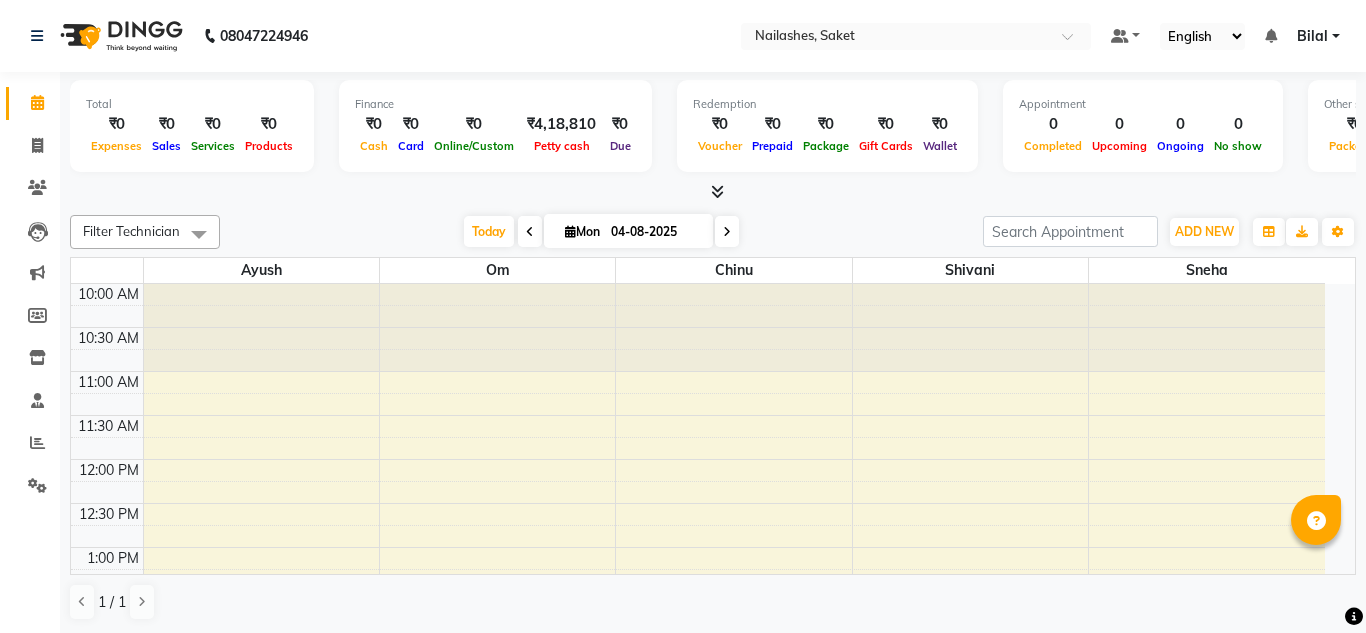 select on "en" 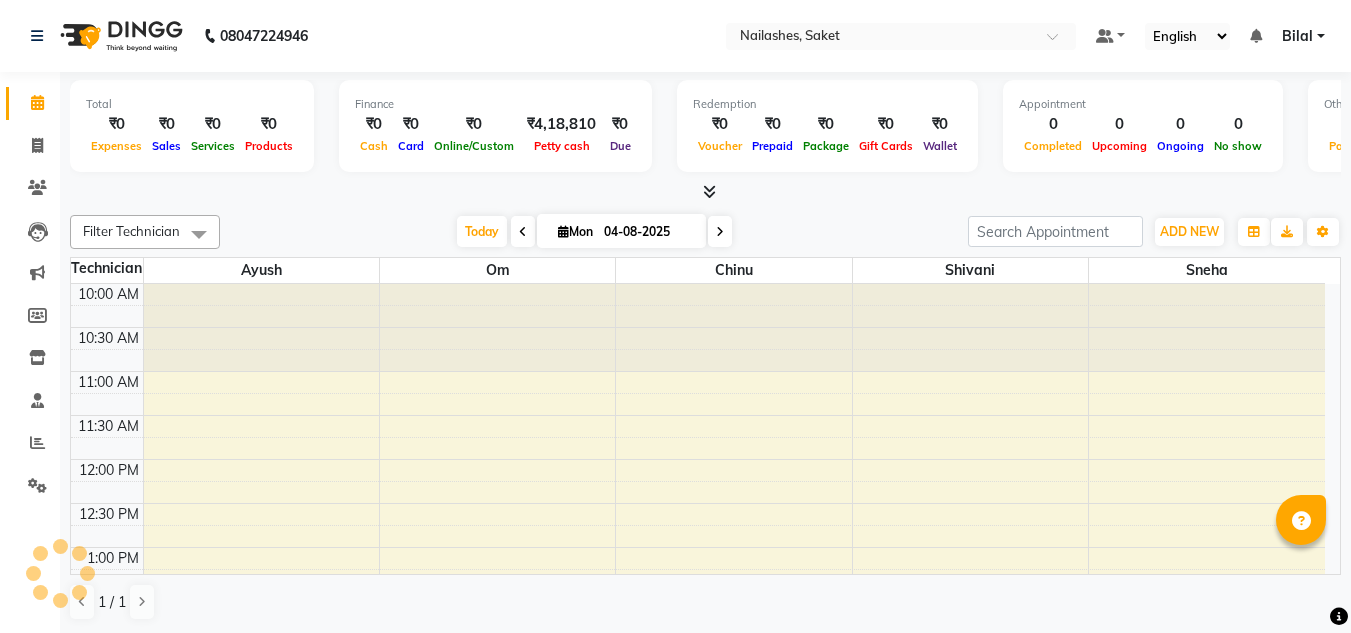 scroll, scrollTop: 0, scrollLeft: 0, axis: both 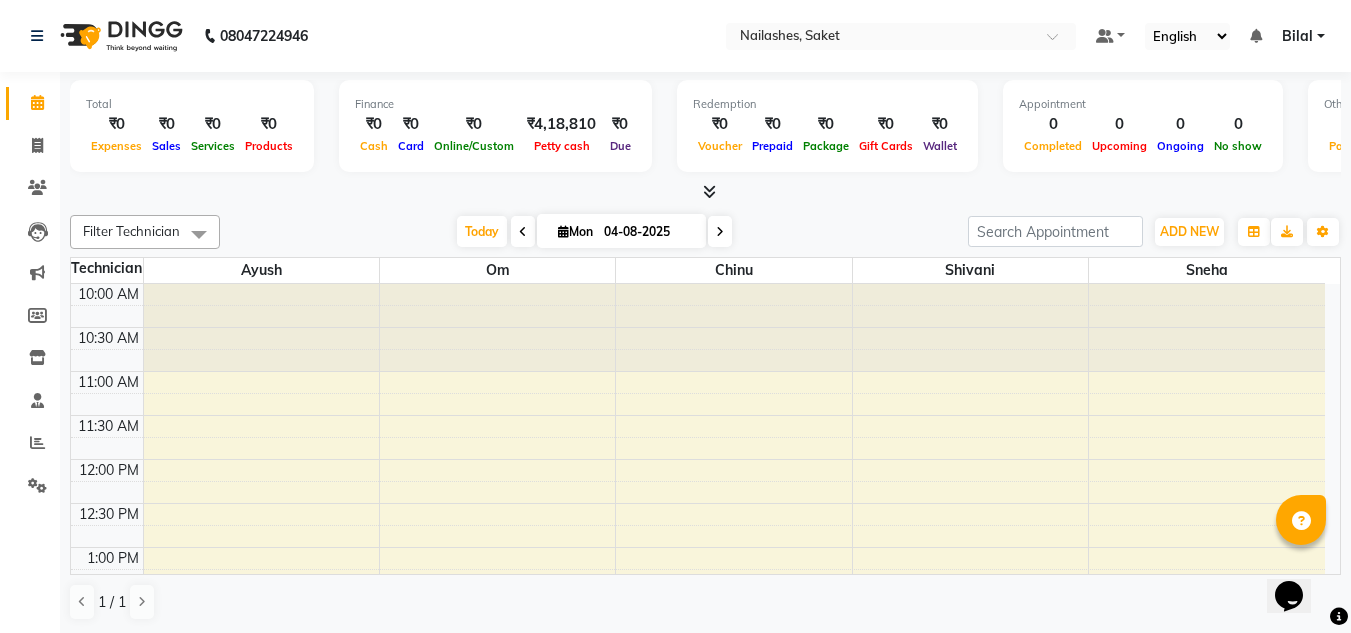 click on "08047224946 Select Location × Nailashes, Saket Default Panel My Panel English ENGLISH Español العربية मराठी हिंदी ગુજરાતી தமிழ் 中文 Notifications nothing to show Bilal Manage Profile Change Password Sign out  Version:3.16.0" 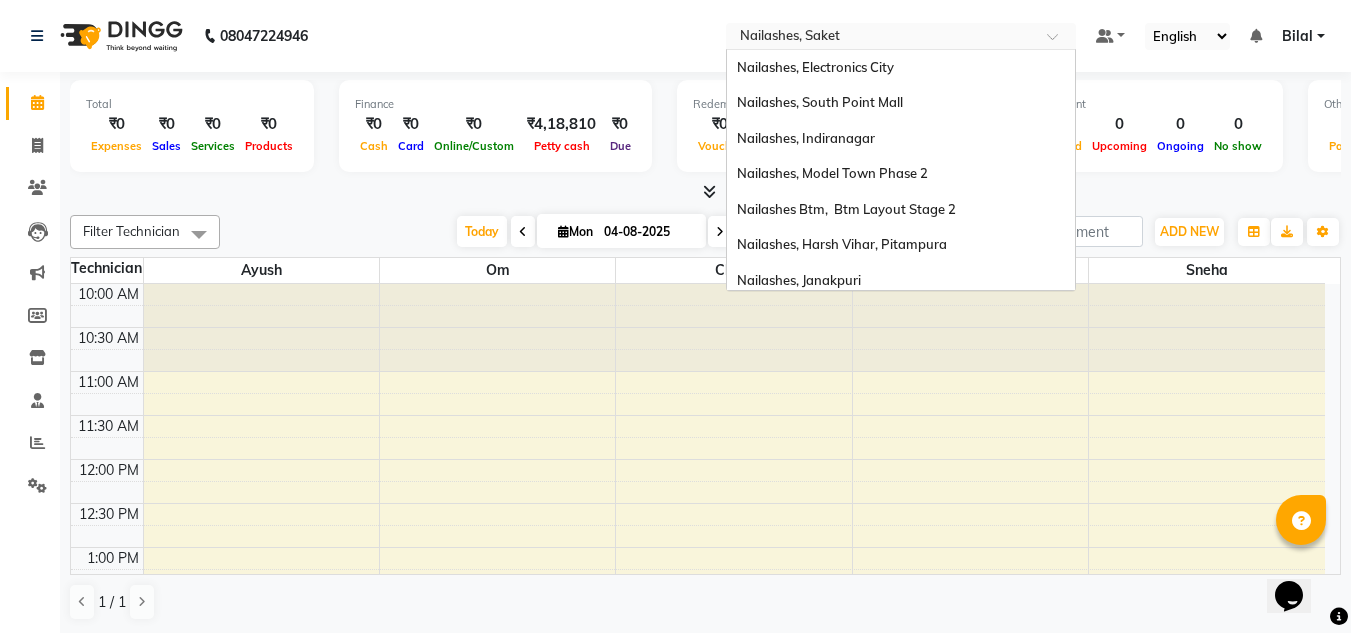 click at bounding box center [881, 38] 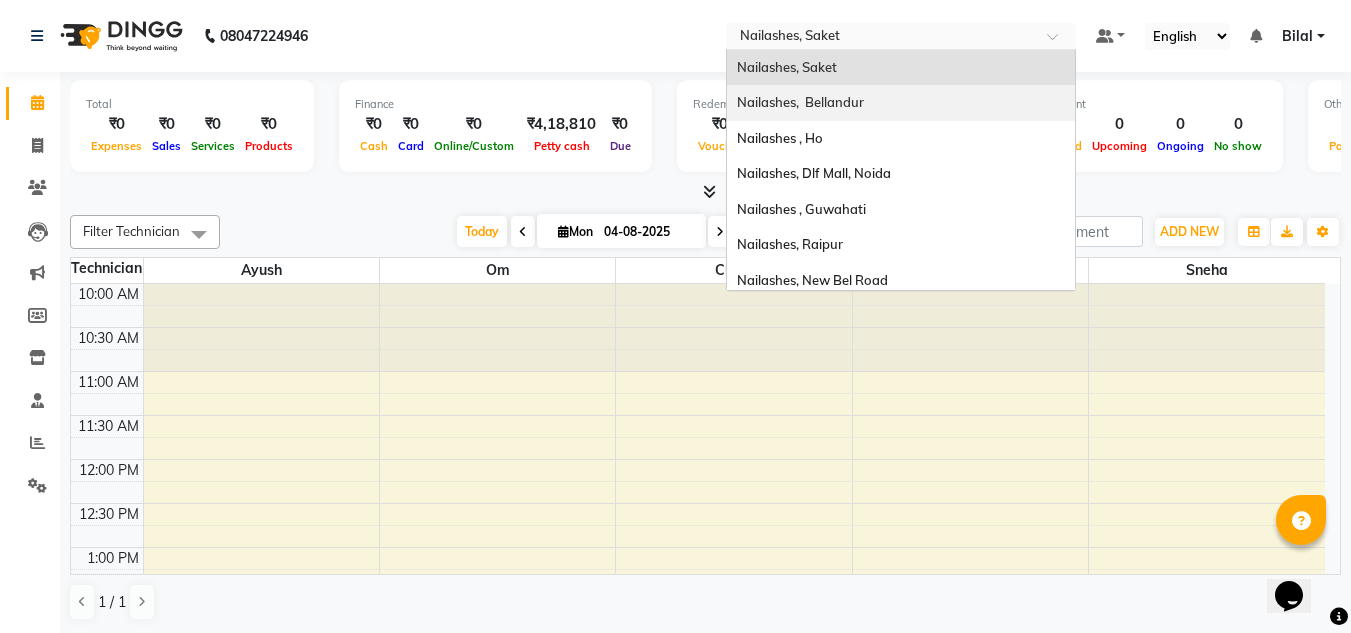 click on "Nailashes,  Bellandur" at bounding box center (800, 102) 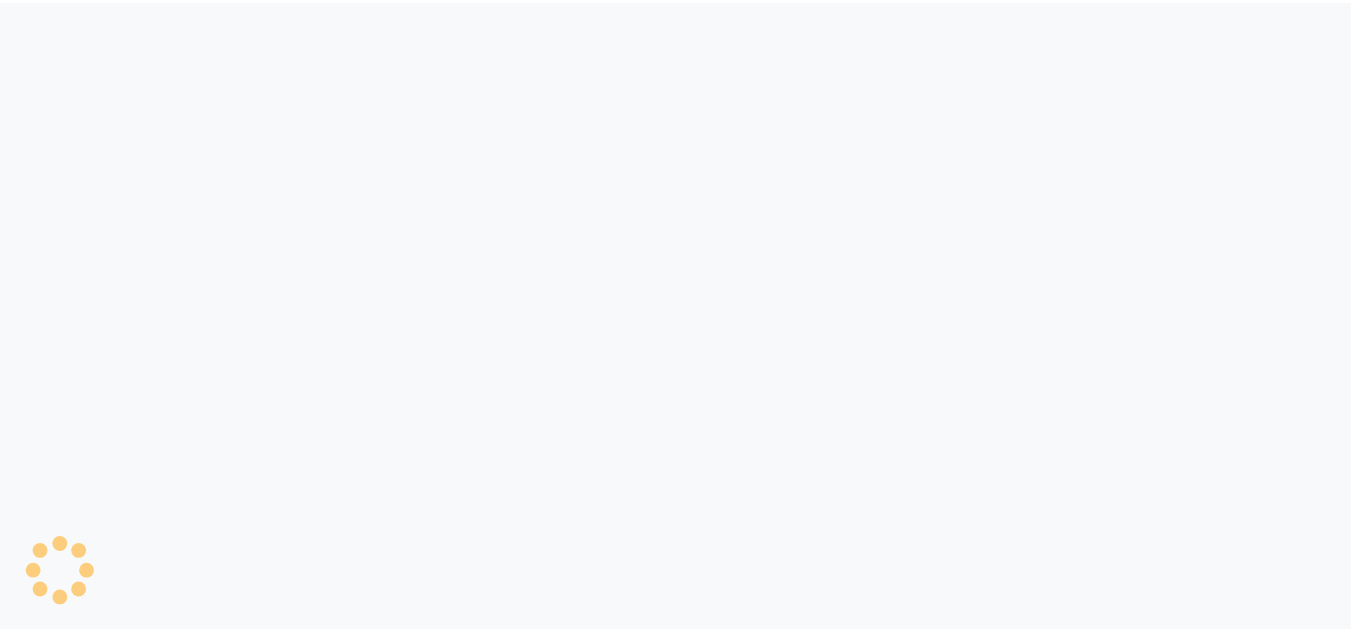 scroll, scrollTop: 0, scrollLeft: 0, axis: both 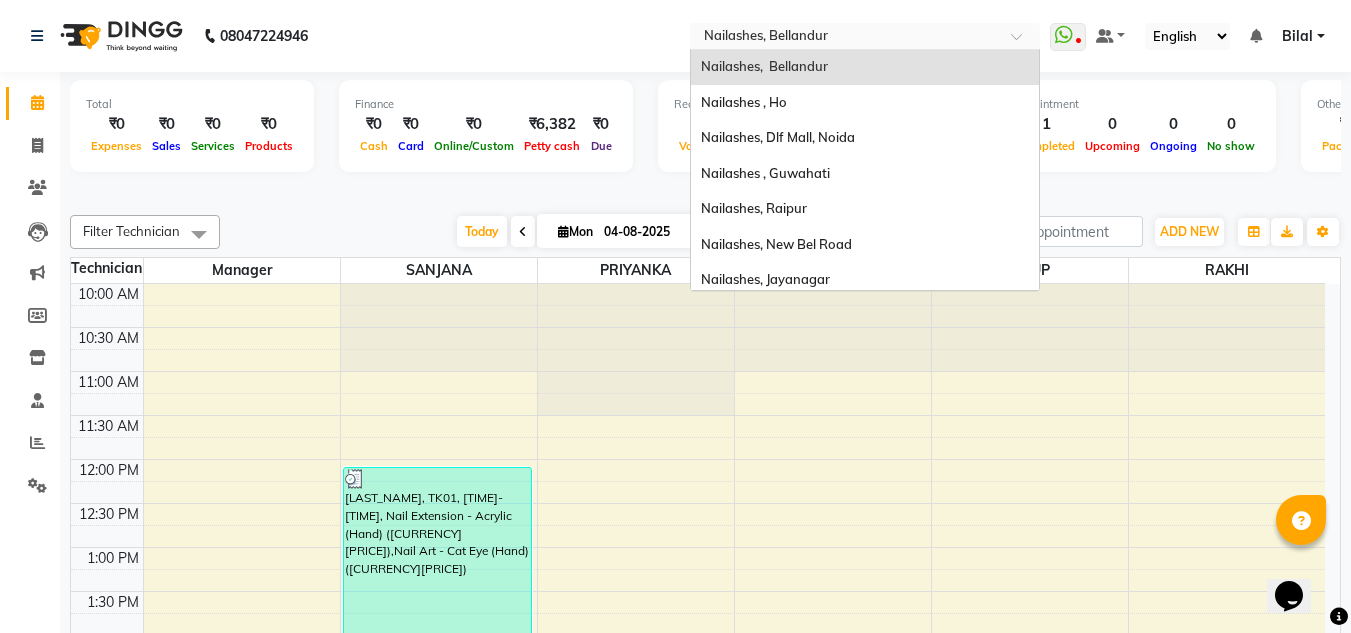 click at bounding box center (845, 38) 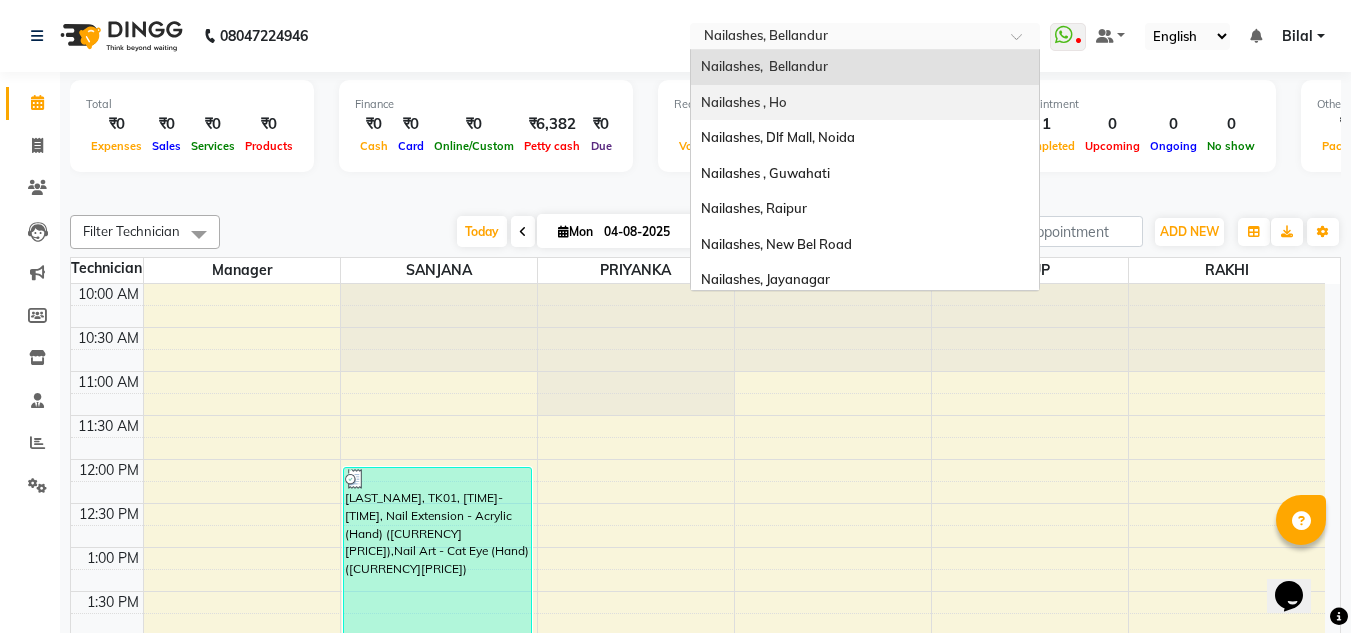 click on "Nailashes , Ho" at bounding box center (865, 103) 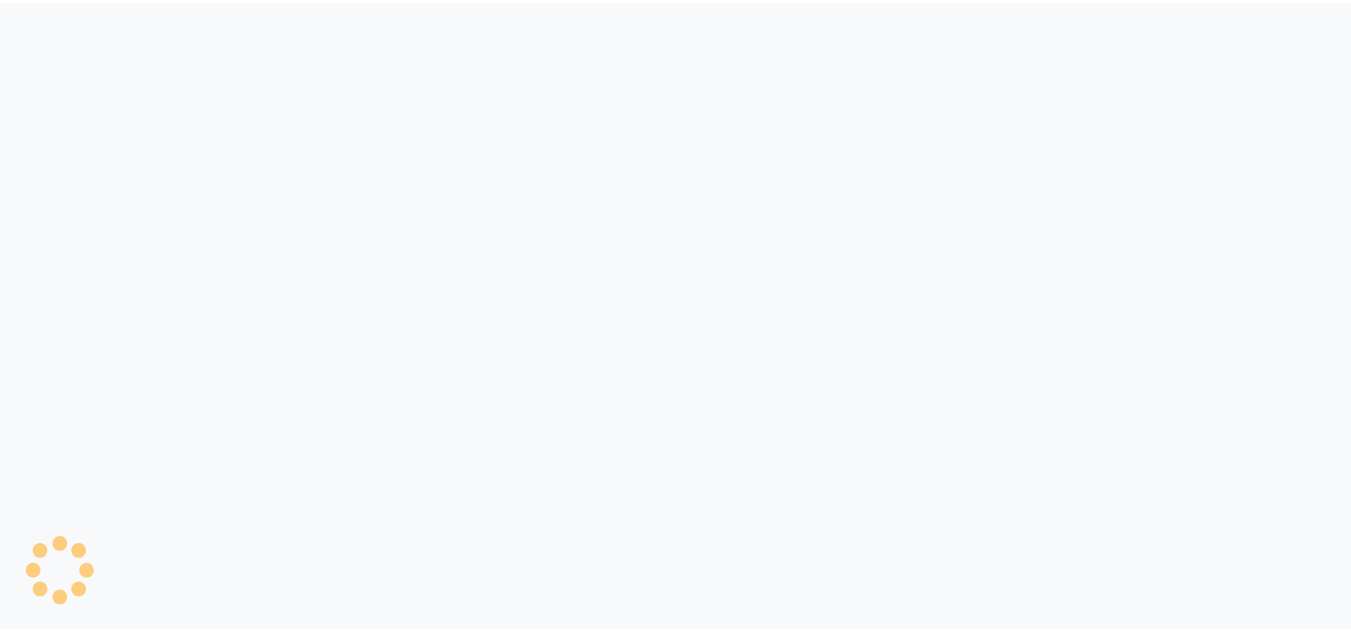 scroll, scrollTop: 0, scrollLeft: 0, axis: both 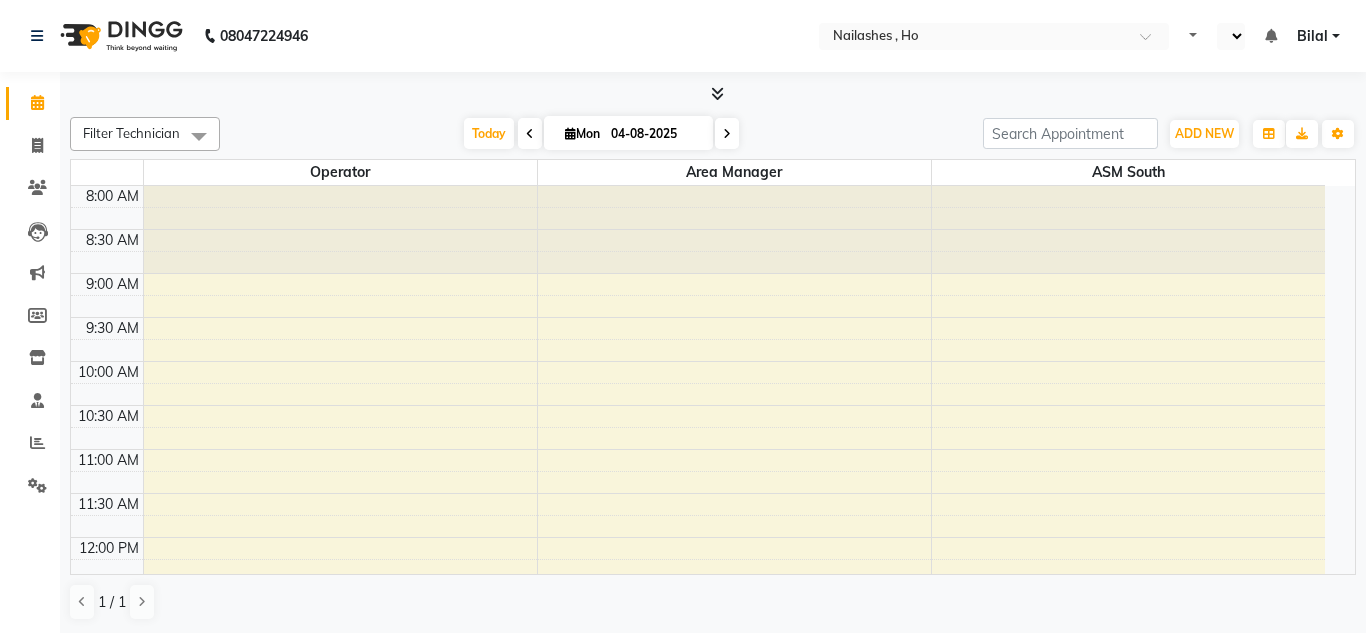 select on "en" 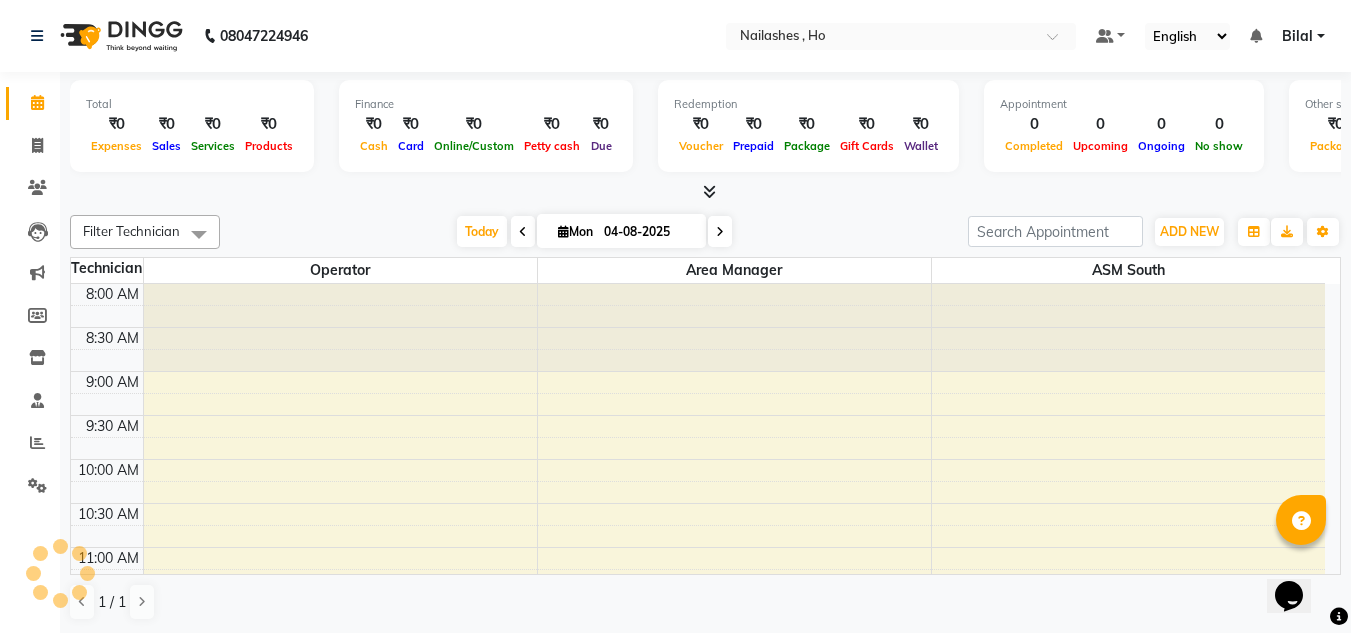 scroll, scrollTop: 0, scrollLeft: 0, axis: both 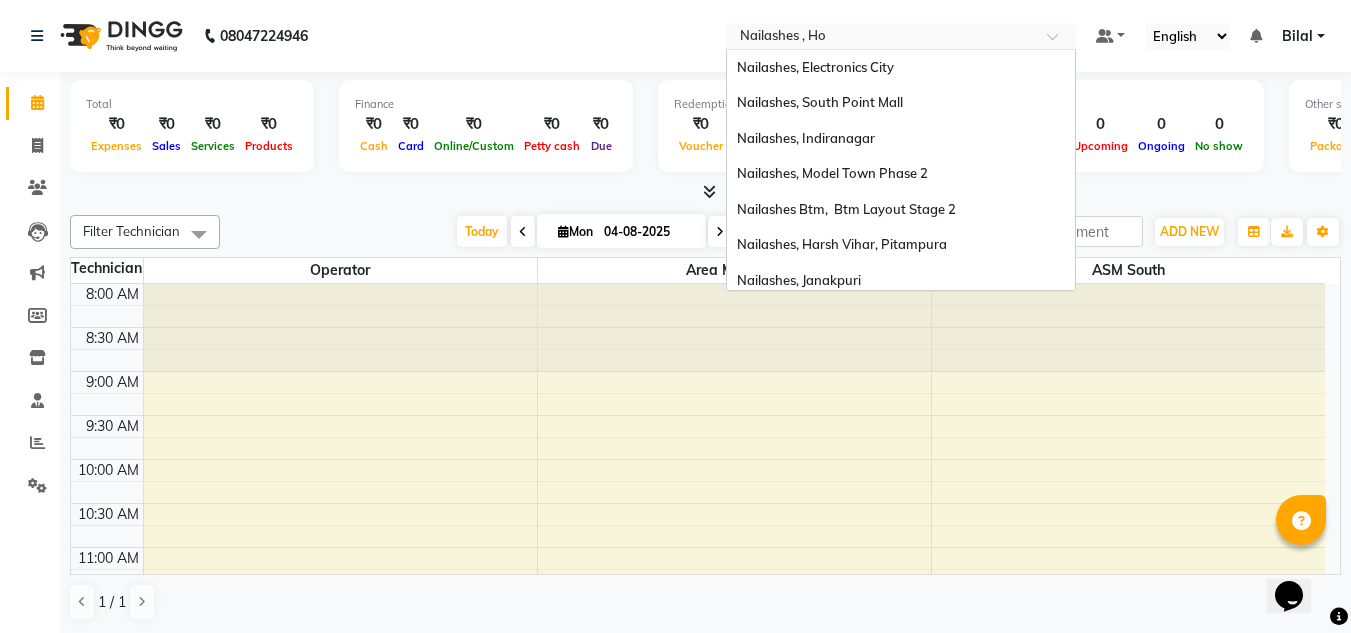 click at bounding box center [881, 38] 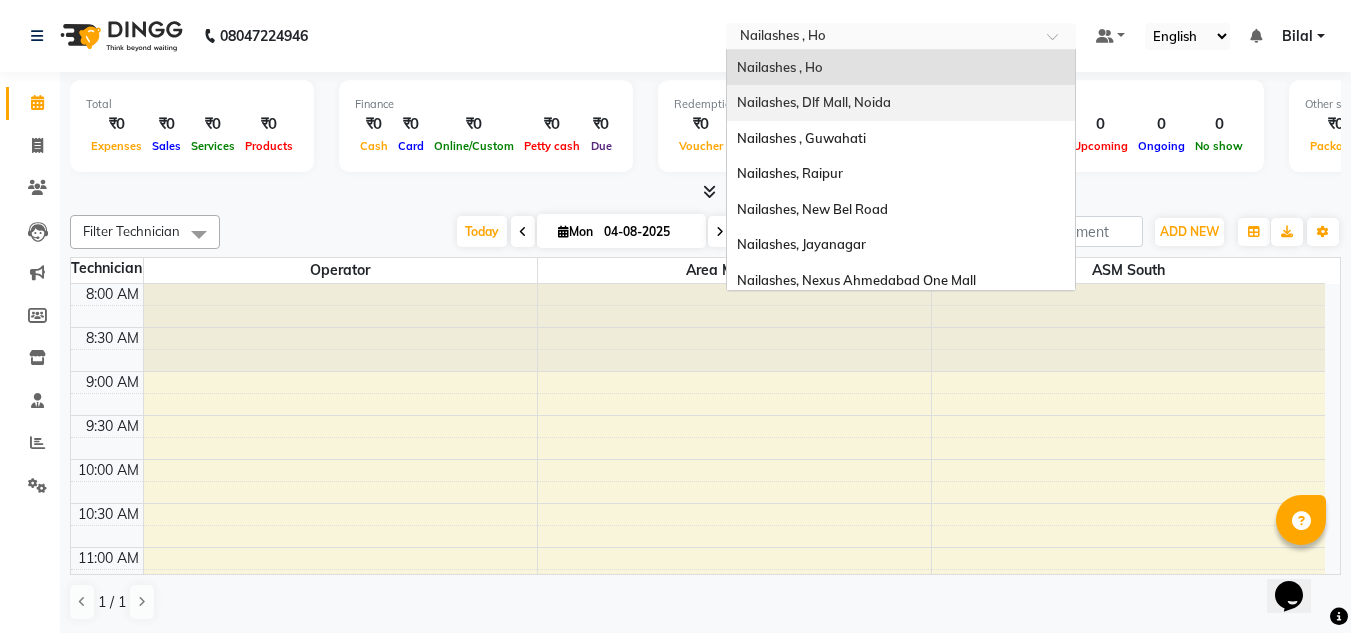 click on "Nailashes, Dlf Mall, Noida" at bounding box center [814, 102] 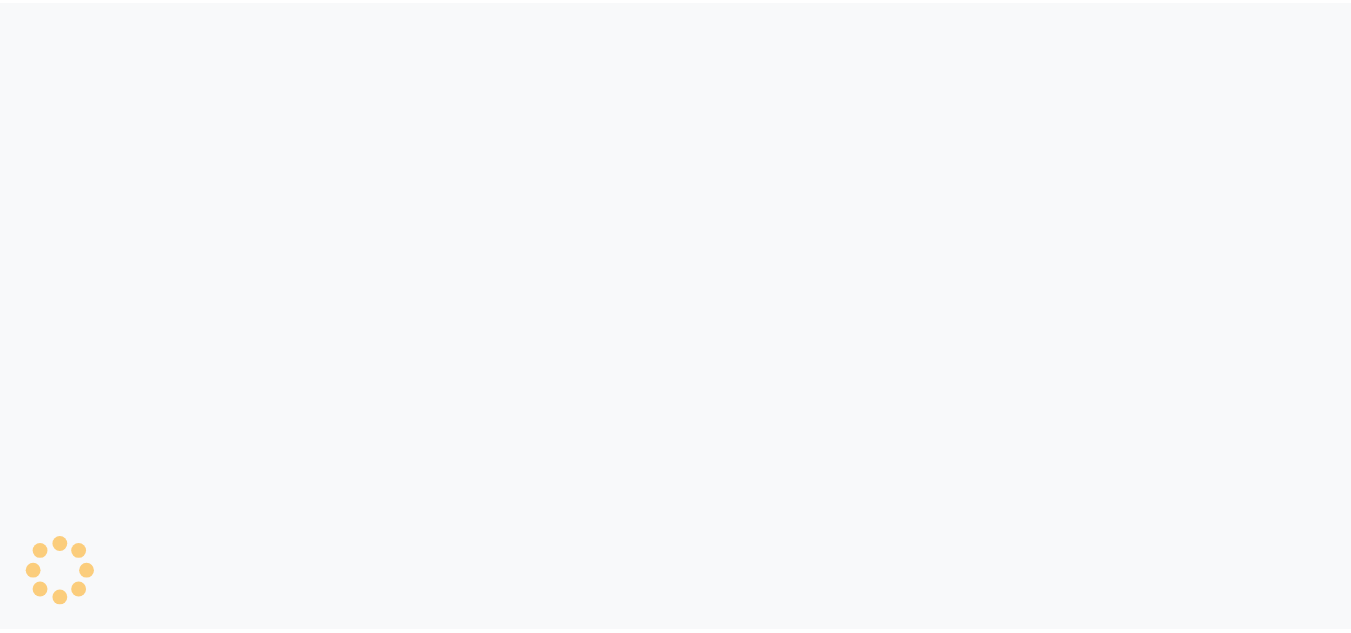 scroll, scrollTop: 0, scrollLeft: 0, axis: both 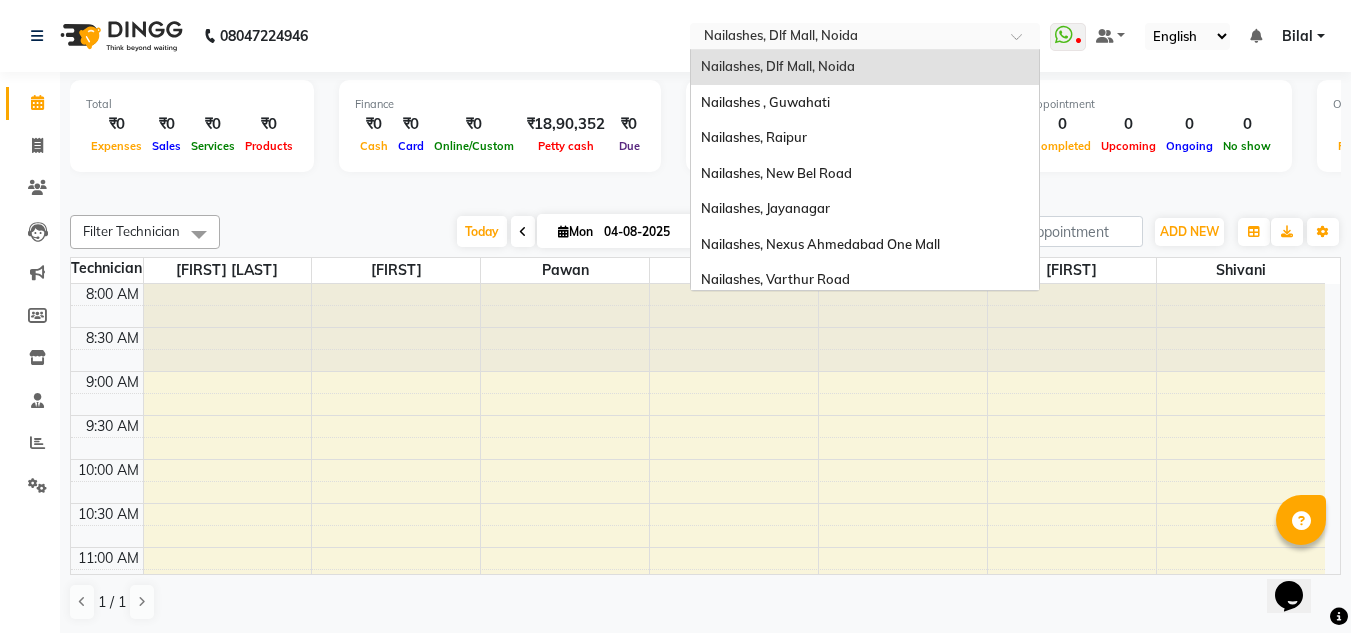 click on "Select Location × Nailashes, Dlf Mall, Noida" at bounding box center [865, 36] 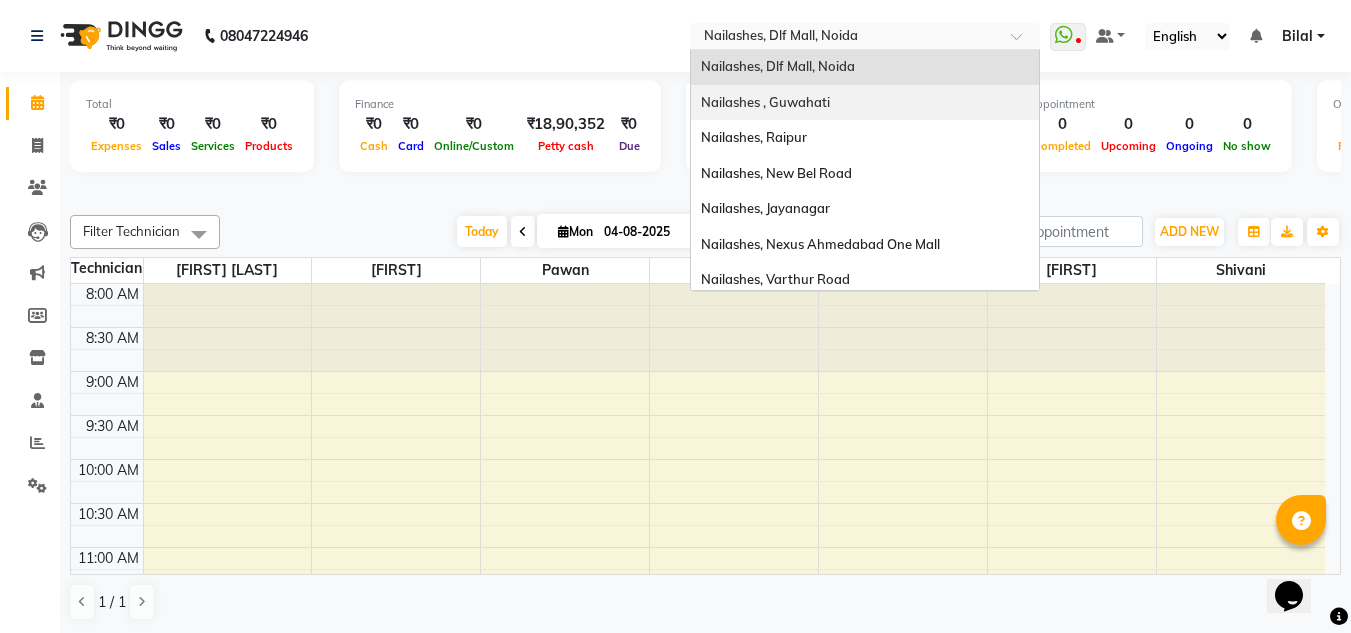 click on "Nailashes , Guwahati" at bounding box center [865, 103] 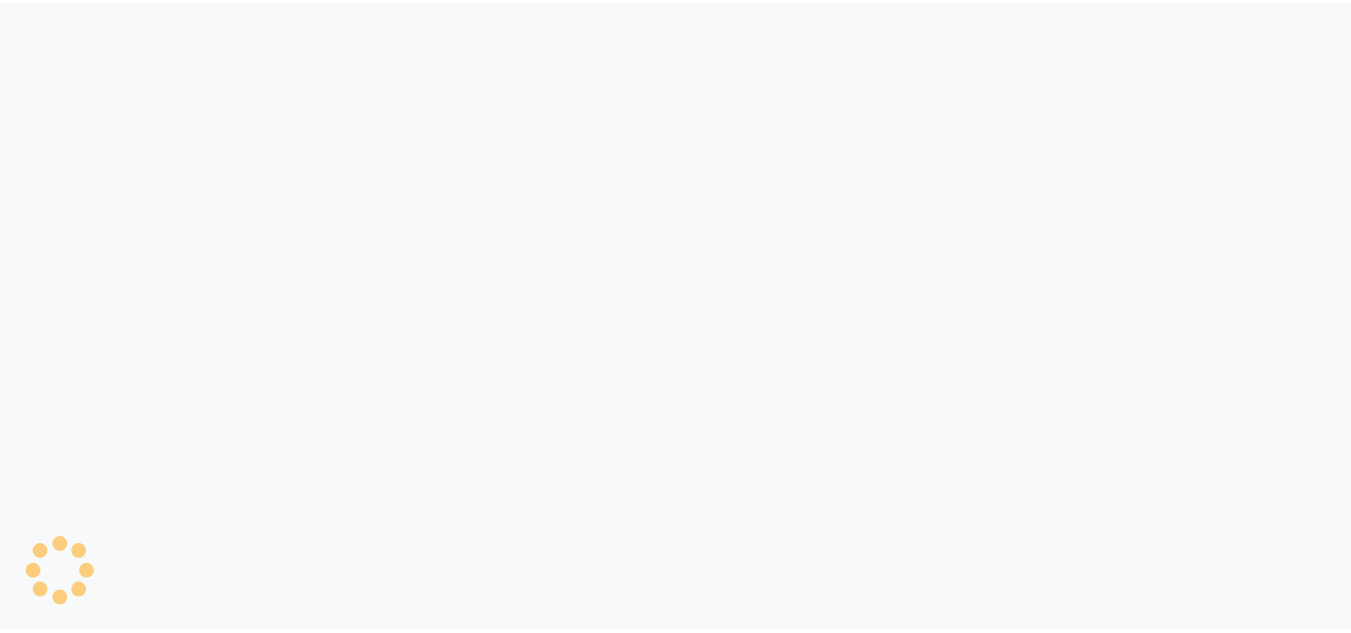 scroll, scrollTop: 0, scrollLeft: 0, axis: both 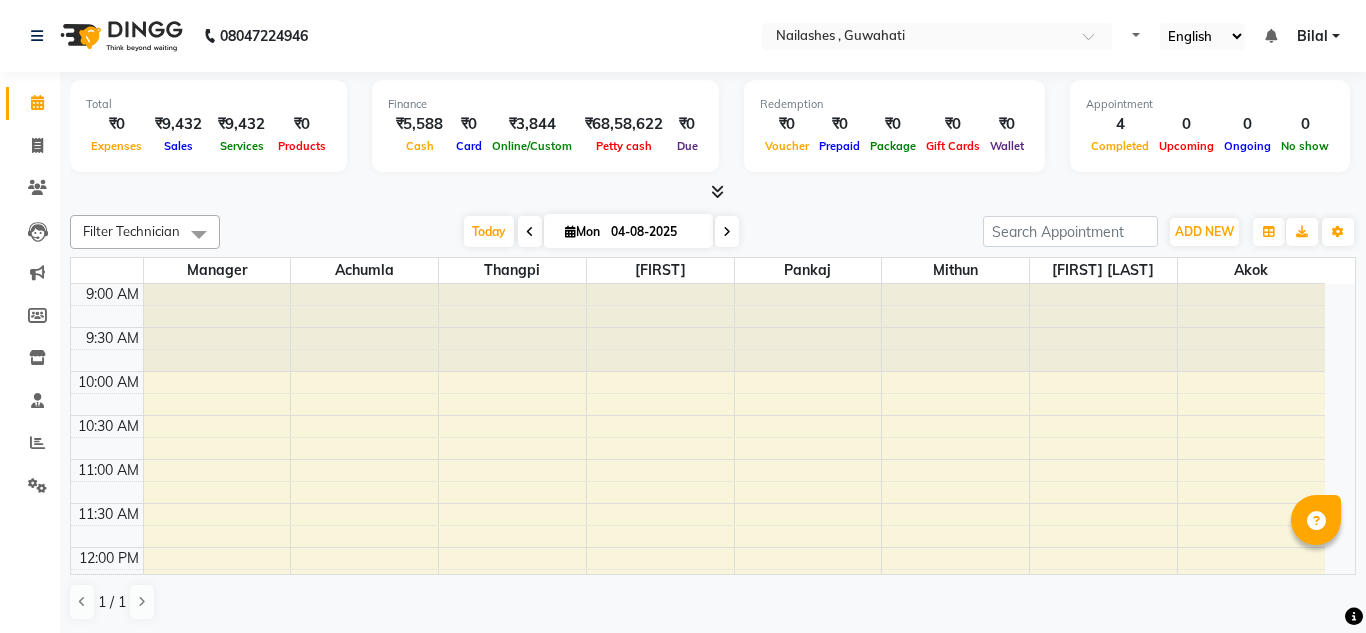 select on "en" 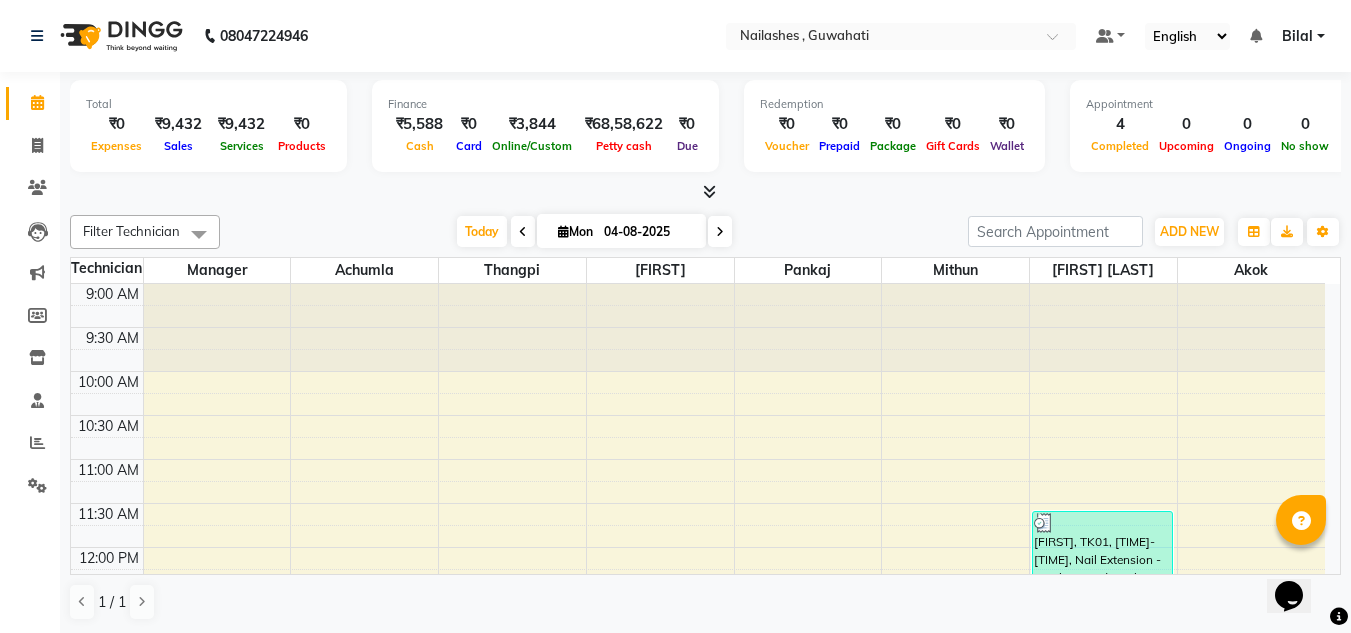 scroll, scrollTop: 0, scrollLeft: 0, axis: both 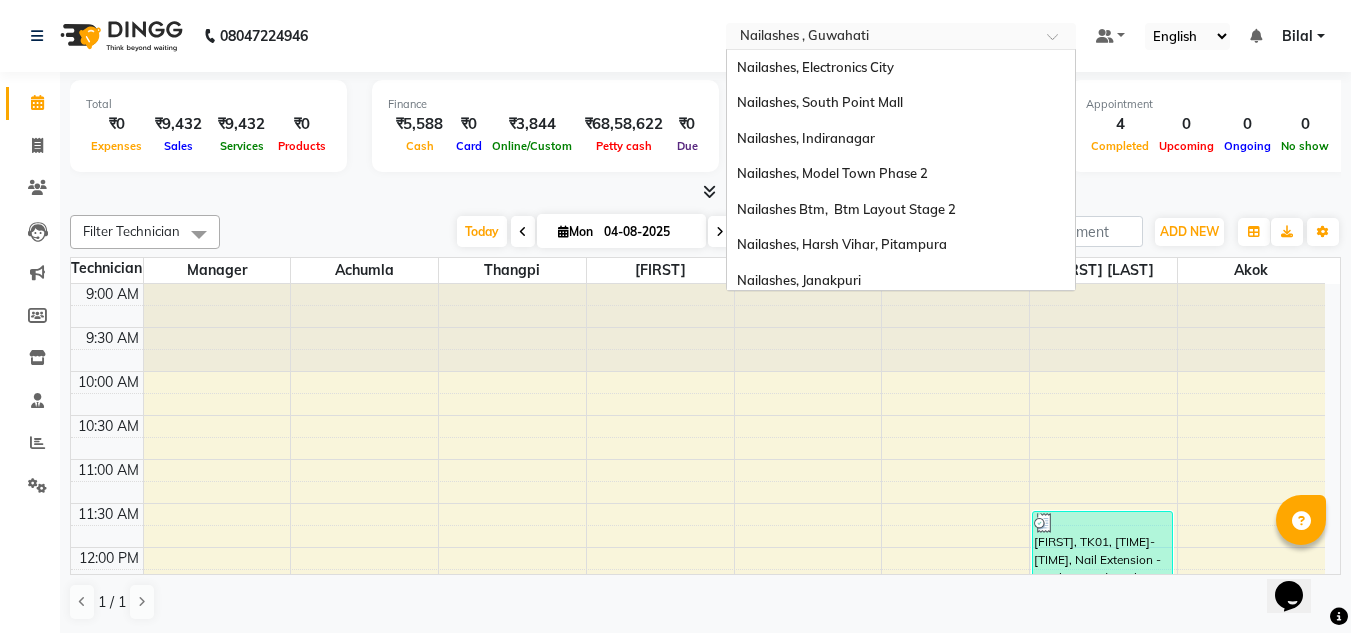 click at bounding box center (881, 38) 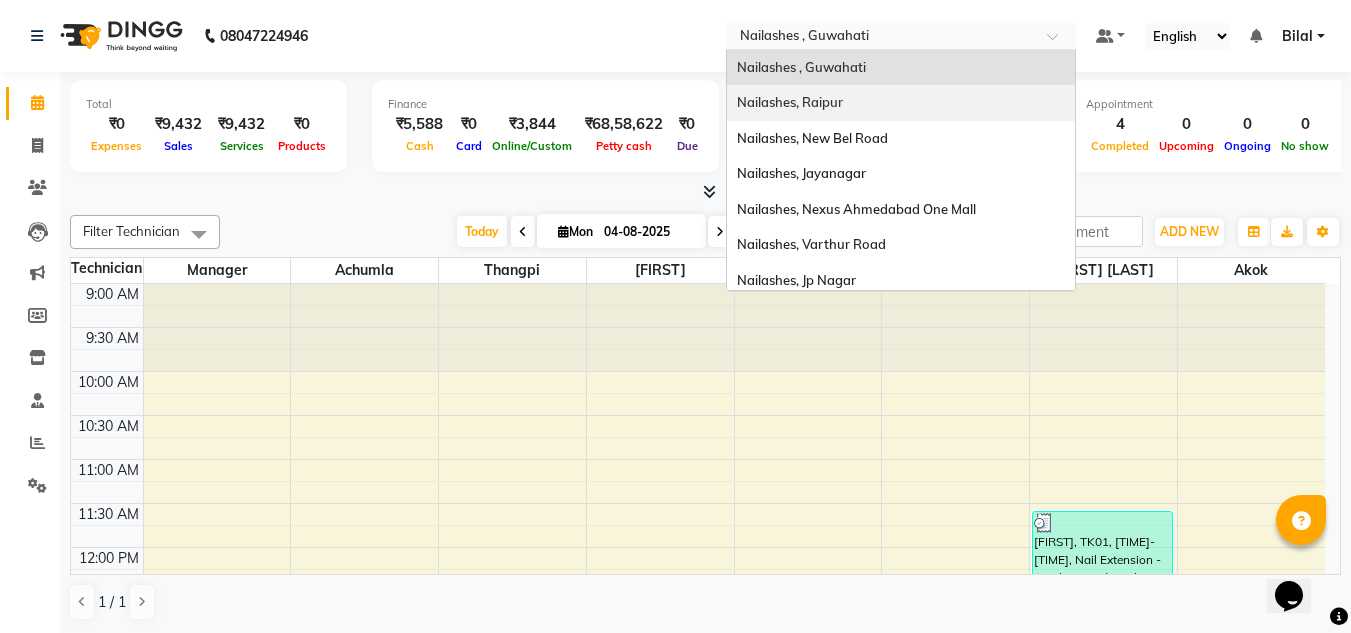 click on "Nailashes, Raipur" at bounding box center (901, 103) 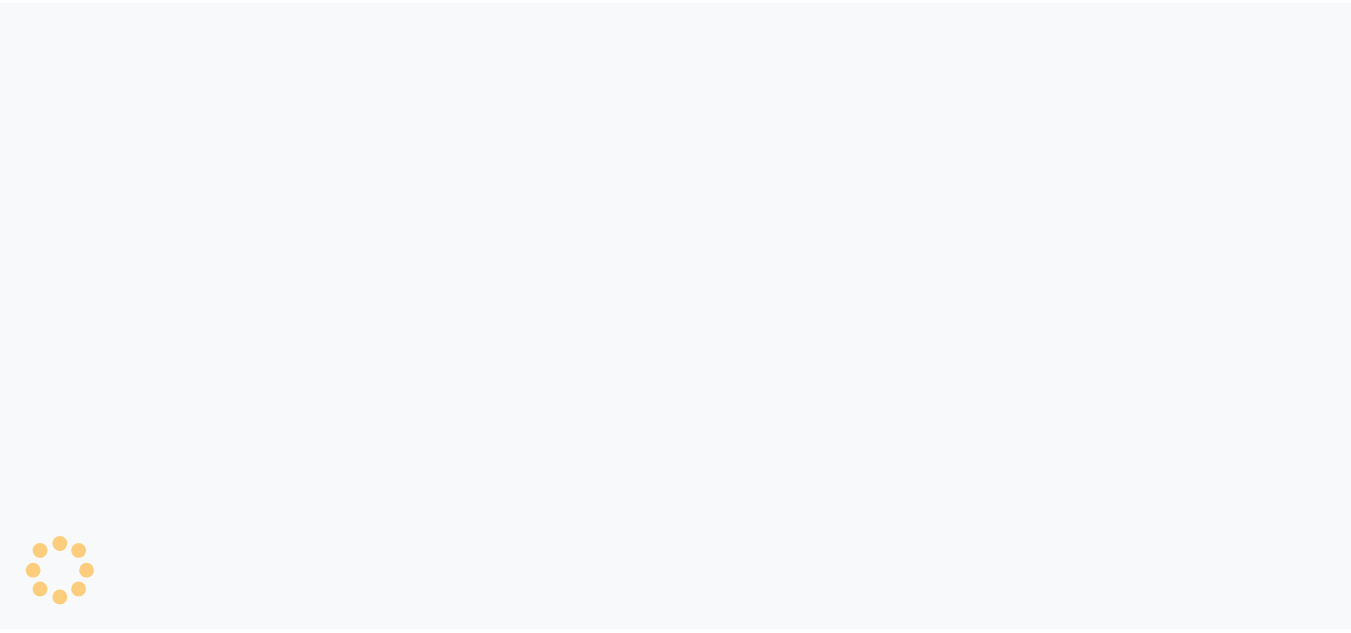 scroll, scrollTop: 0, scrollLeft: 0, axis: both 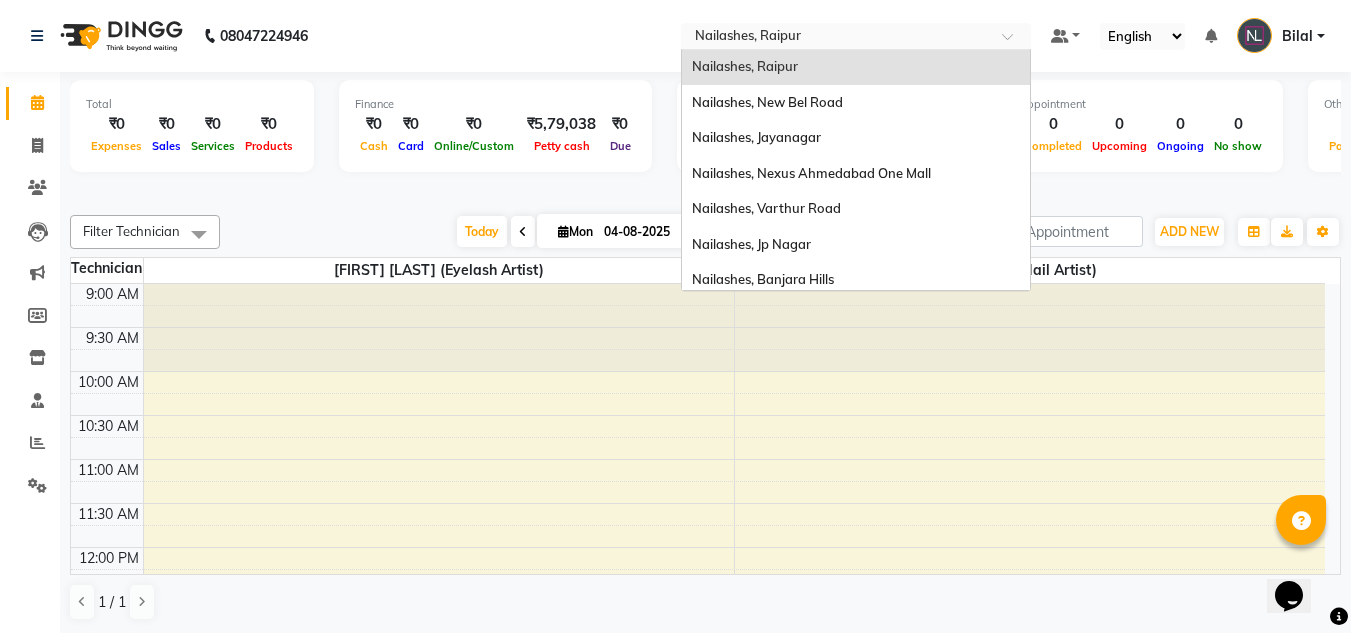 click at bounding box center (836, 38) 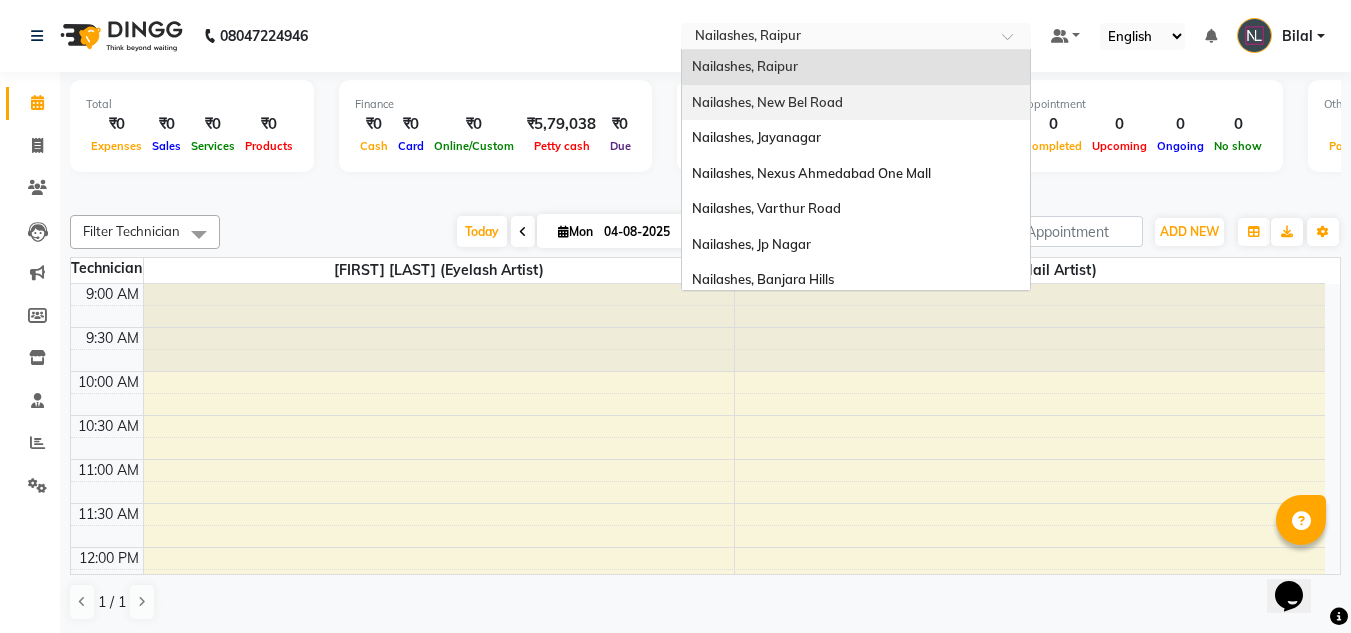 click on "Nailashes, New Bel Road" at bounding box center [856, 103] 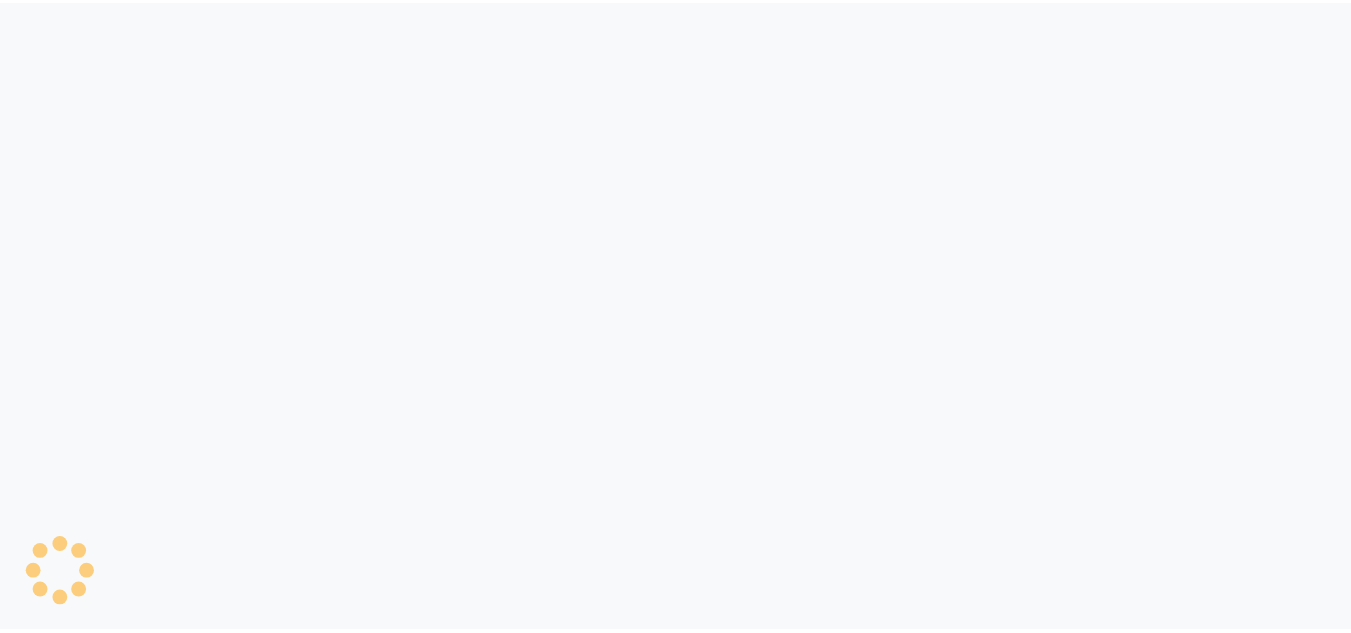 scroll, scrollTop: 0, scrollLeft: 0, axis: both 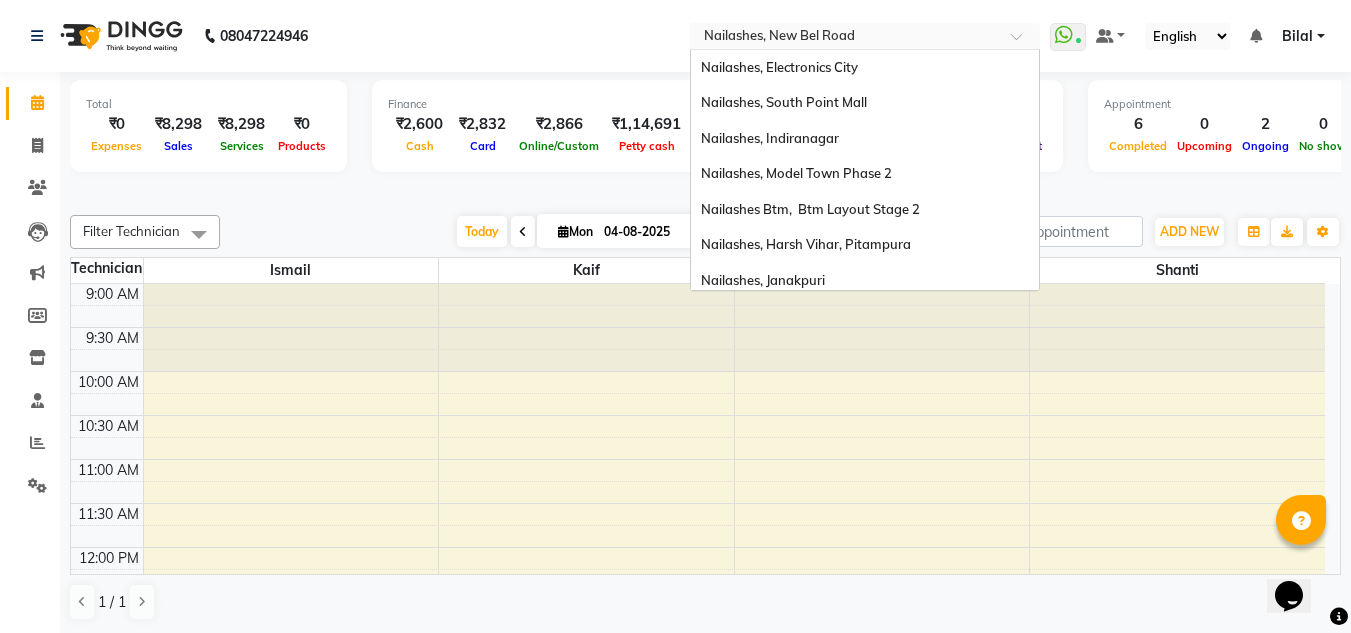 click at bounding box center [845, 38] 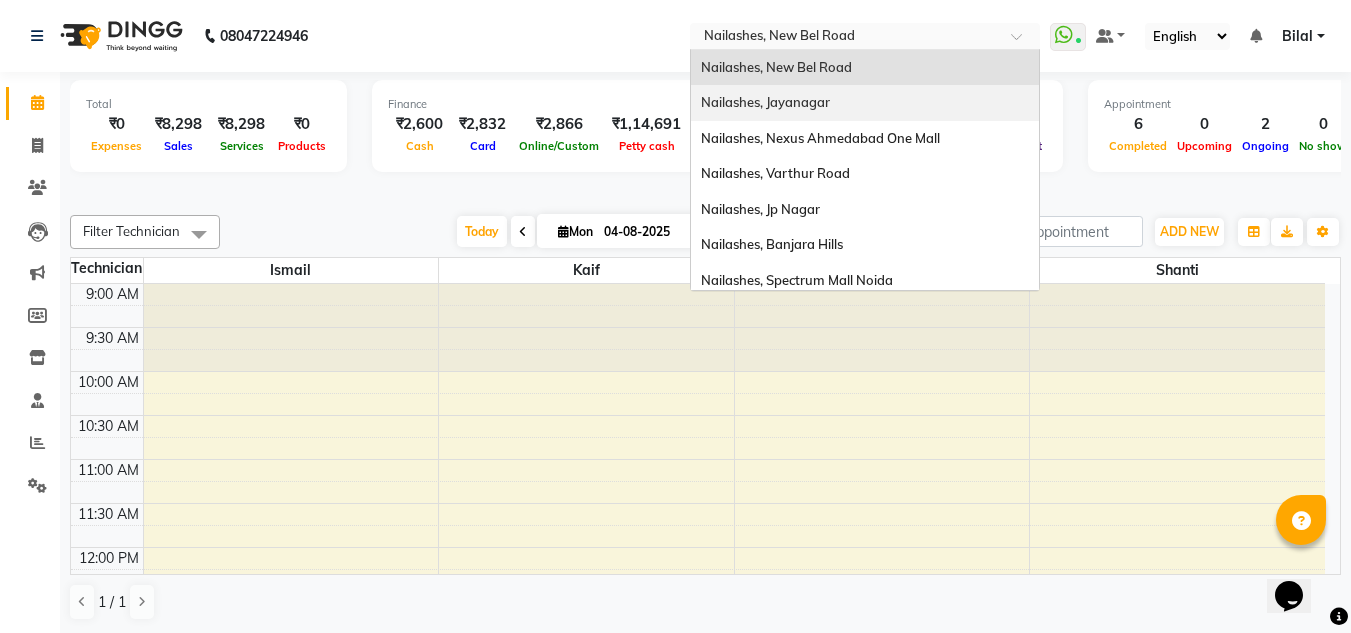 click on "Nailashes, Jayanagar" at bounding box center [865, 103] 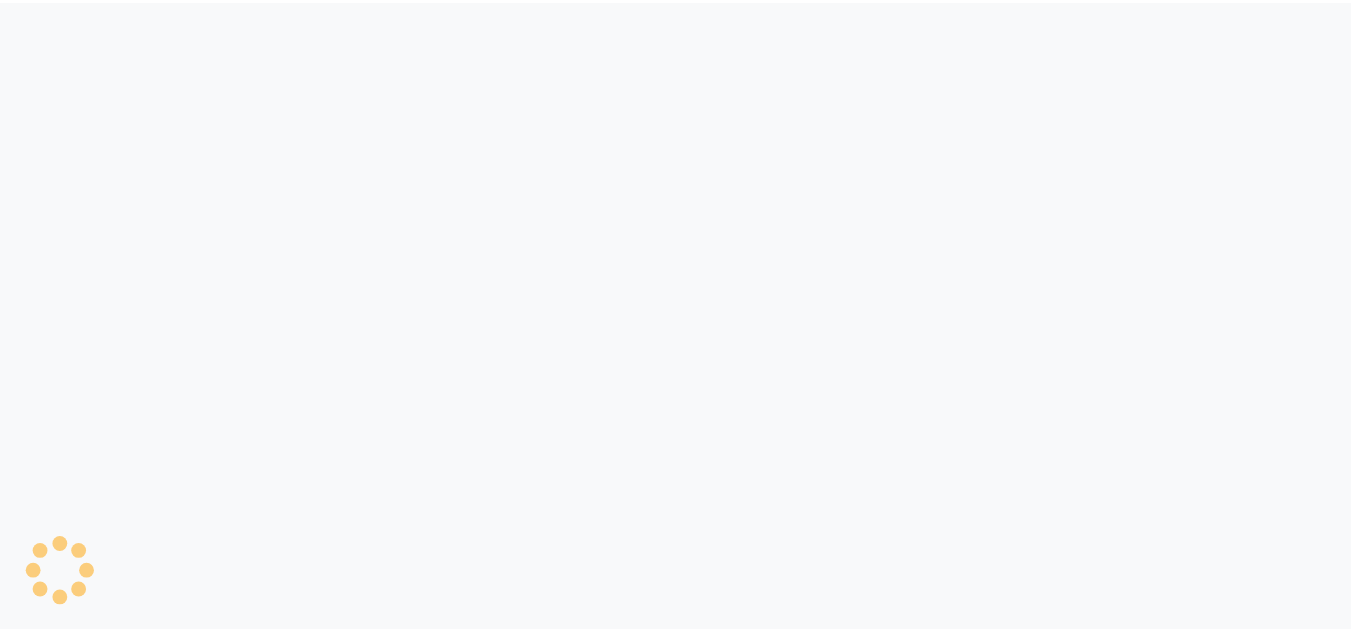 scroll, scrollTop: 0, scrollLeft: 0, axis: both 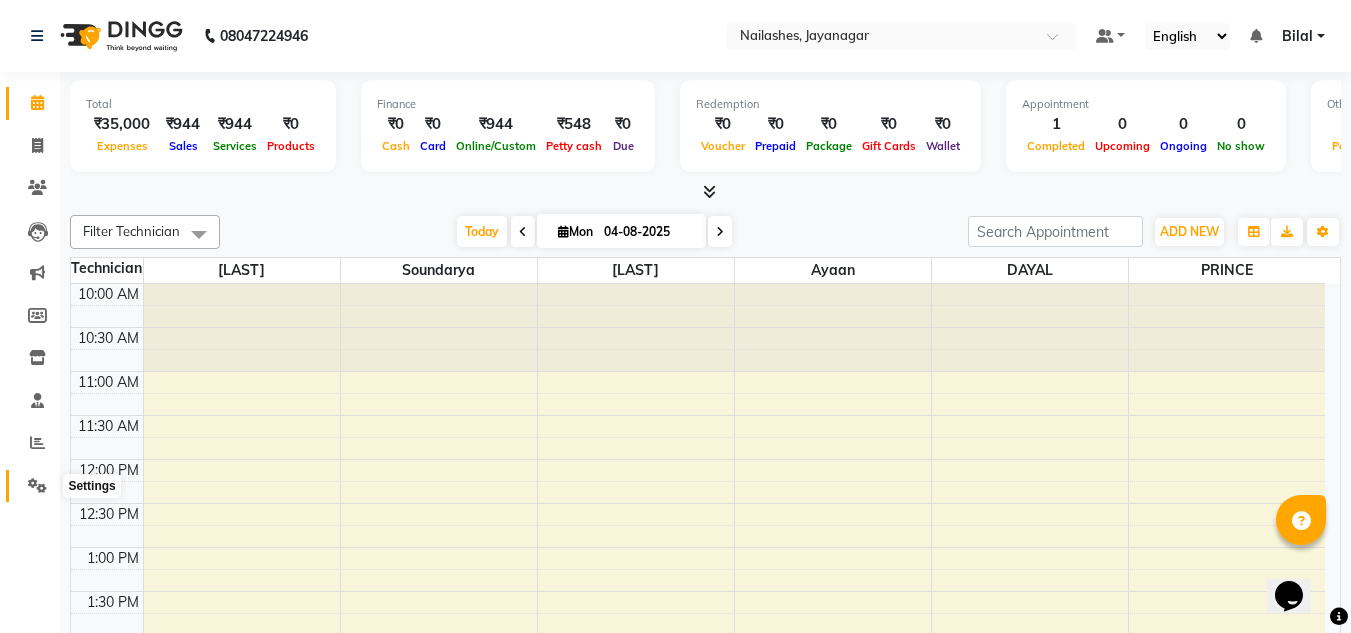 click 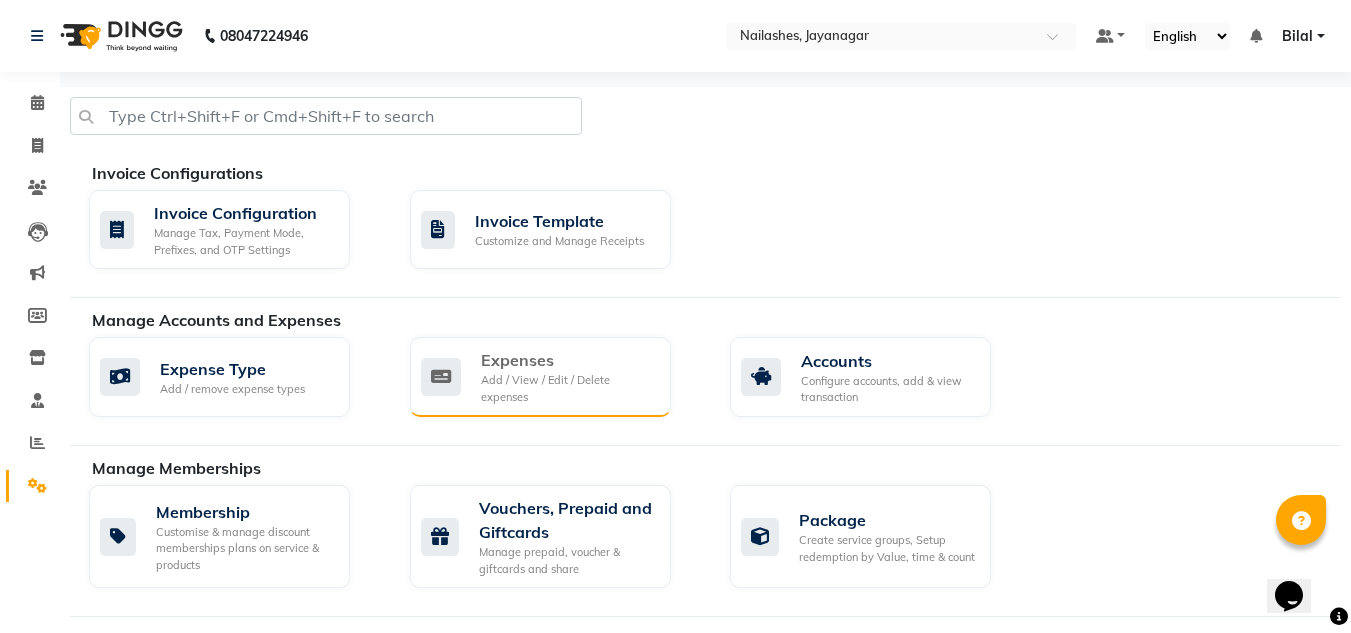 click on "Add / View / Edit / Delete expenses" 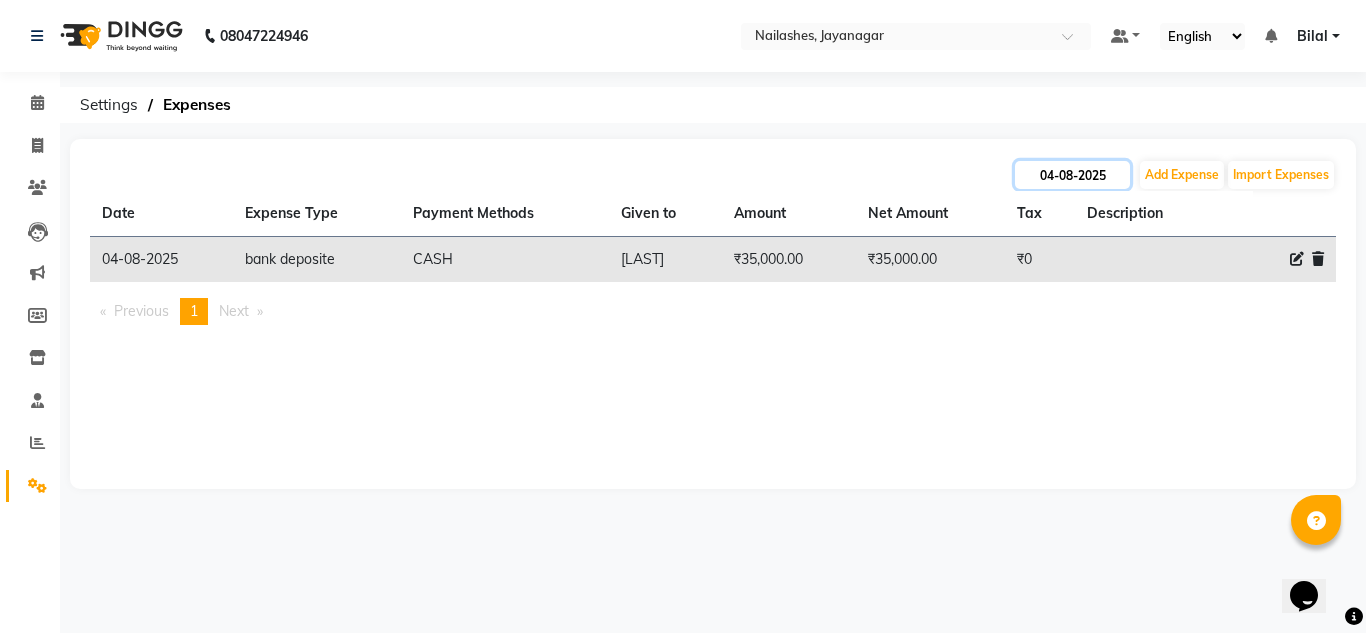 click on "04-08-2025" 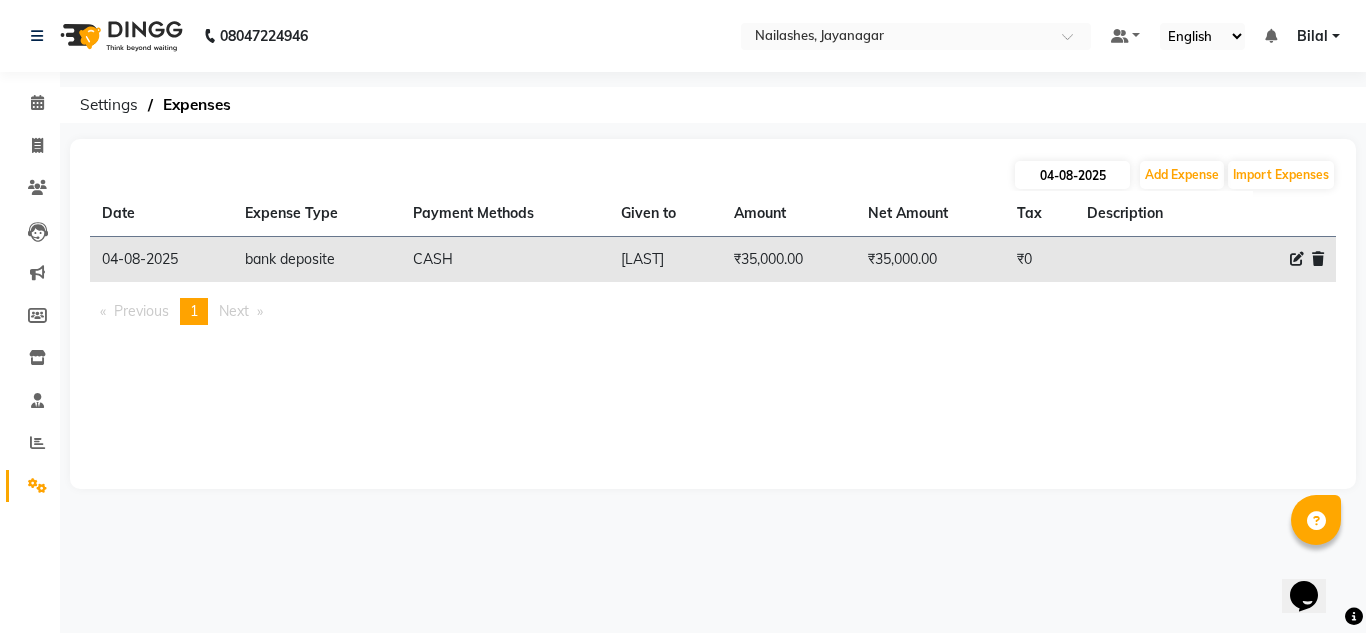 select on "8" 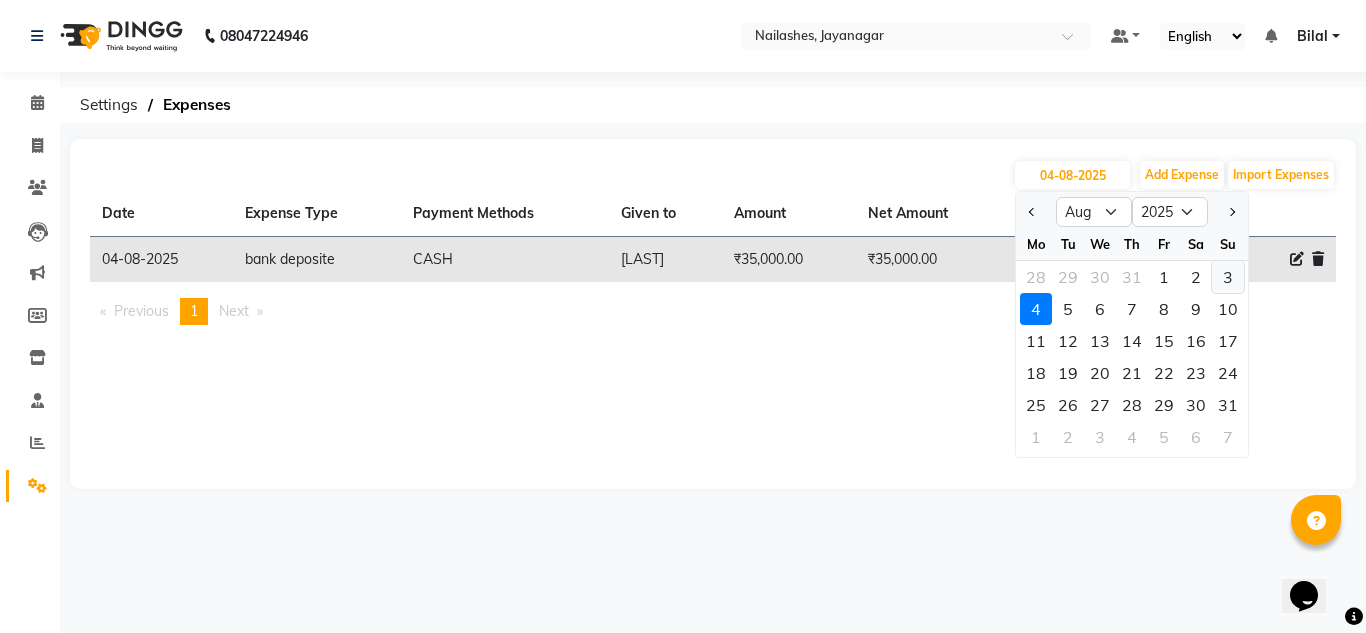 click on "3" 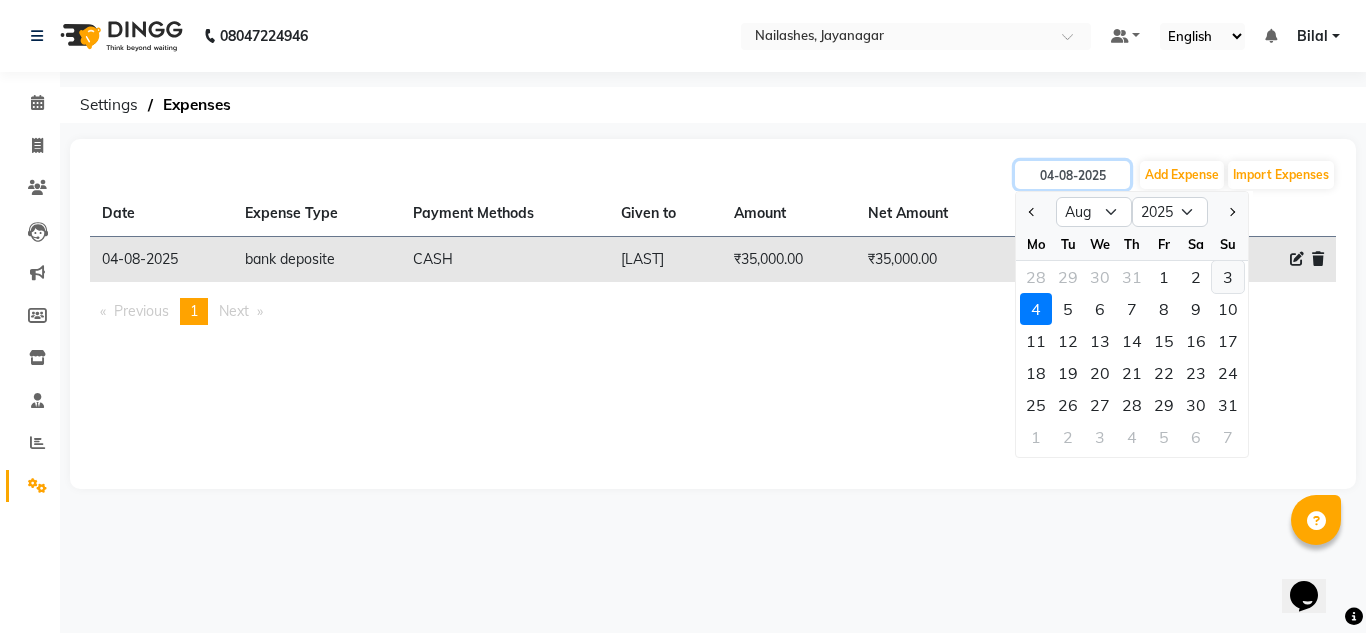type on "03-08-2025" 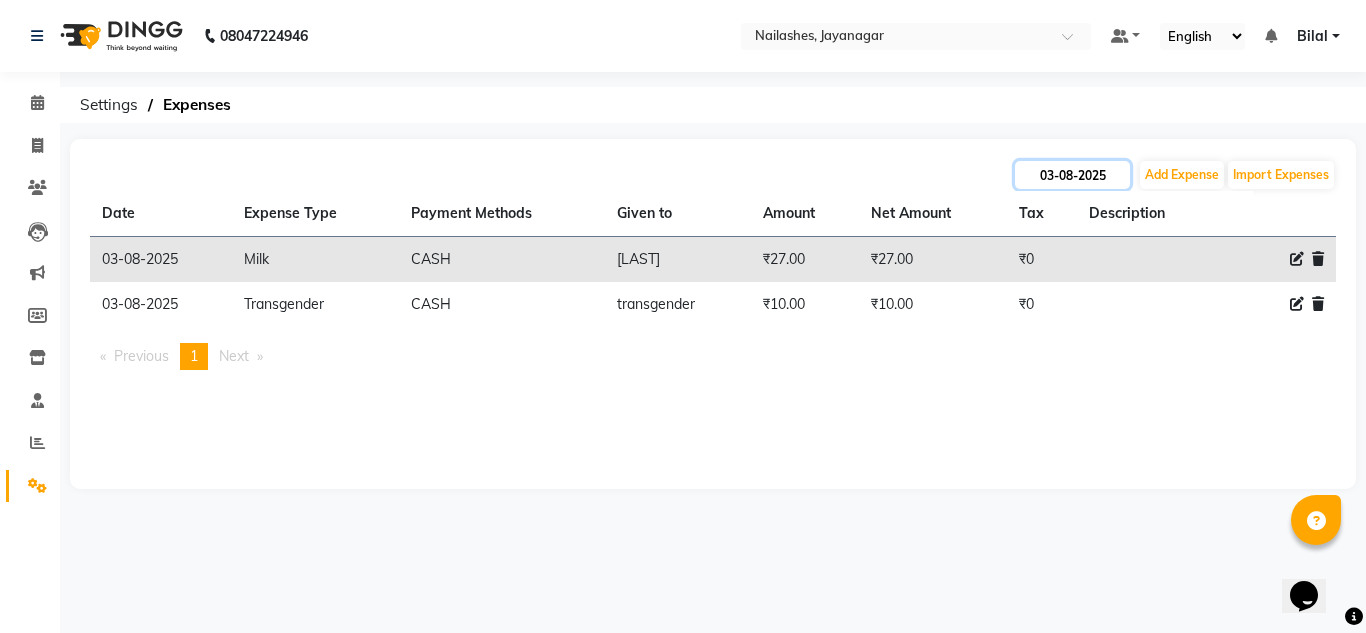 click on "03-08-2025" 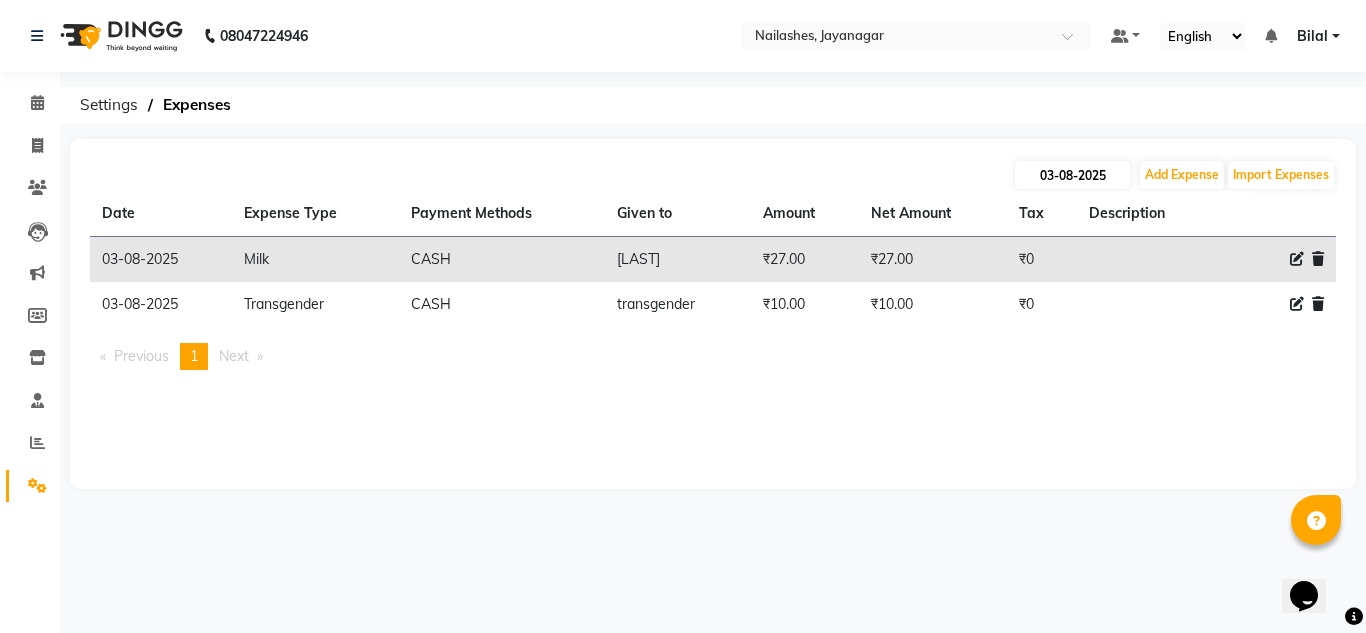select on "8" 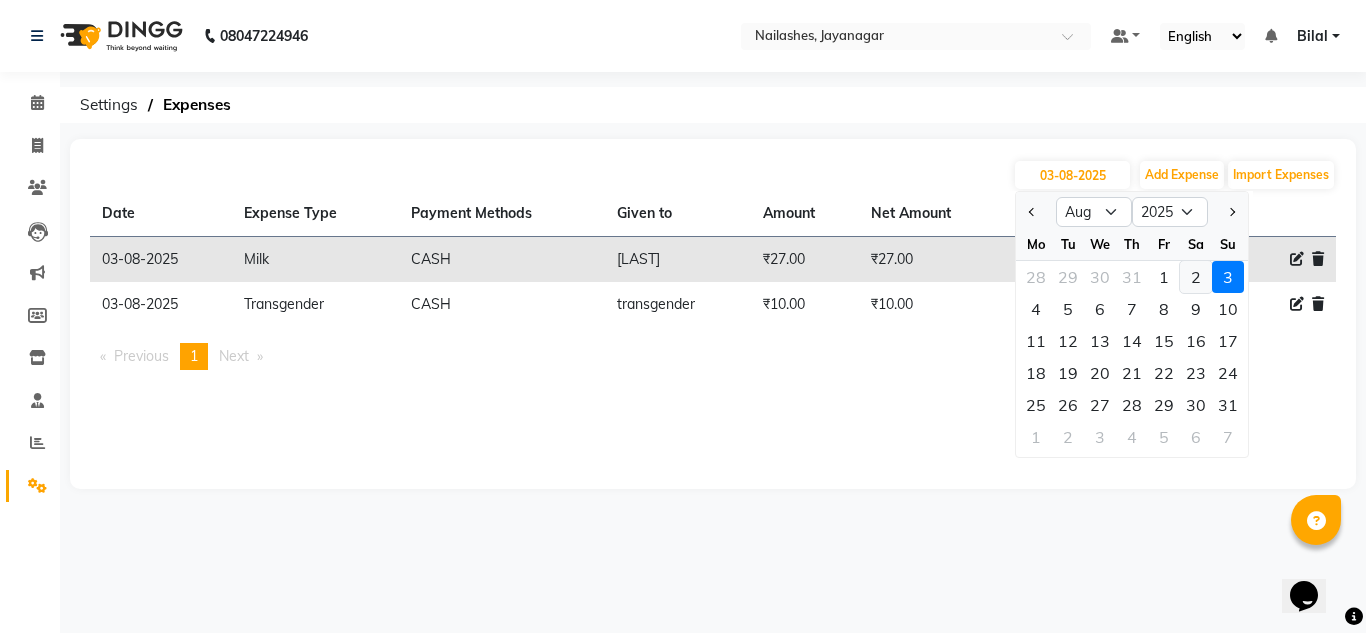 click on "2" 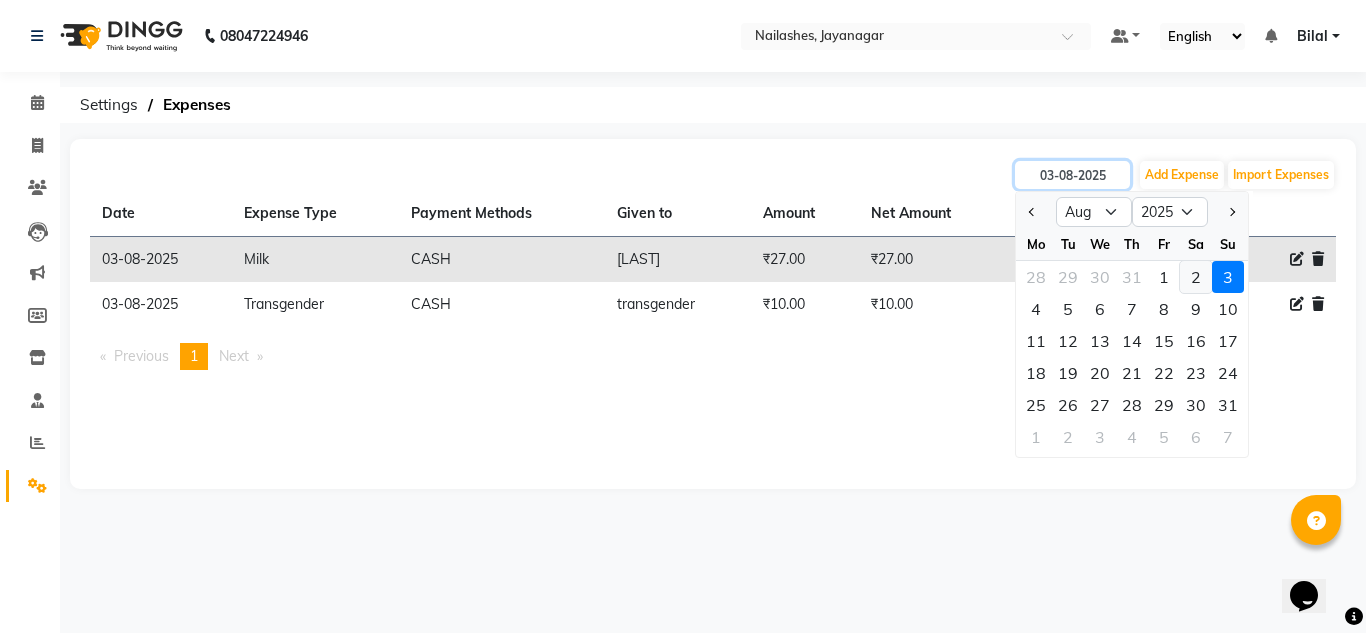 type on "02-08-2025" 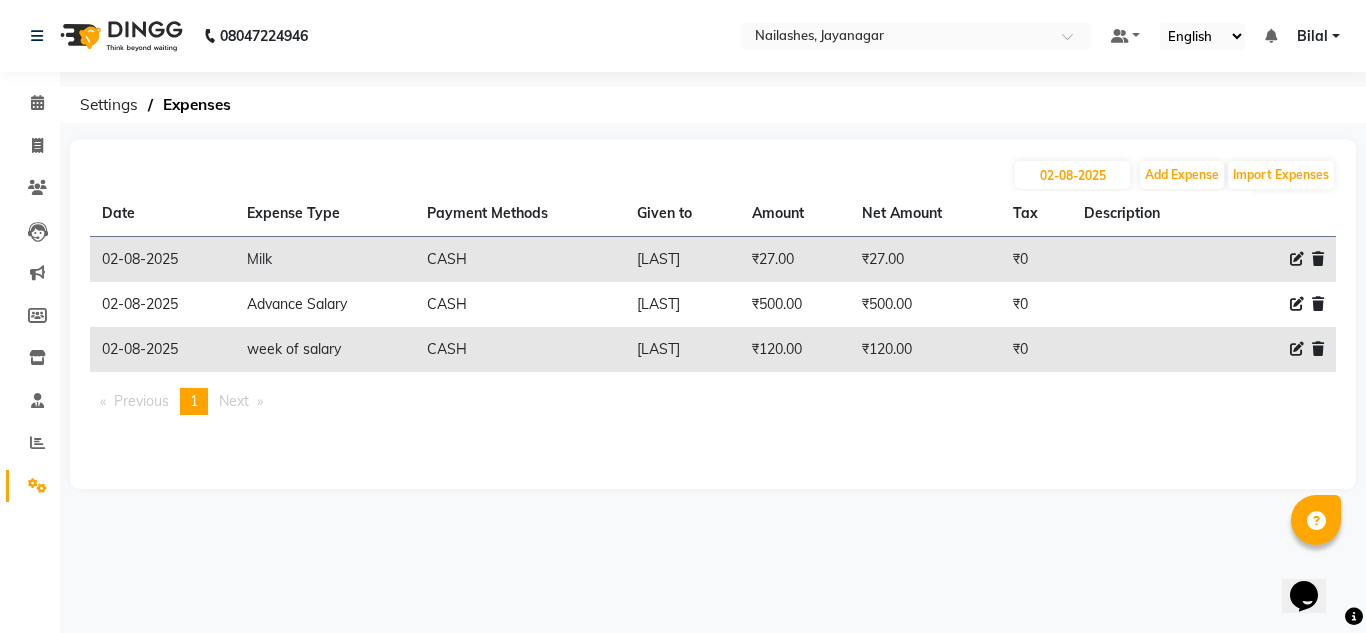 click 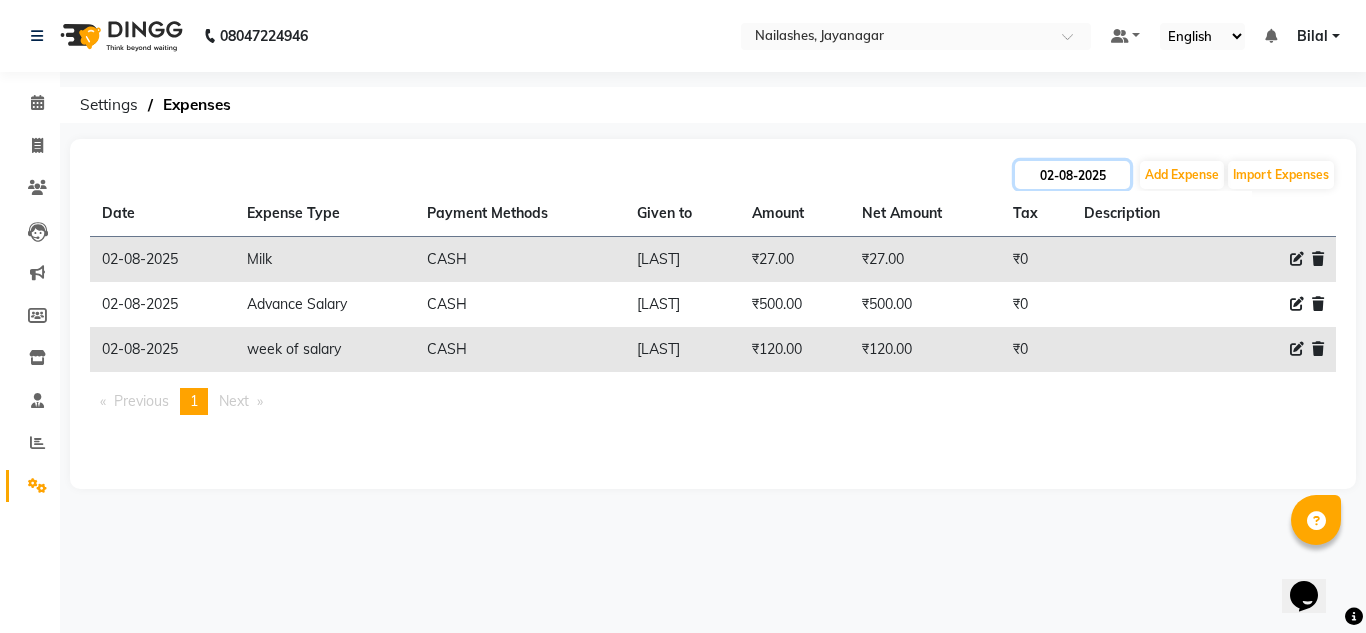 click on "02-08-2025" 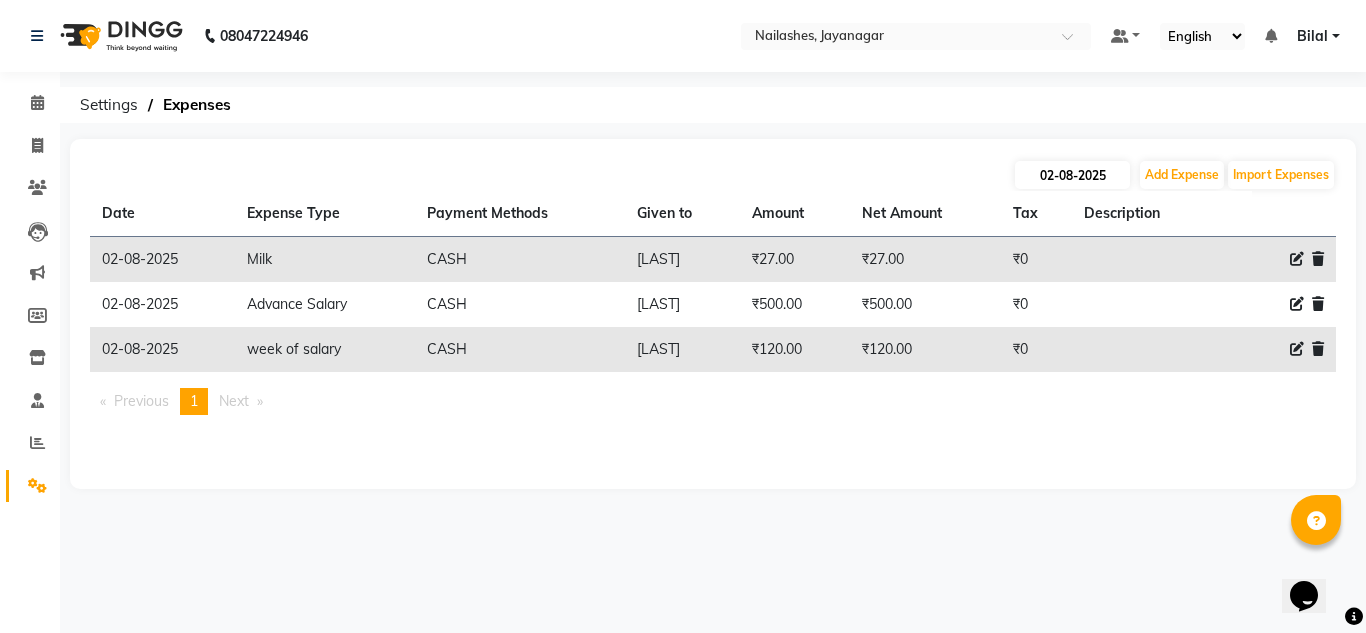 select on "8" 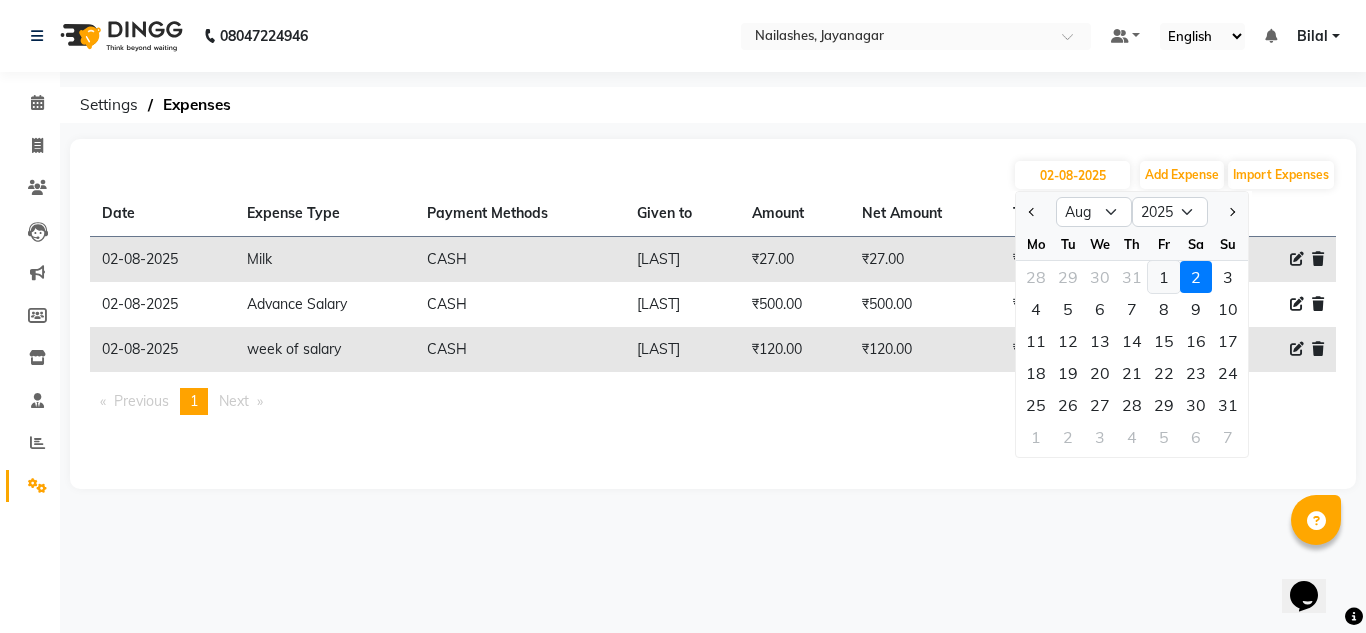 click on "1" 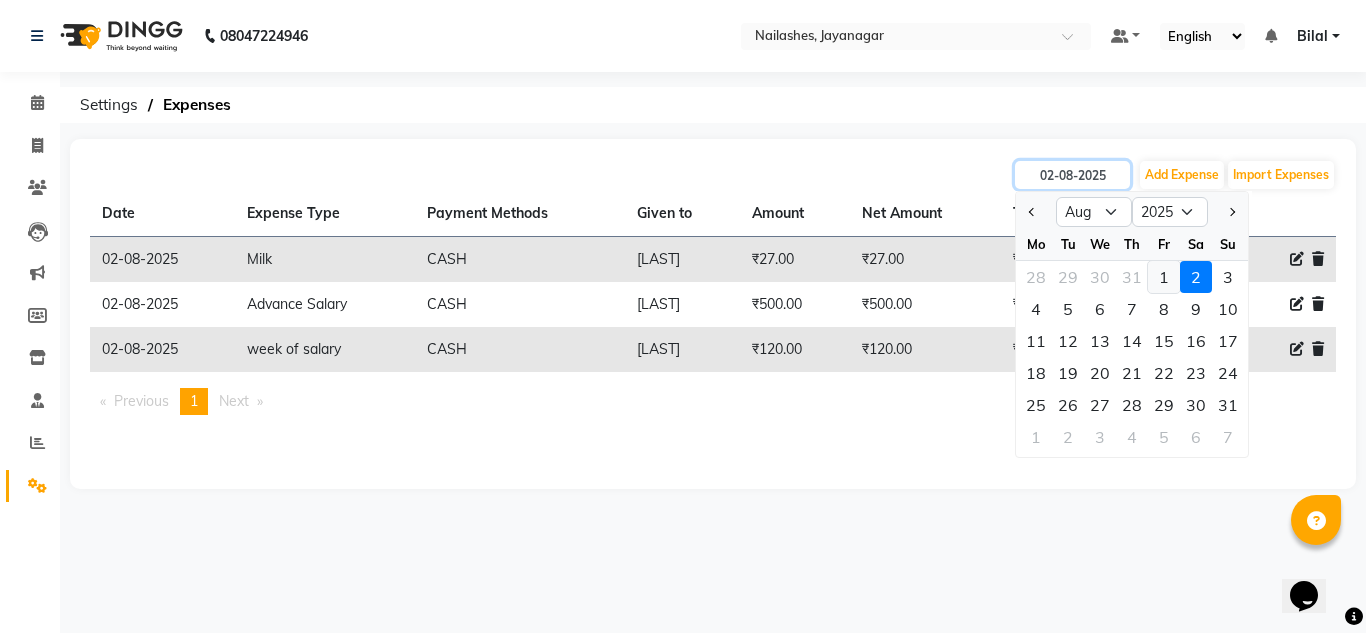 type on "01-08-2025" 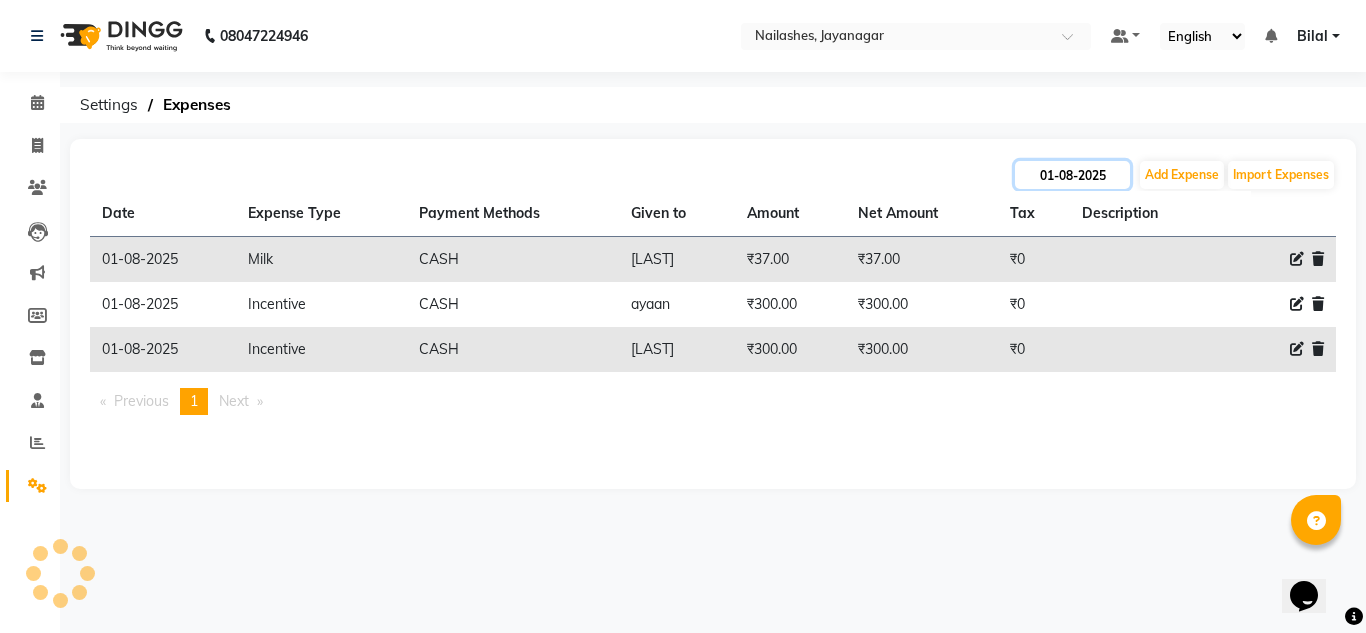 click on "01-08-2025" 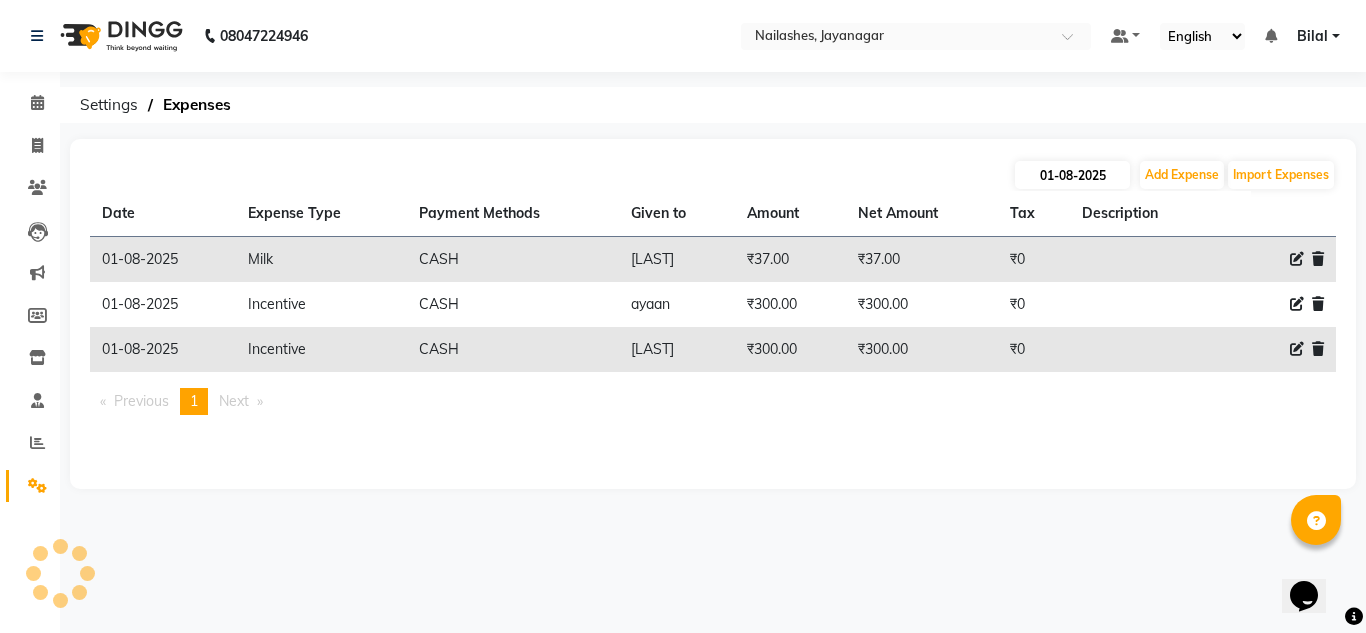 select on "8" 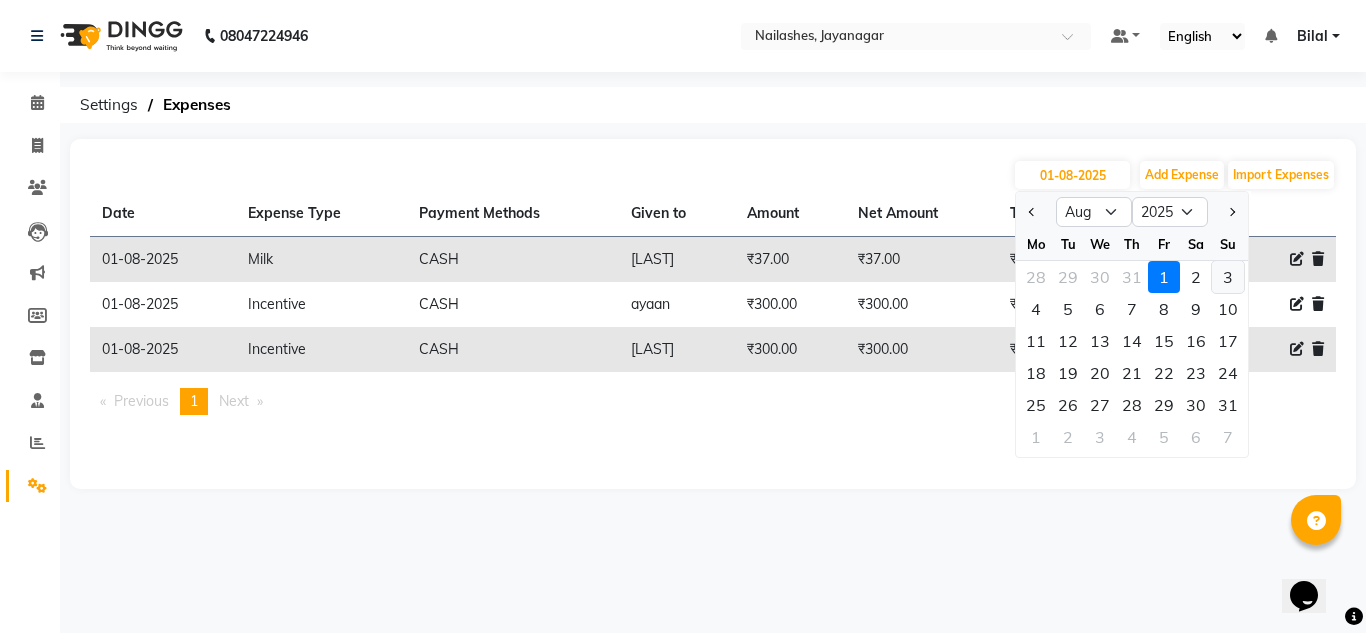 click on "3" 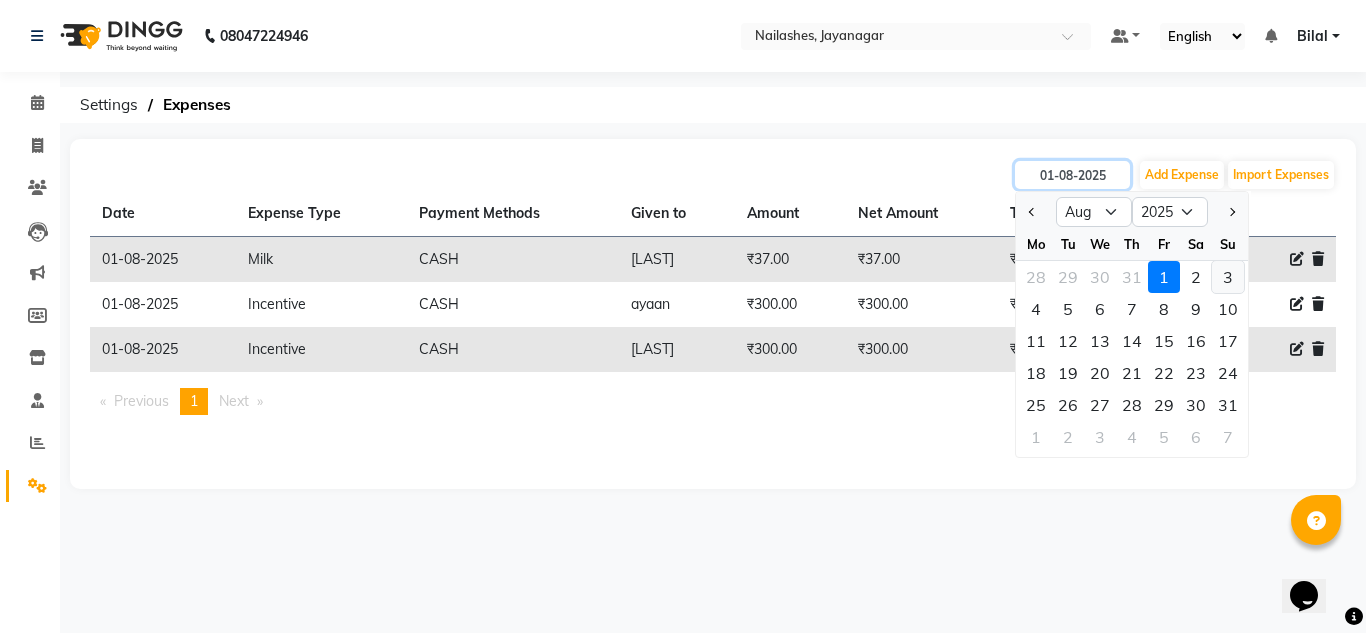 type on "03-08-2025" 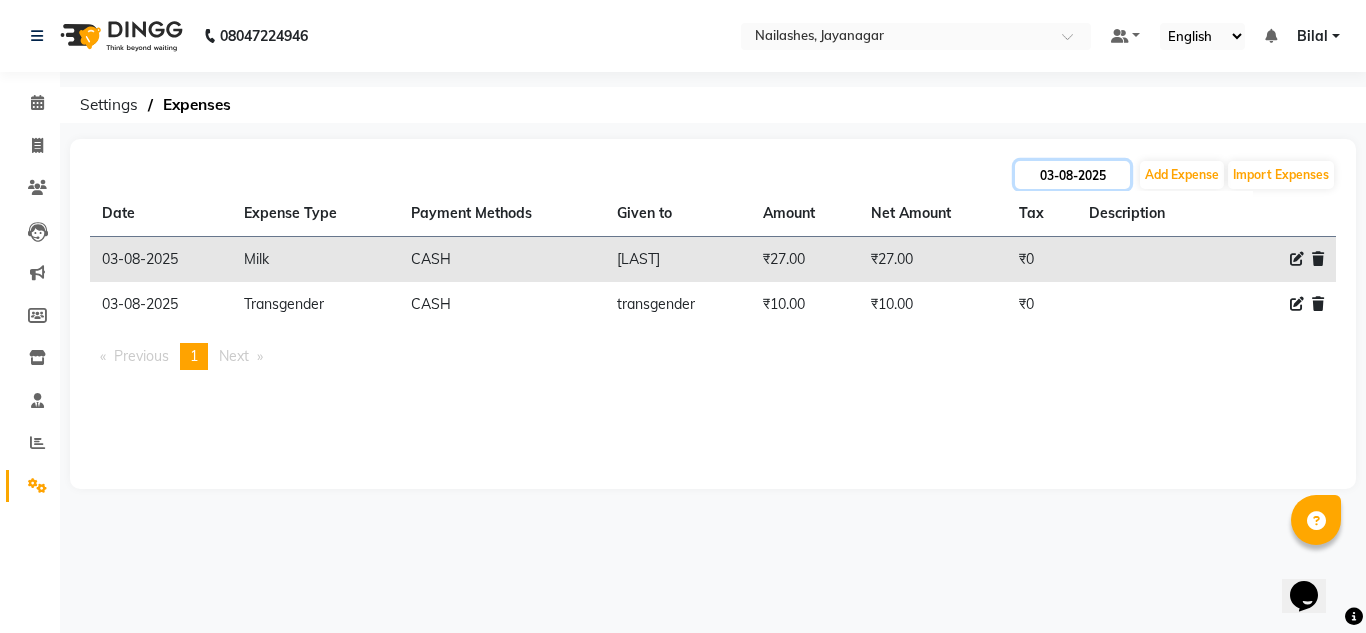 click on "03-08-2025" 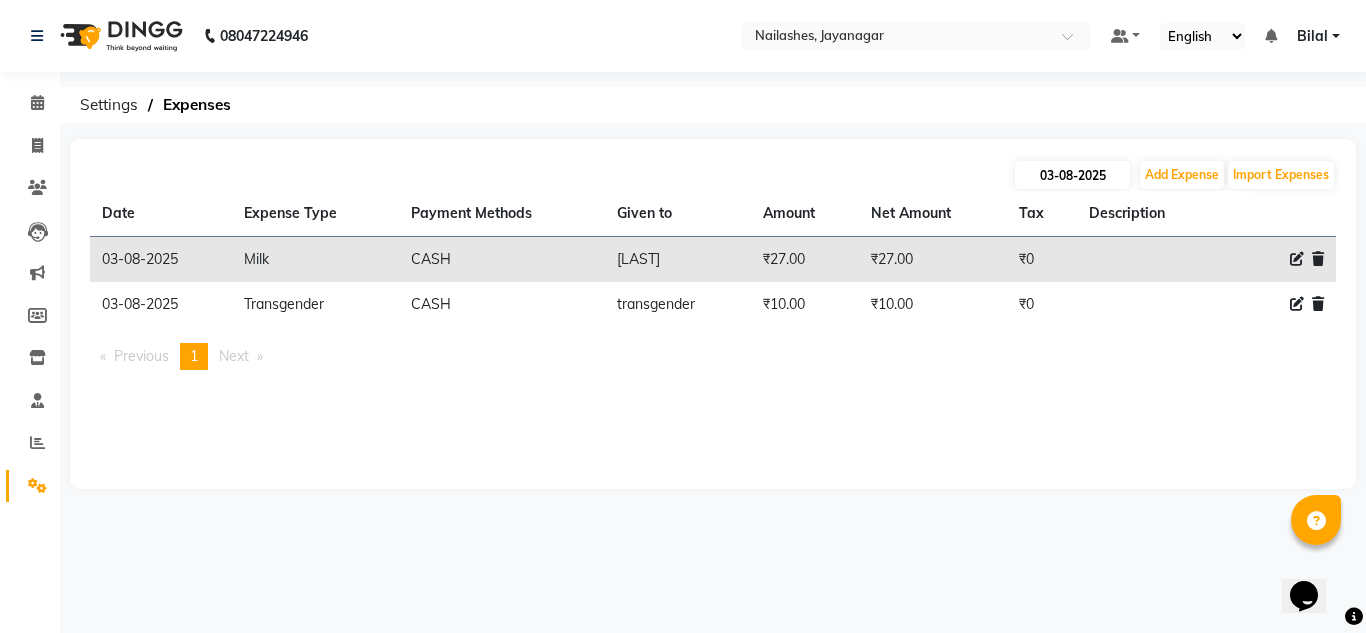 select on "8" 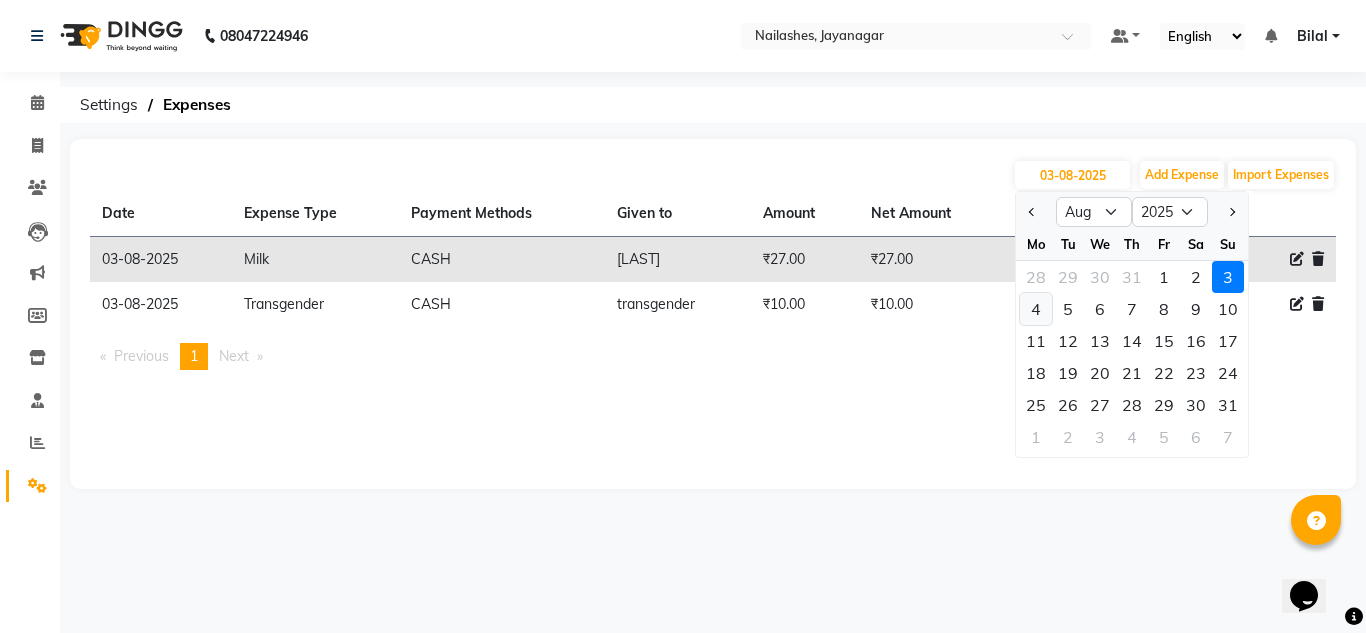 click on "4" 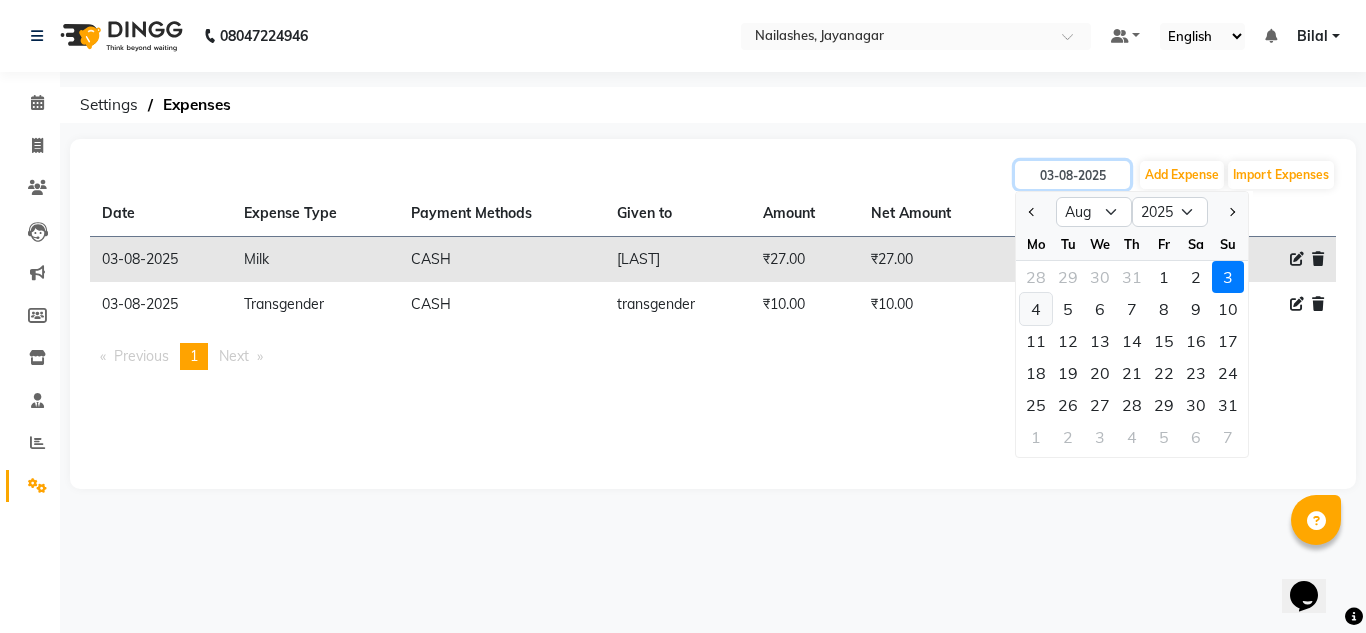 type on "04-08-2025" 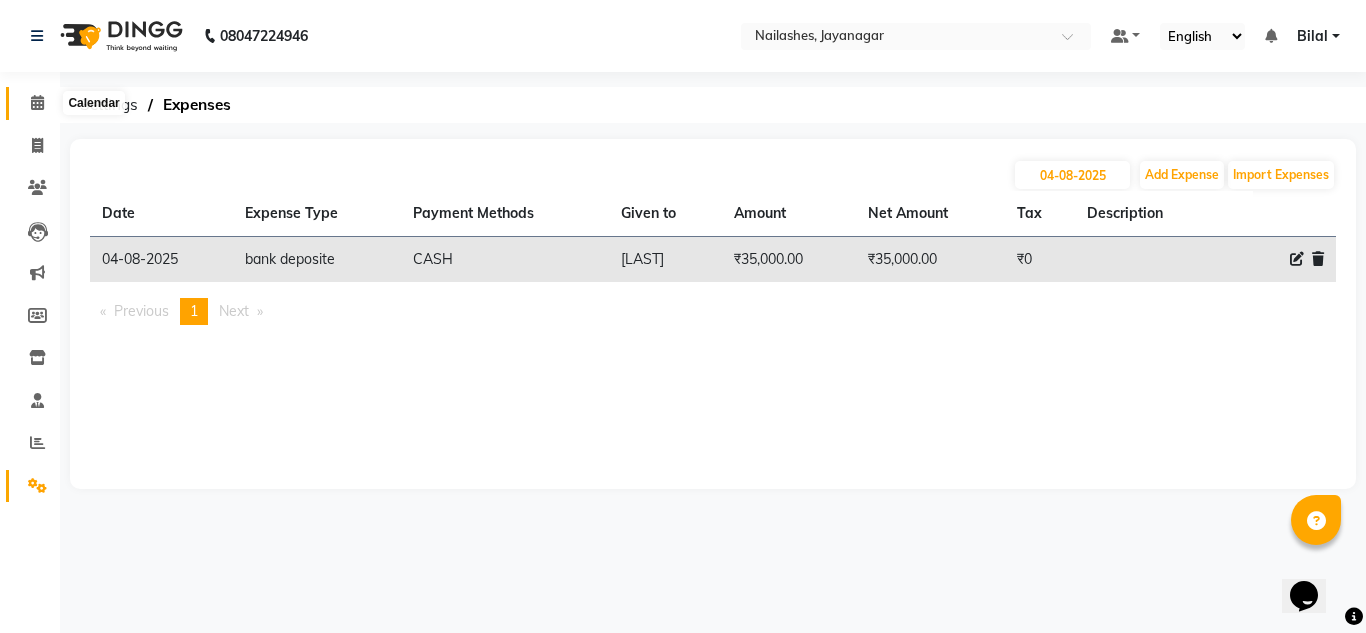 click 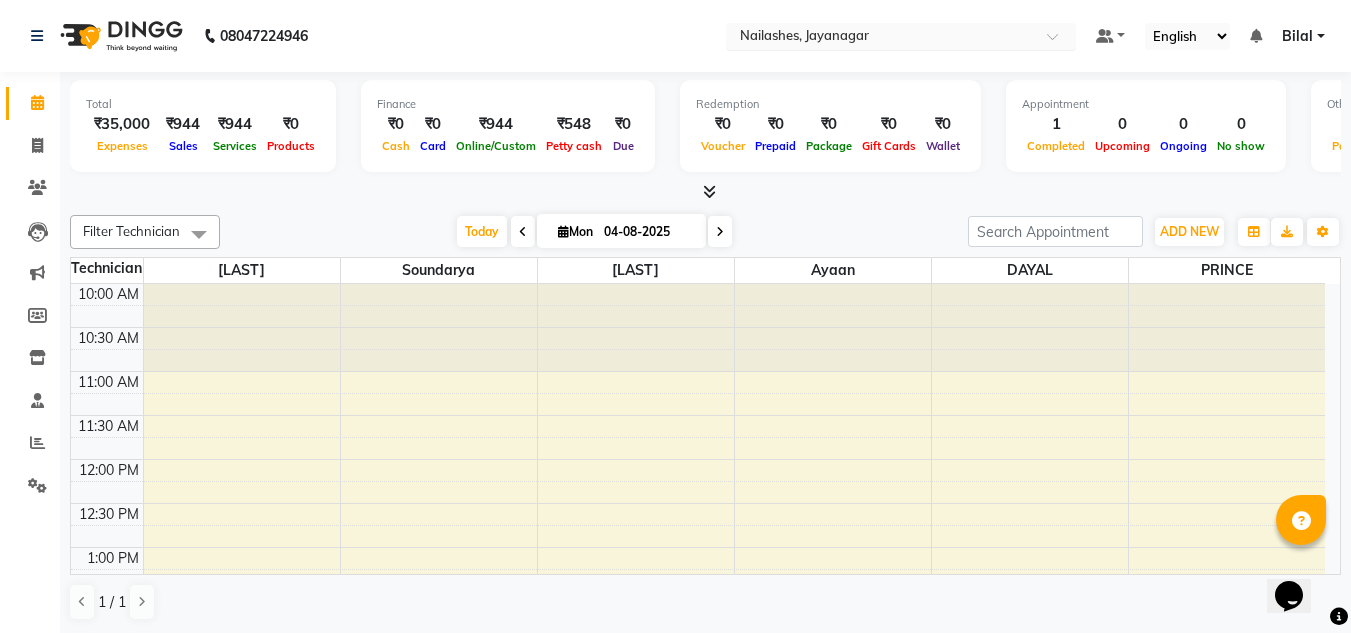 click at bounding box center (881, 38) 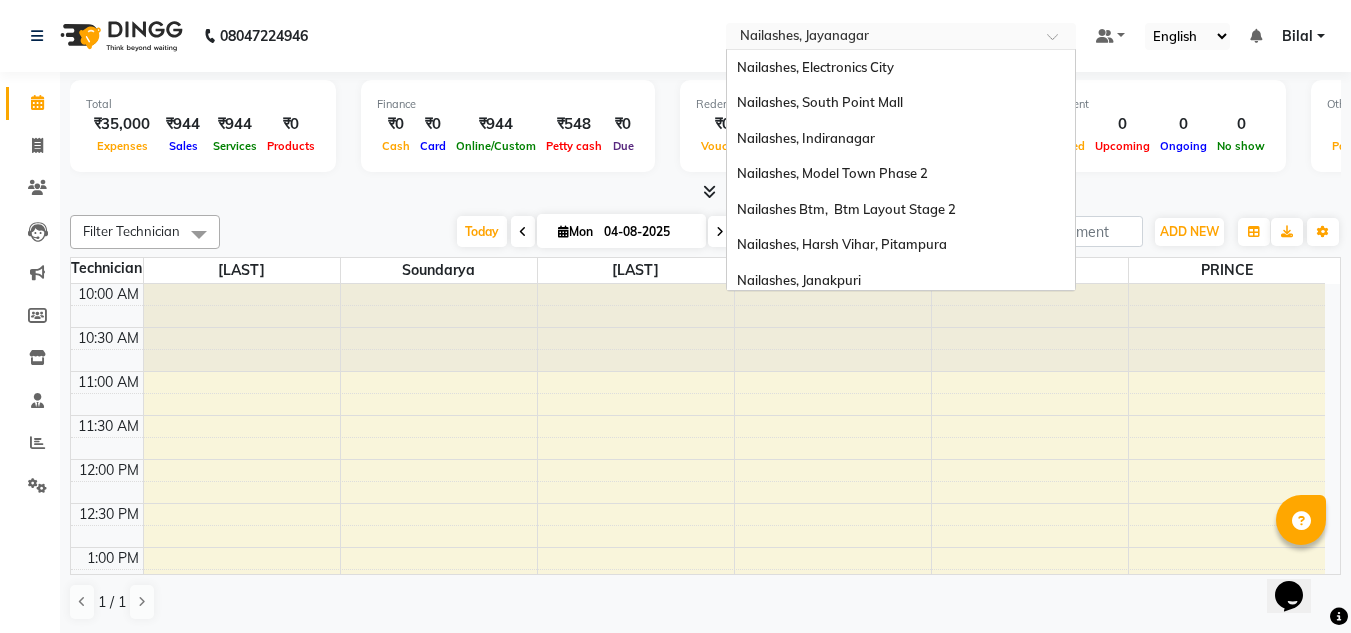 scroll, scrollTop: 959, scrollLeft: 0, axis: vertical 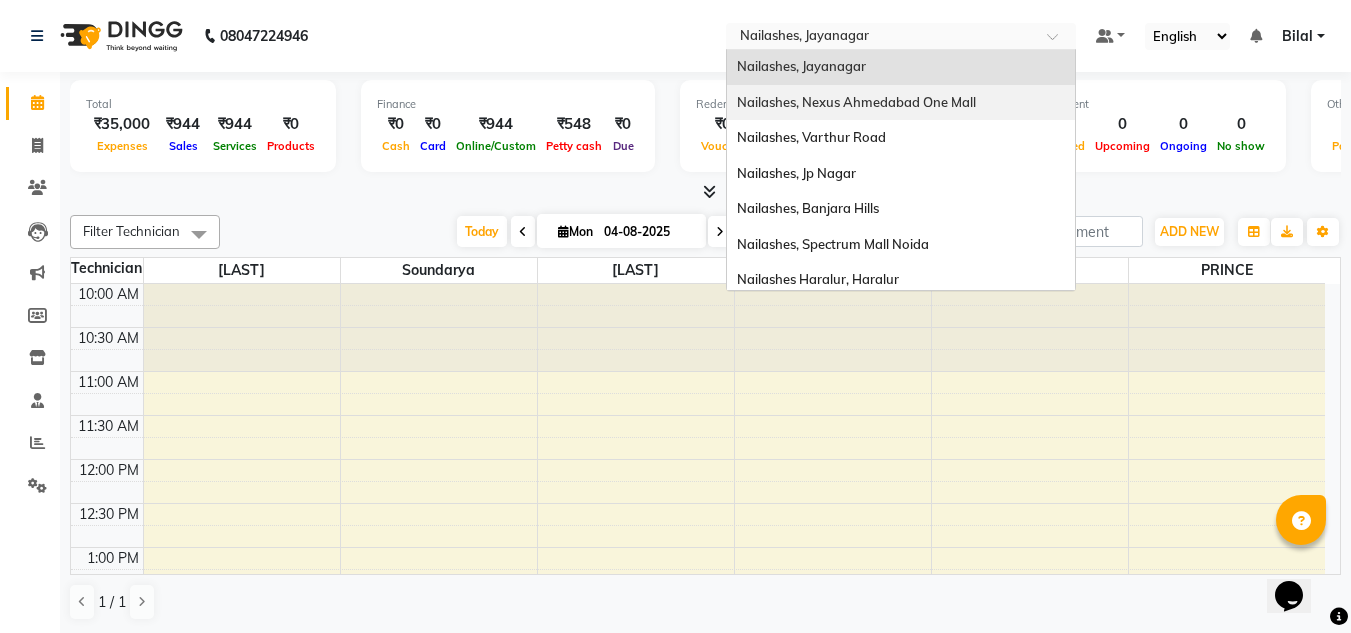 click on "Nailashes, Nexus Ahmedabad One Mall" at bounding box center [856, 102] 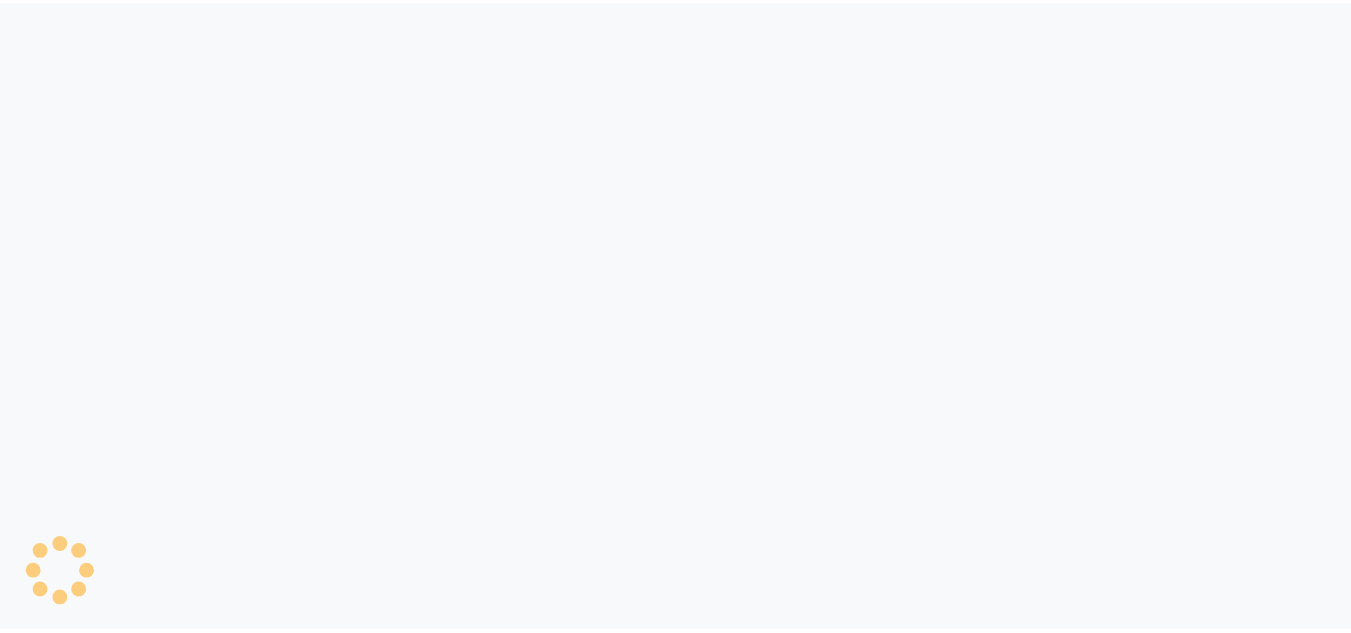 scroll, scrollTop: 0, scrollLeft: 0, axis: both 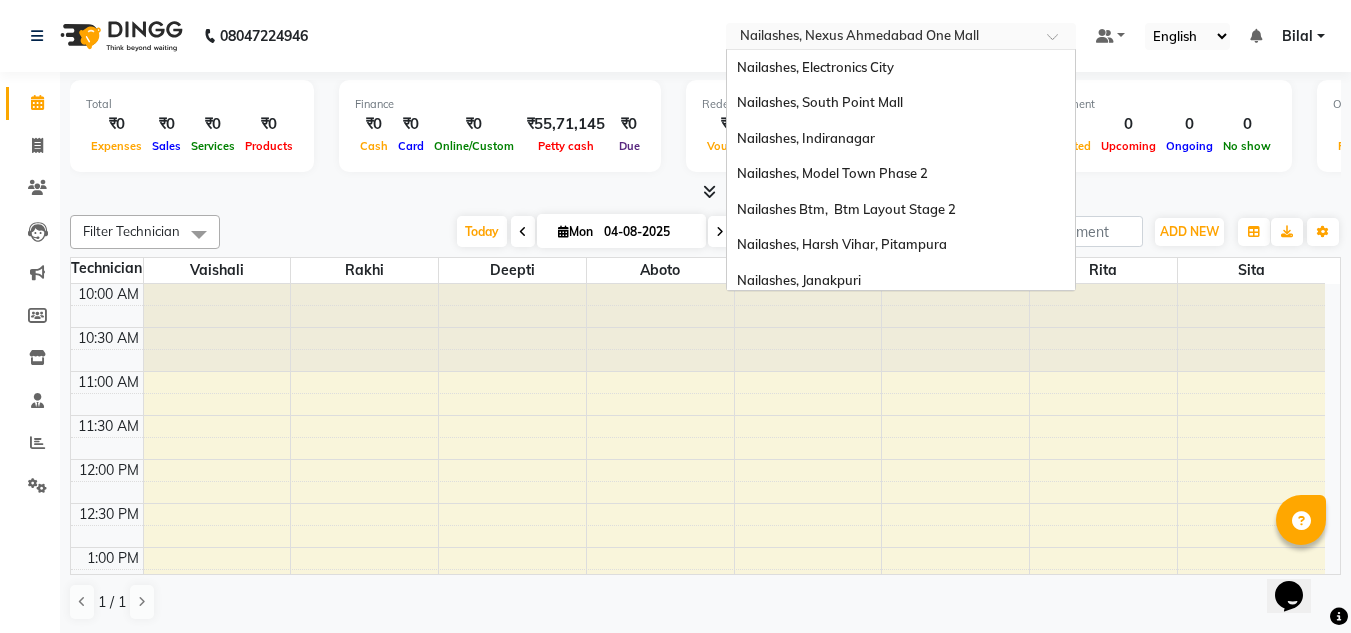 click at bounding box center [881, 38] 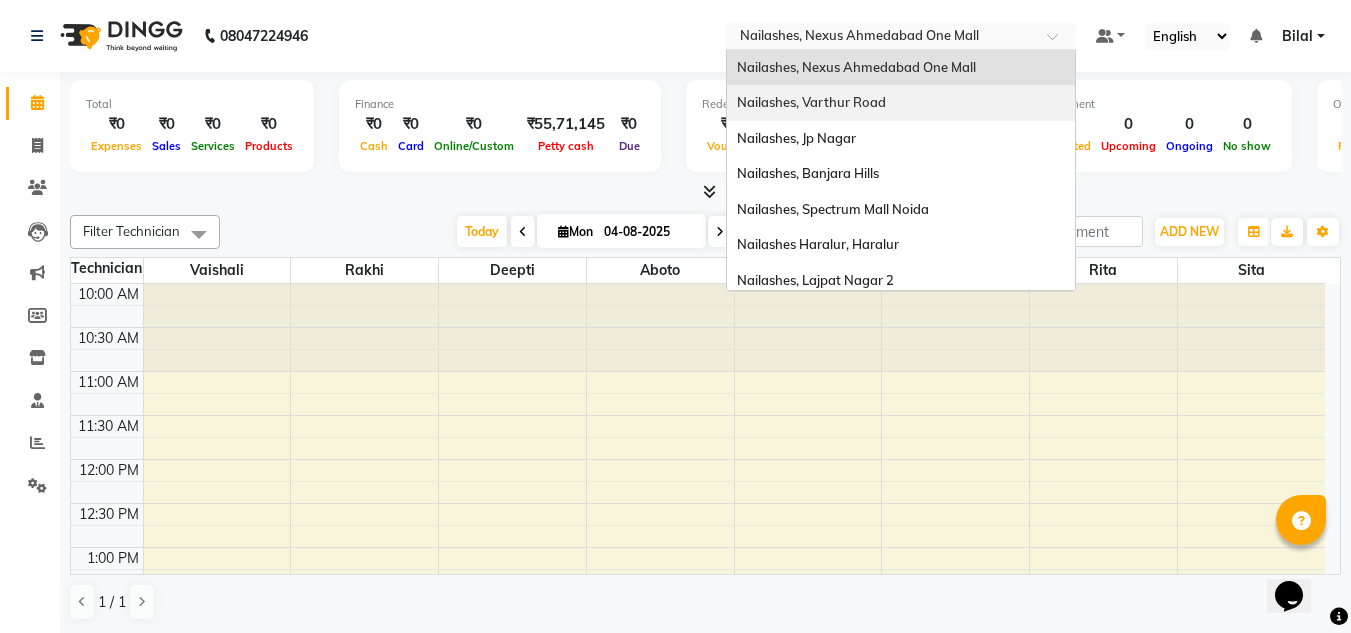scroll, scrollTop: 995, scrollLeft: 0, axis: vertical 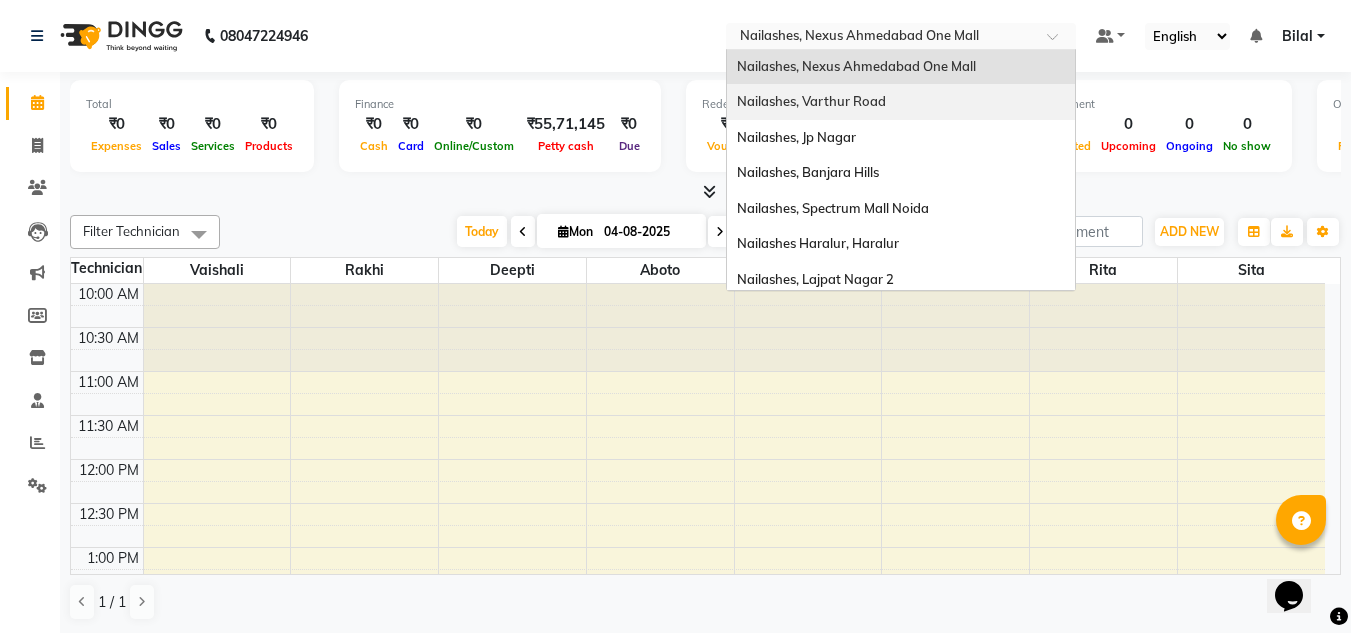 click on "Nailashes, Varthur Road" at bounding box center (901, 102) 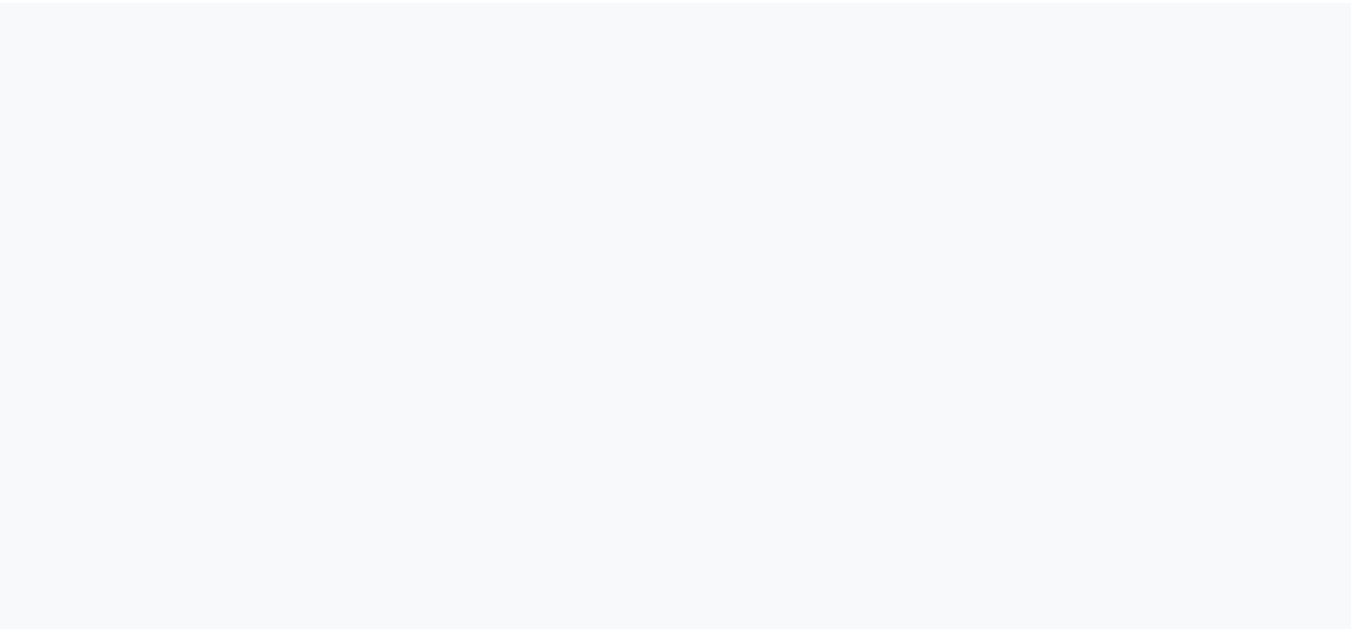 scroll, scrollTop: 0, scrollLeft: 0, axis: both 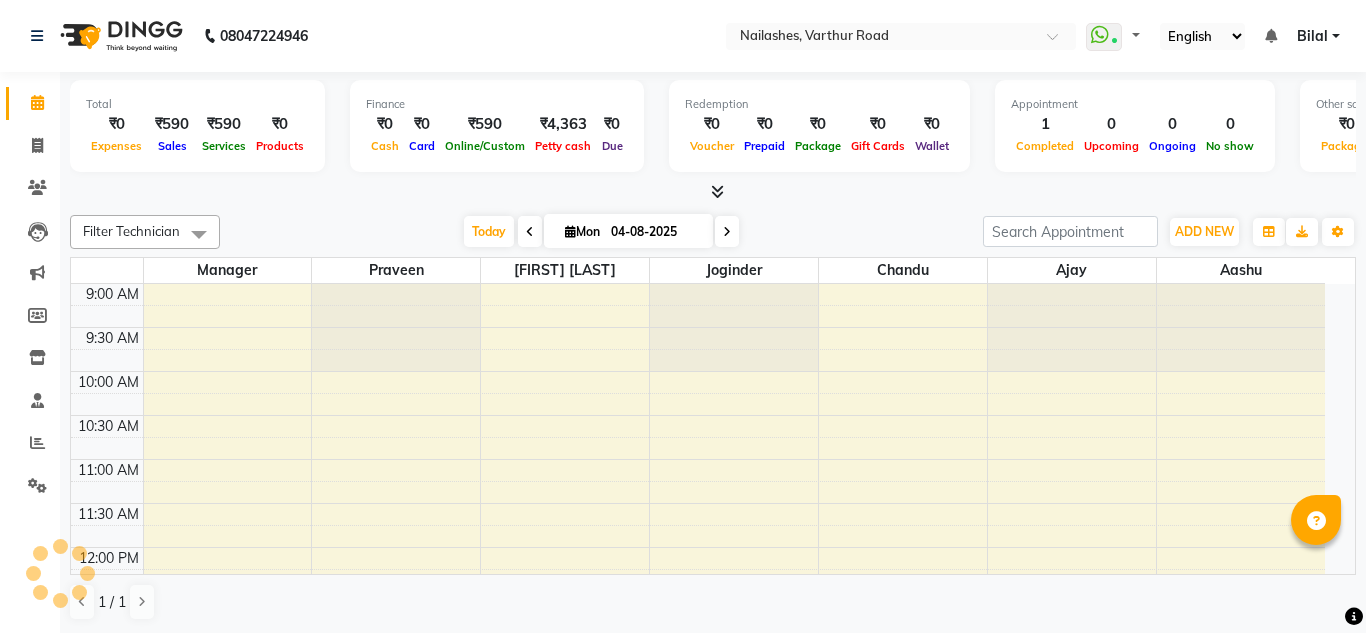 select on "en" 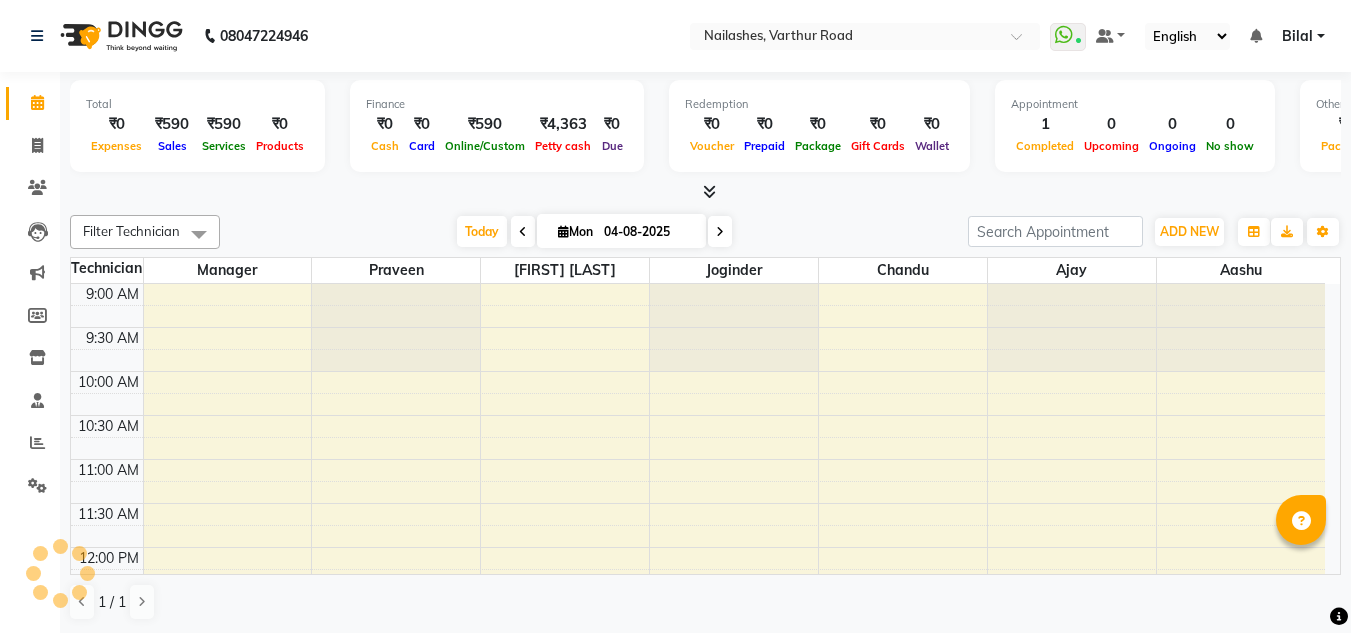 scroll, scrollTop: 0, scrollLeft: 0, axis: both 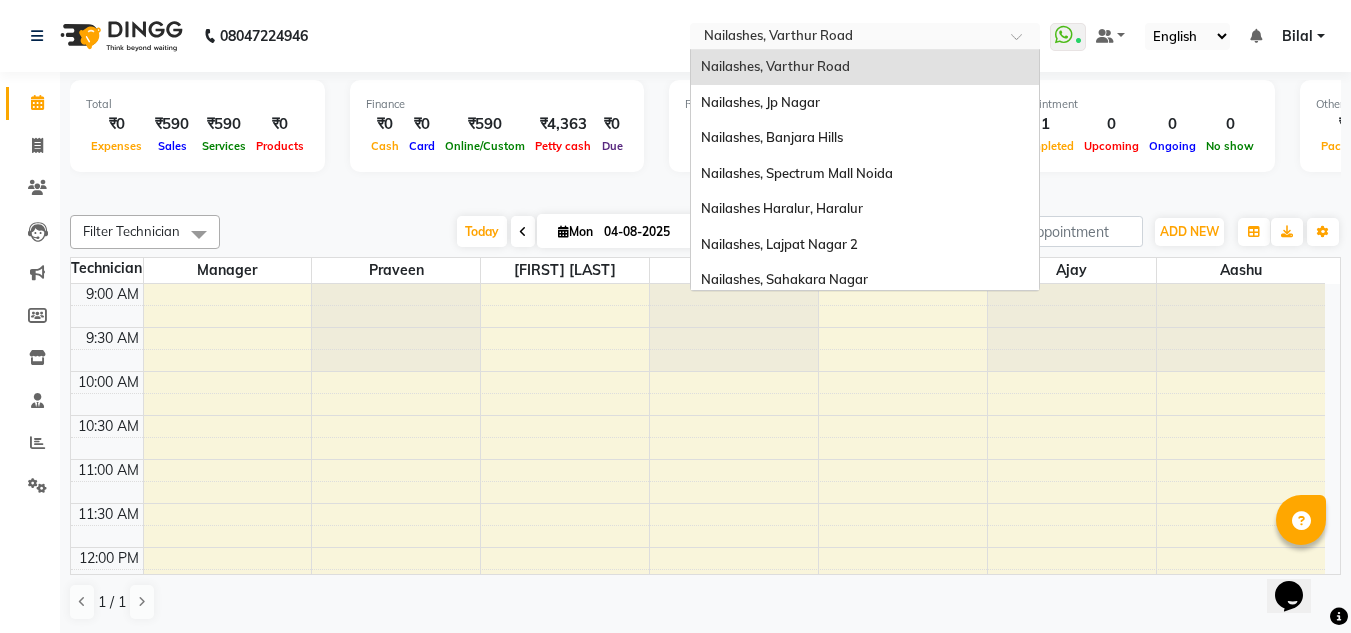 click at bounding box center (845, 38) 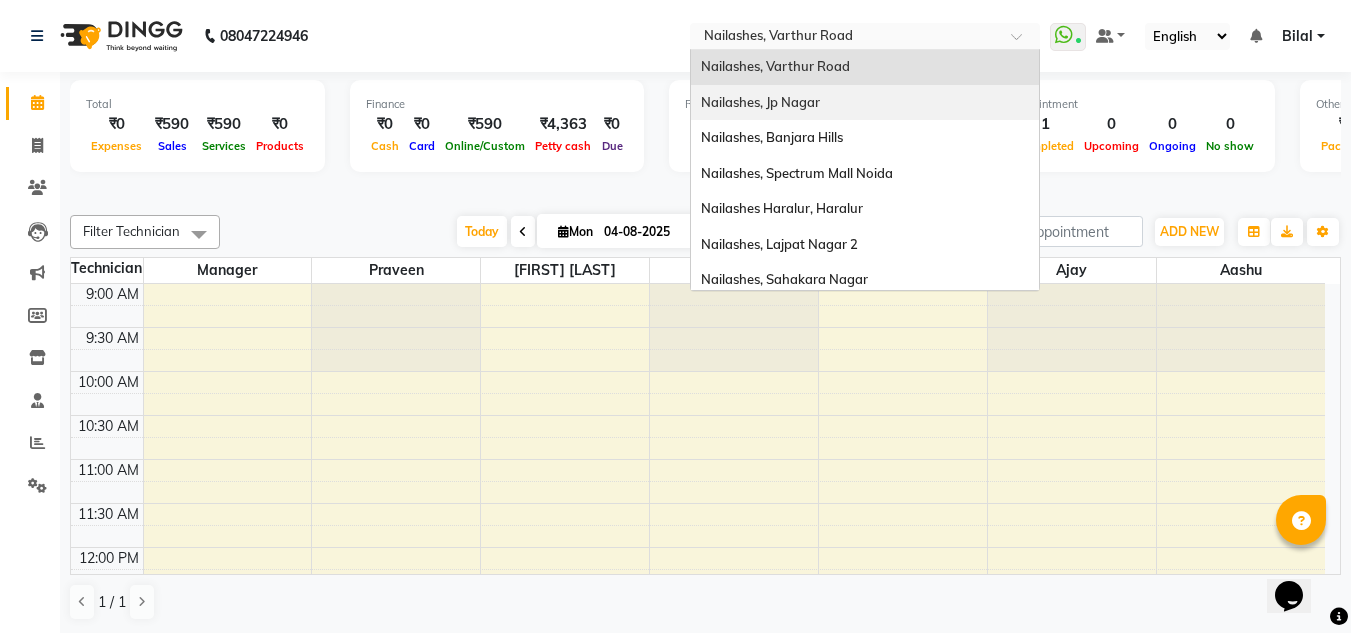 click on "Nailashes, Jp Nagar" at bounding box center [865, 103] 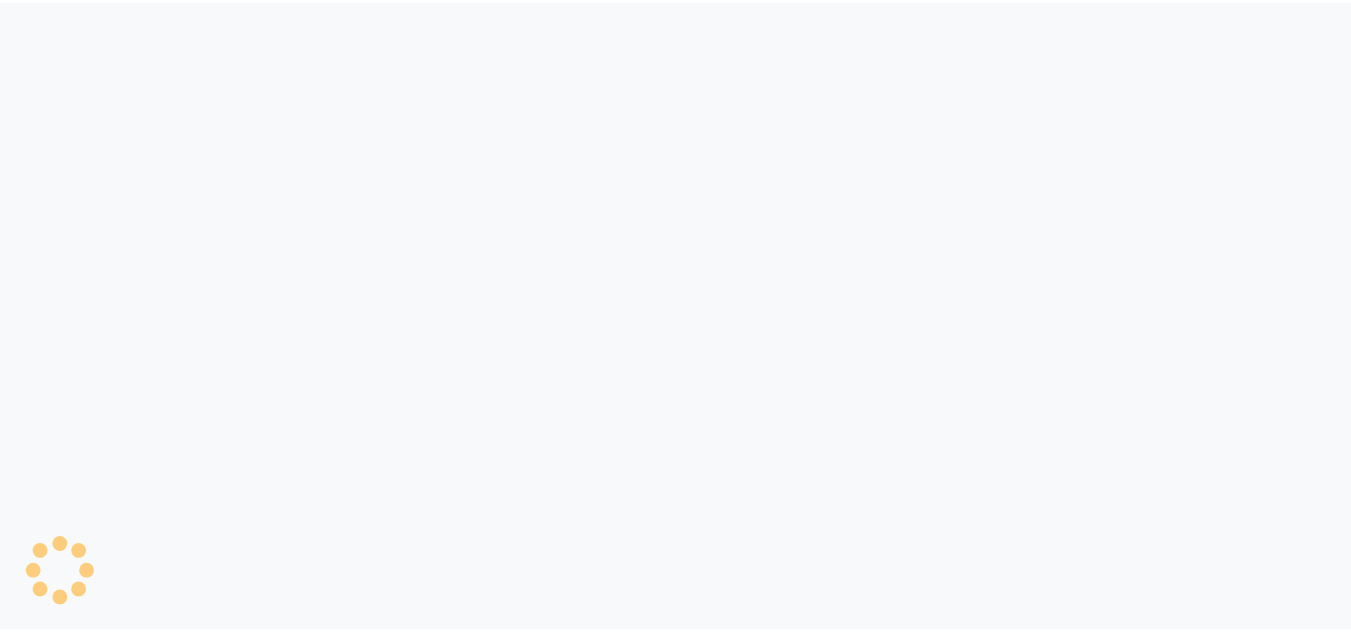 scroll, scrollTop: 0, scrollLeft: 0, axis: both 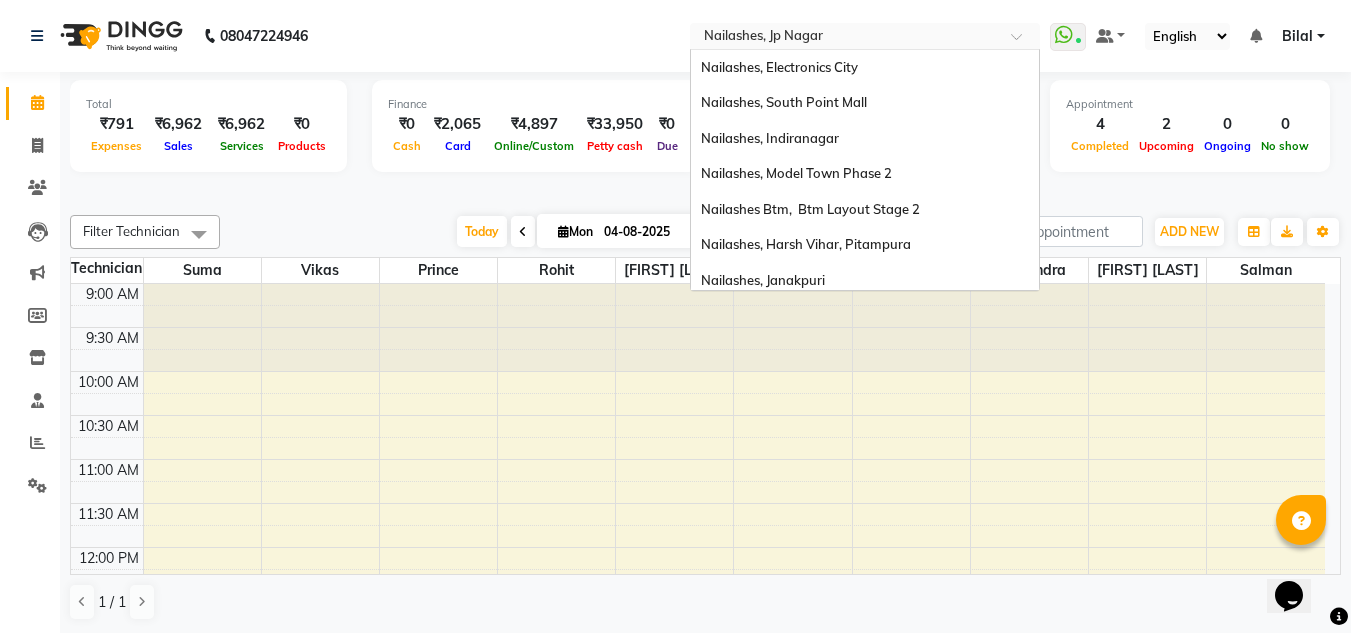 click at bounding box center (845, 38) 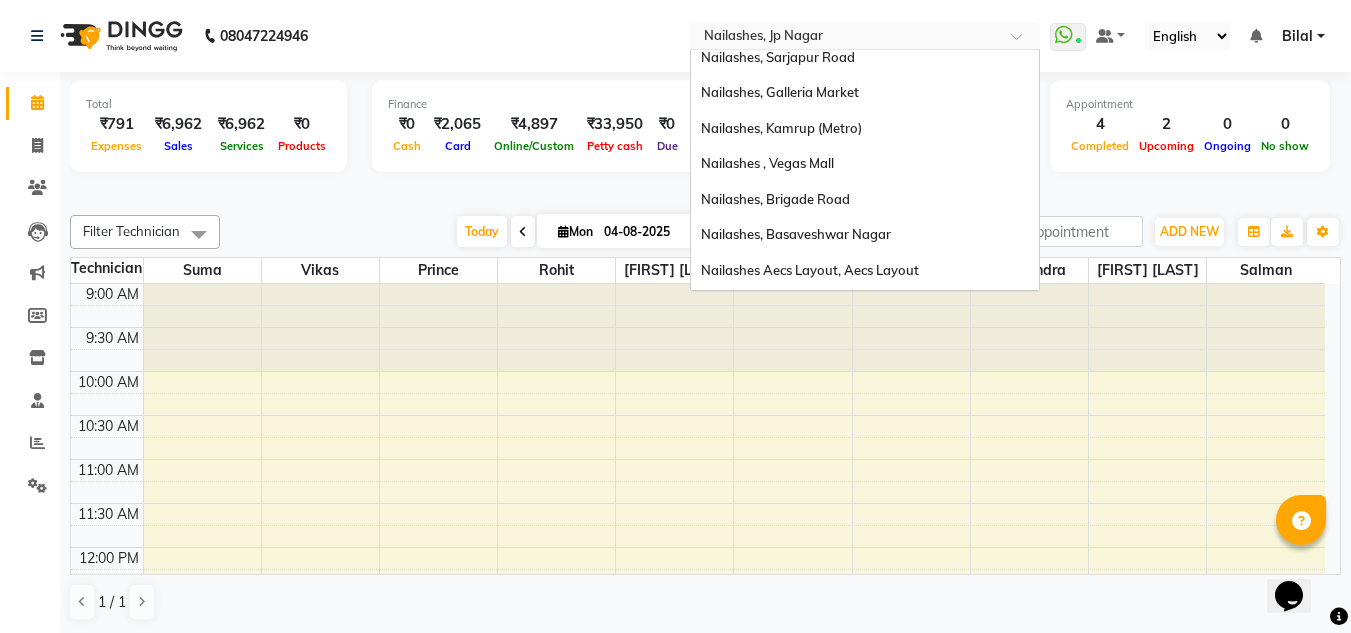 scroll, scrollTop: 1289, scrollLeft: 0, axis: vertical 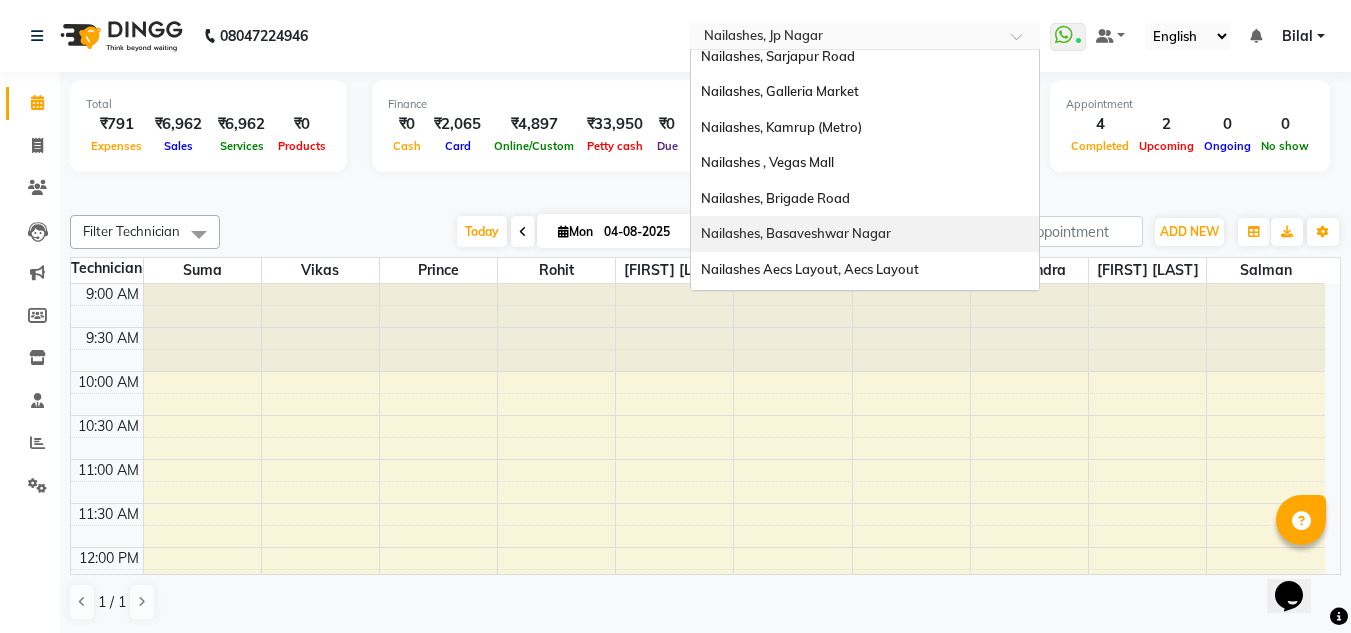 click on "Nailashes, Basaveshwar Nagar" at bounding box center (865, 234) 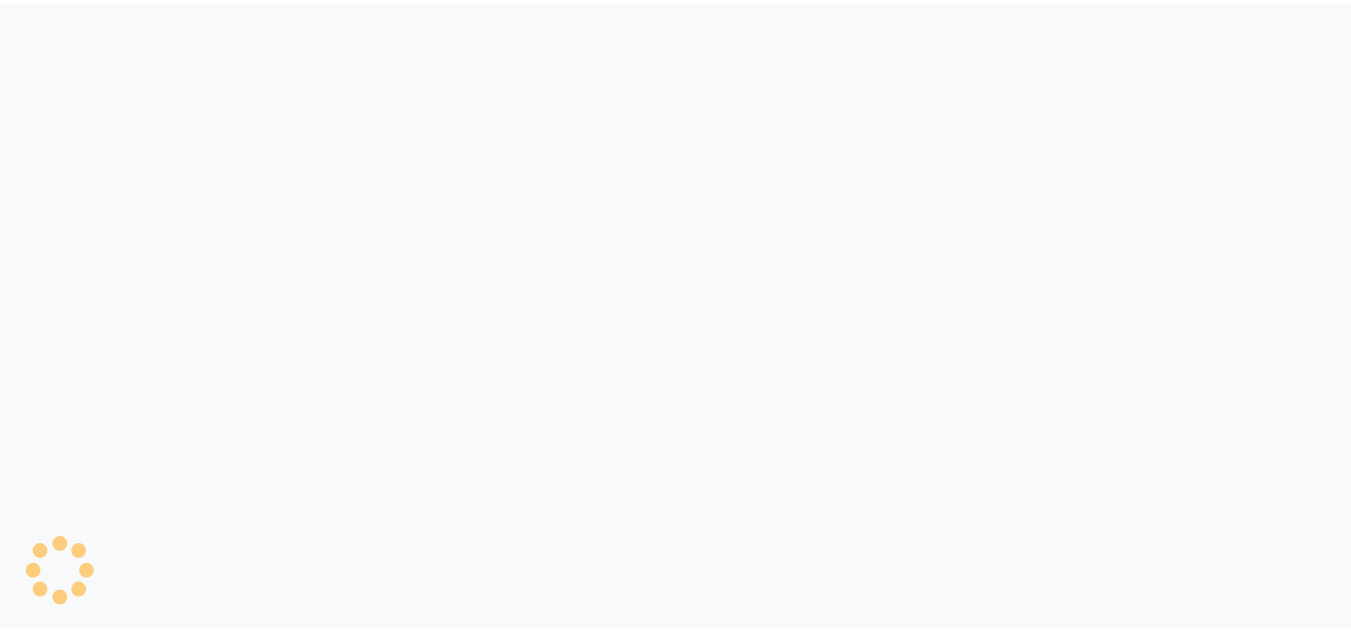 scroll, scrollTop: 0, scrollLeft: 0, axis: both 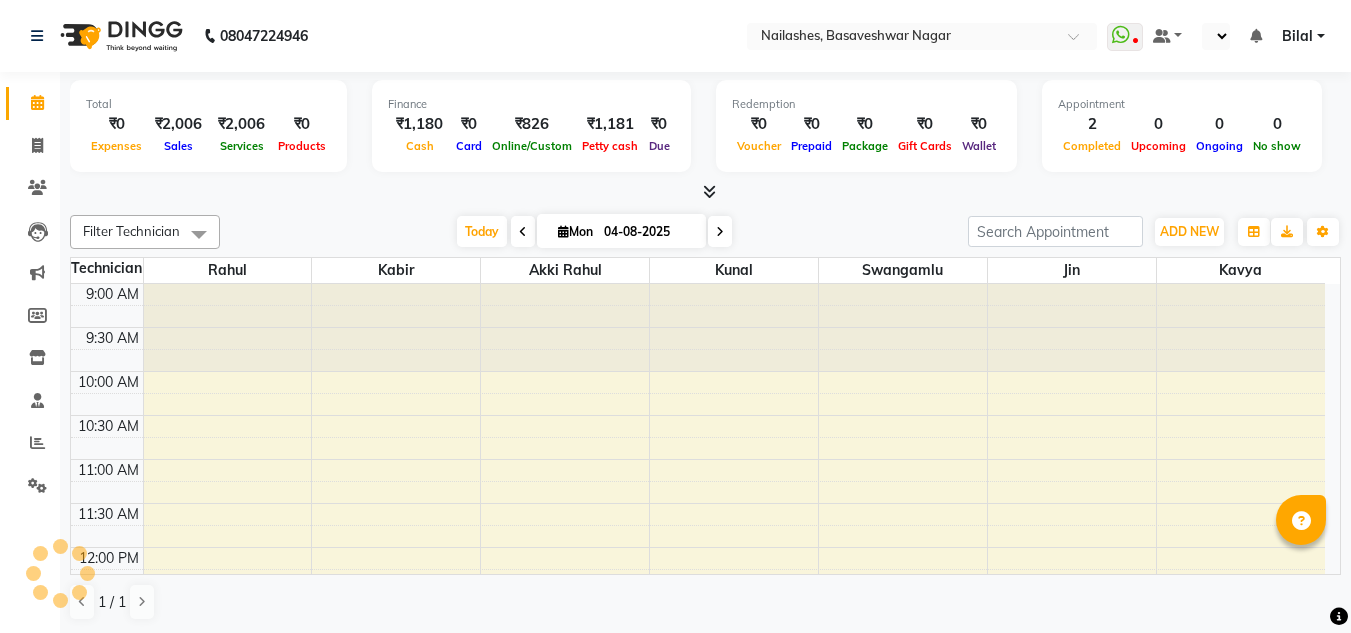 select on "en" 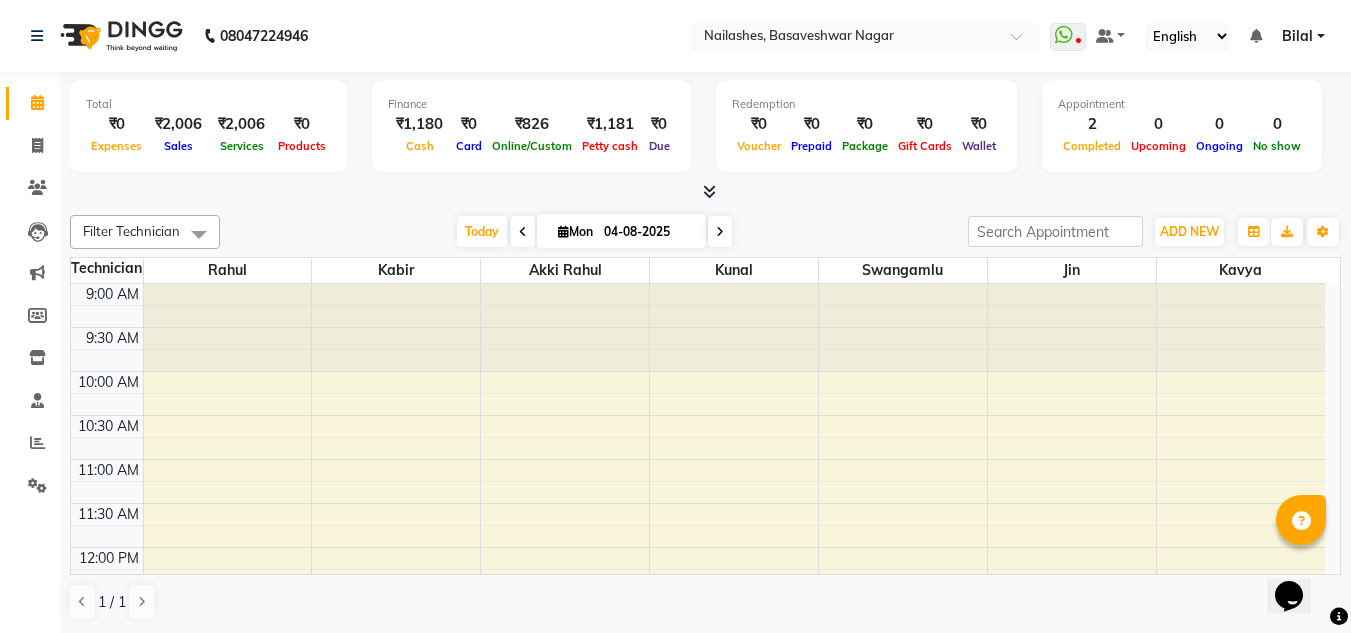 scroll, scrollTop: 0, scrollLeft: 0, axis: both 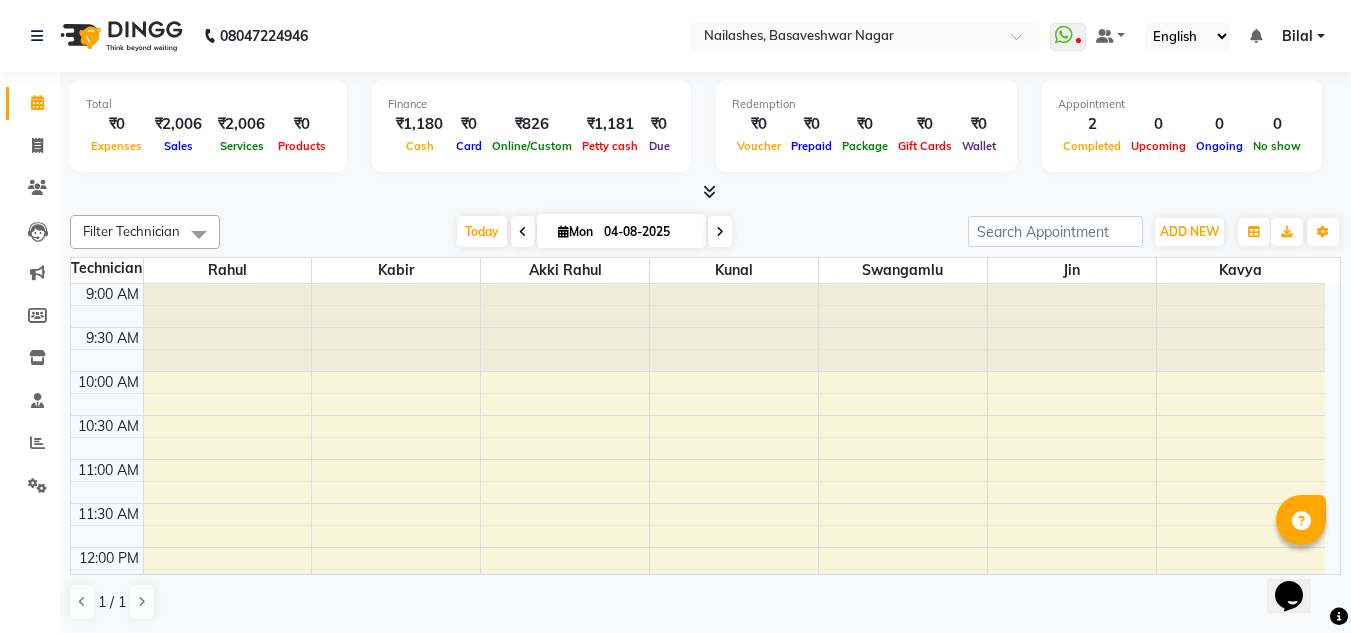 select on "7686" 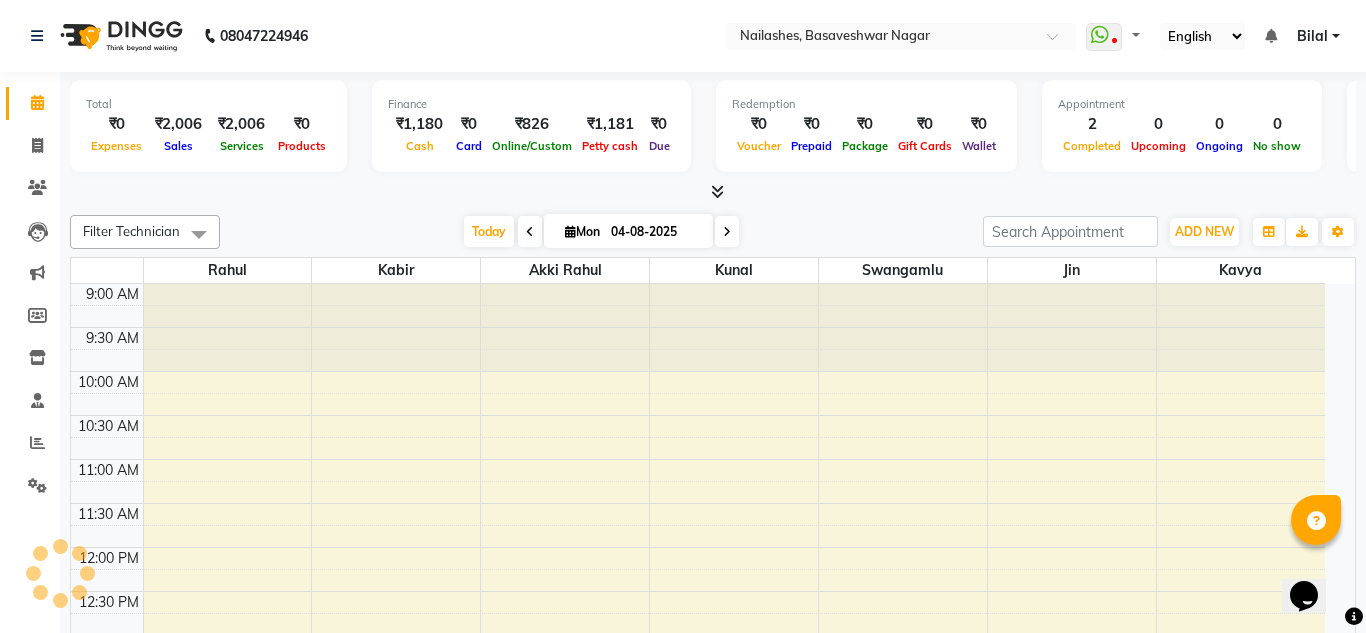 select on "en" 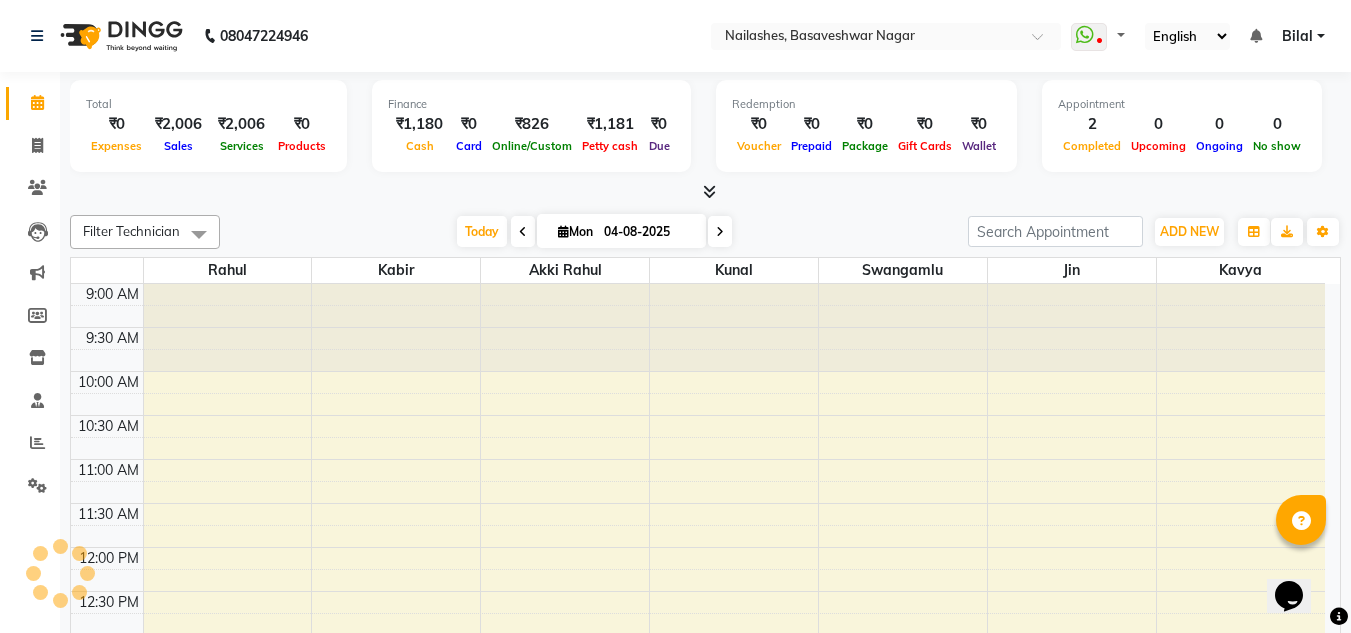 scroll, scrollTop: 0, scrollLeft: 0, axis: both 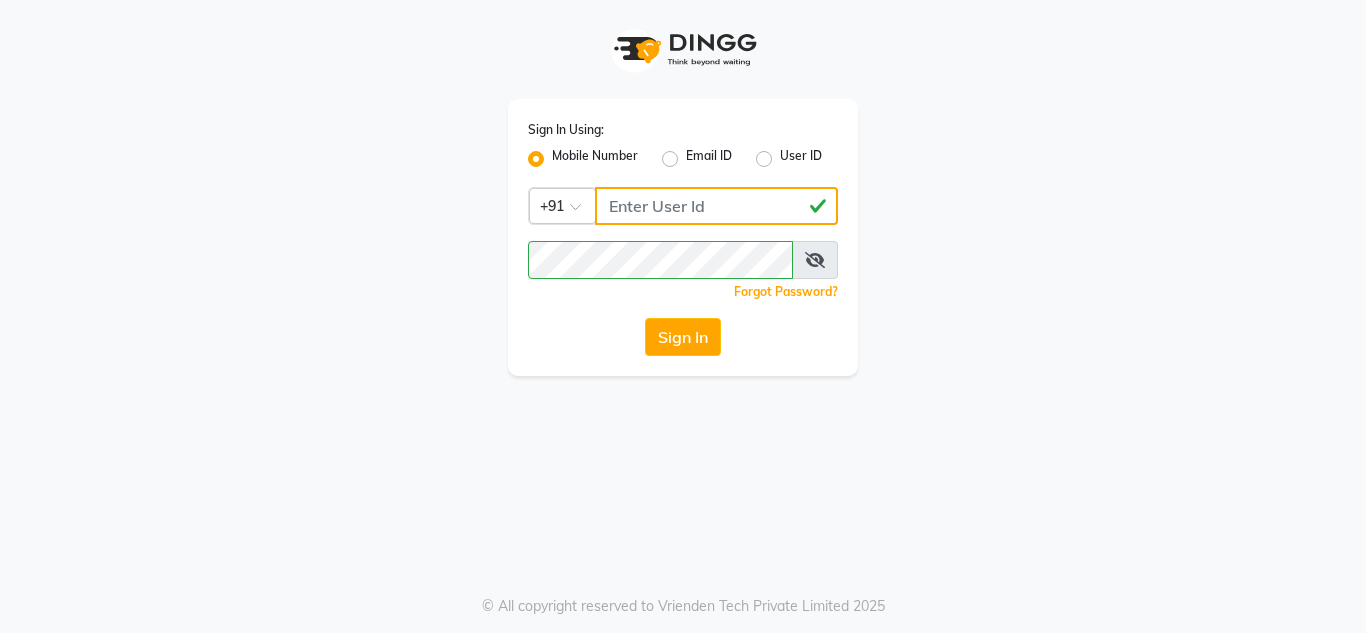 click on "[PHONE]" 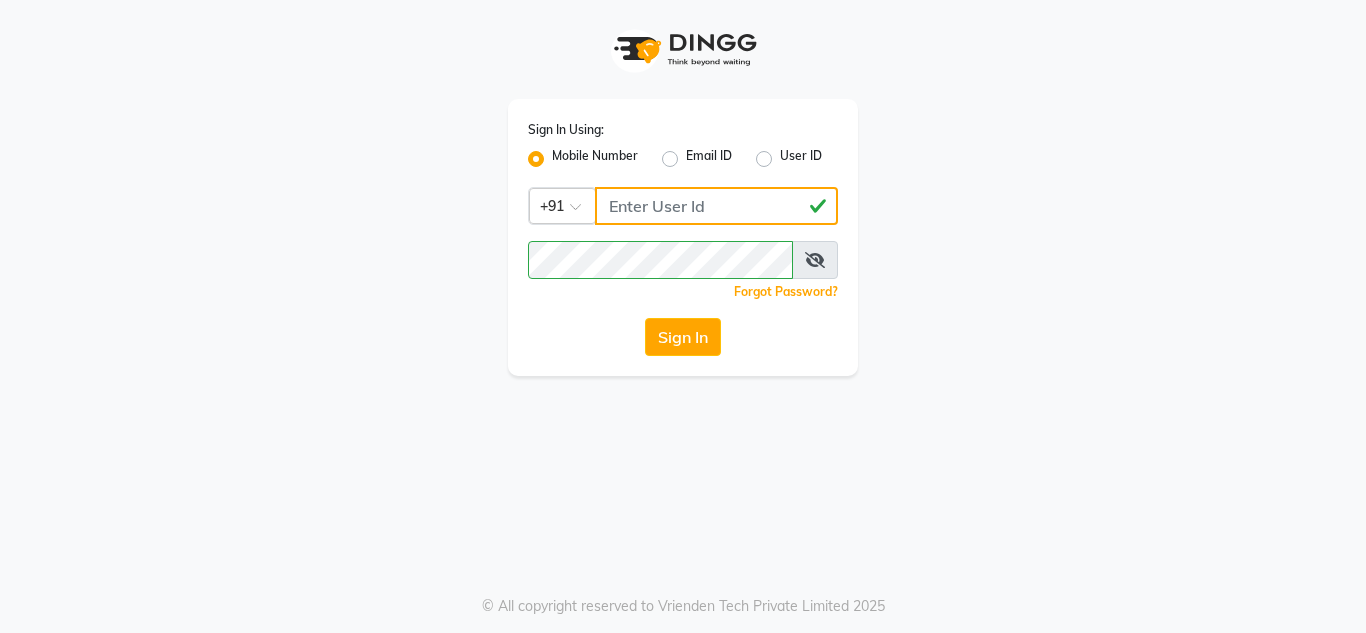 type on "9620706761" 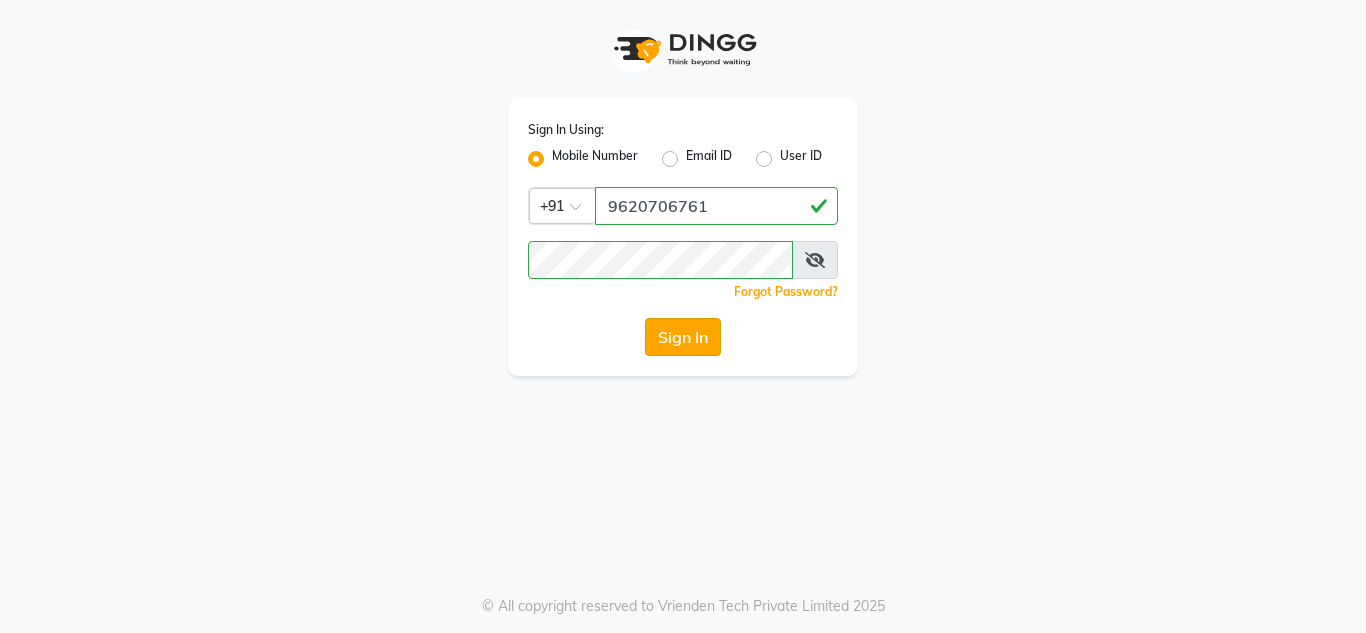 click on "Sign In" 